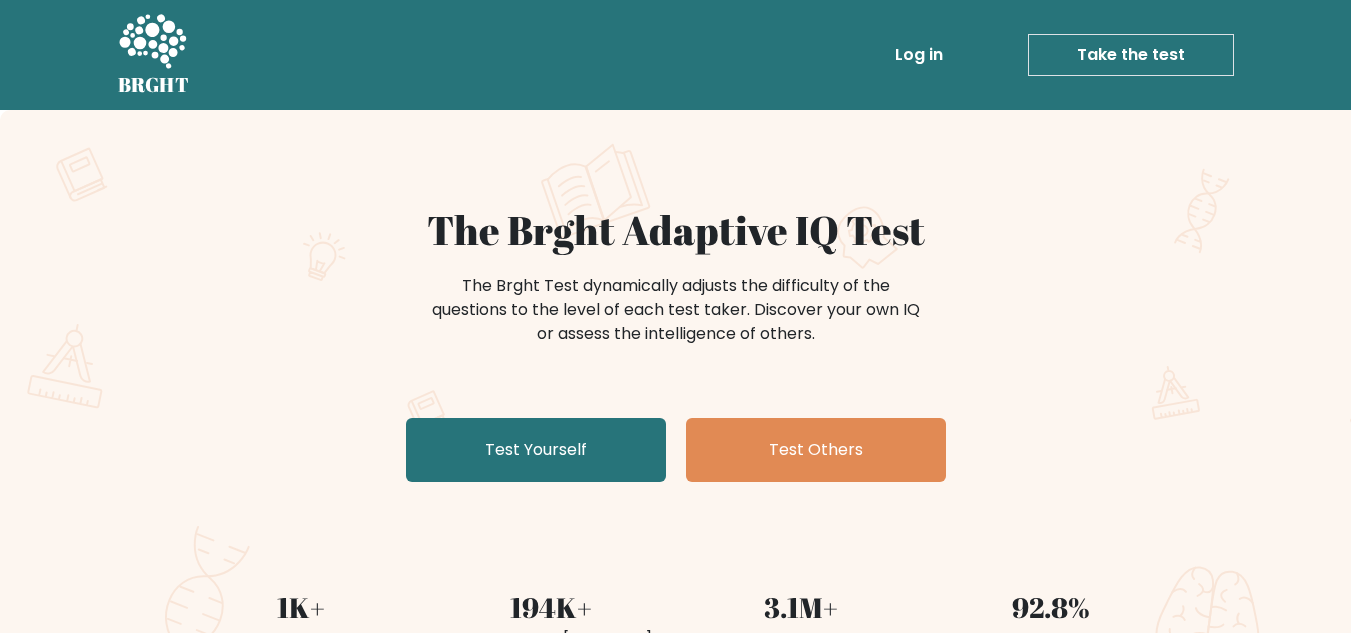 scroll, scrollTop: 0, scrollLeft: 0, axis: both 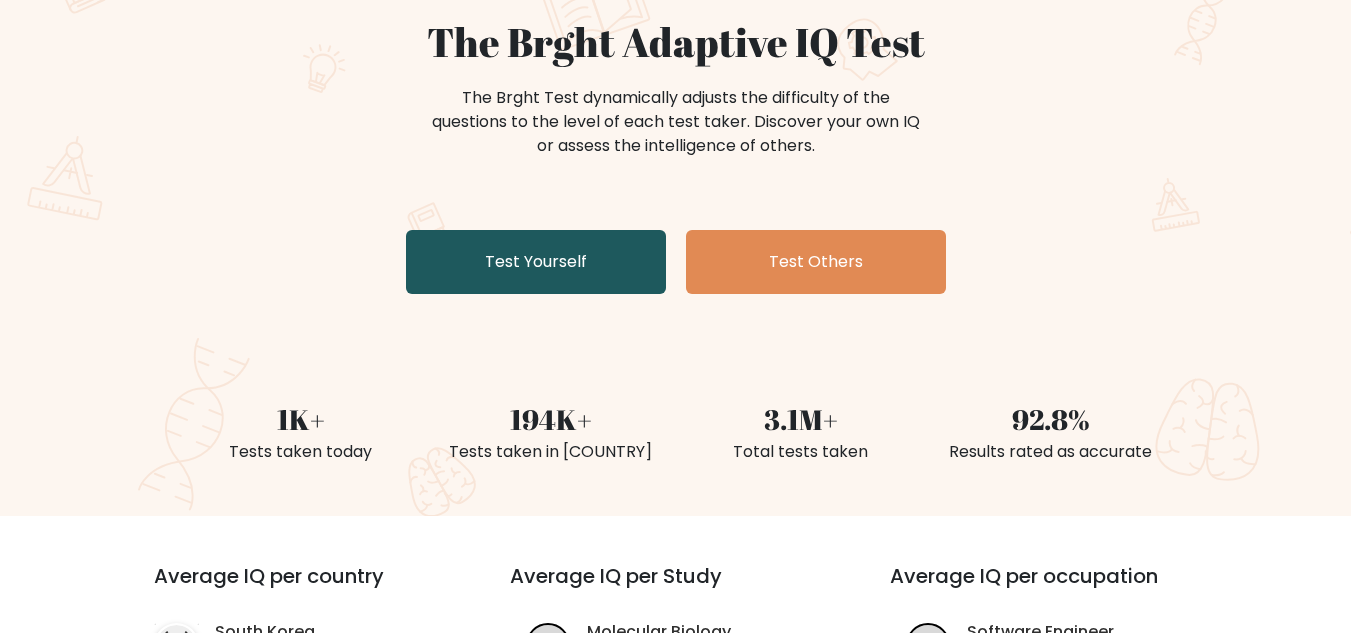 click on "Test Yourself" at bounding box center [536, 262] 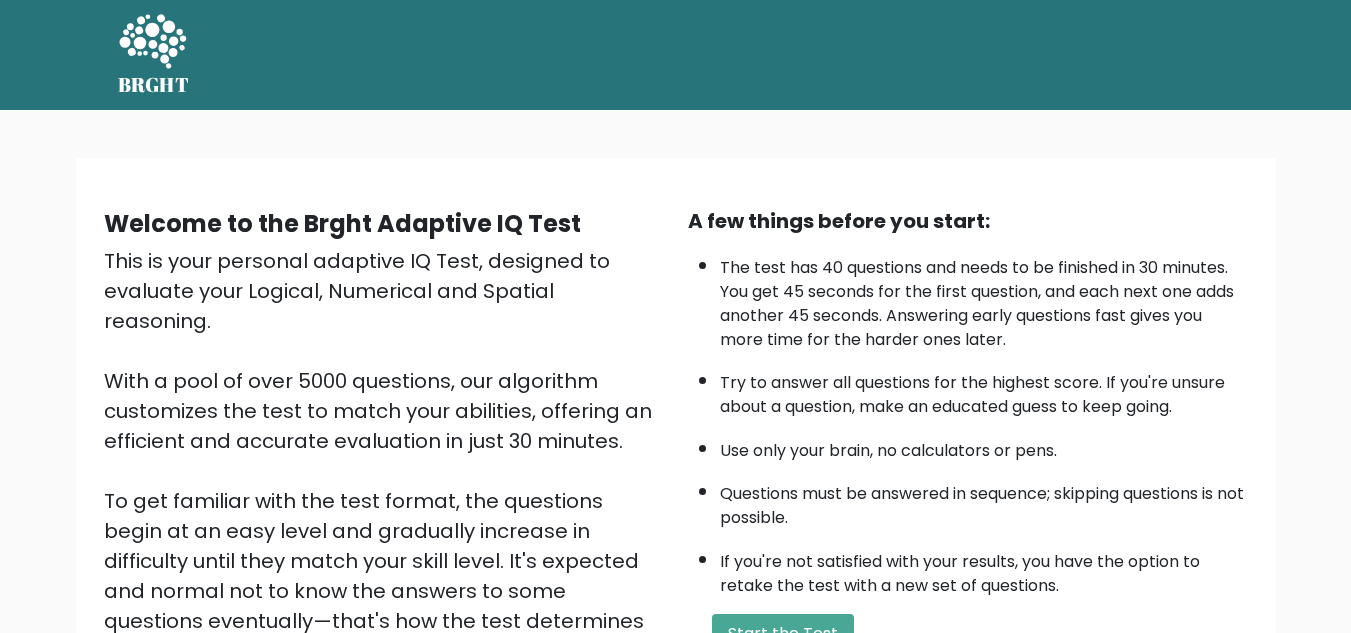 scroll, scrollTop: 0, scrollLeft: 0, axis: both 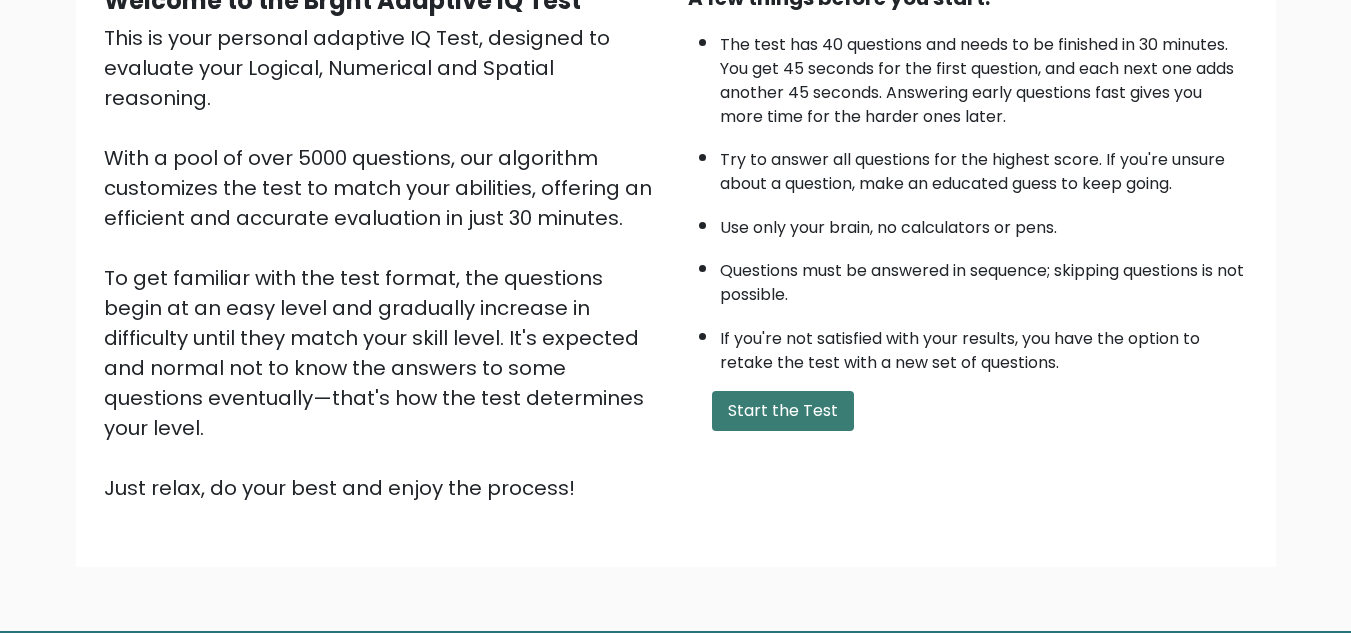 click on "Start the Test" at bounding box center [783, 411] 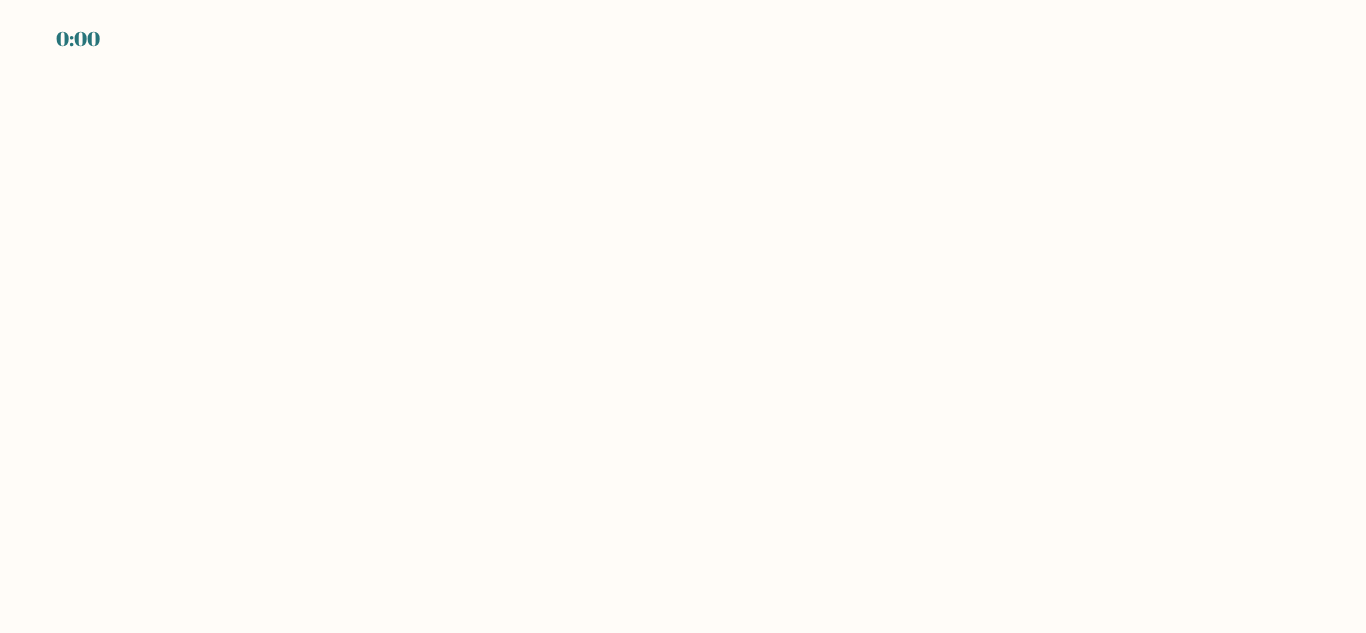 scroll, scrollTop: 0, scrollLeft: 0, axis: both 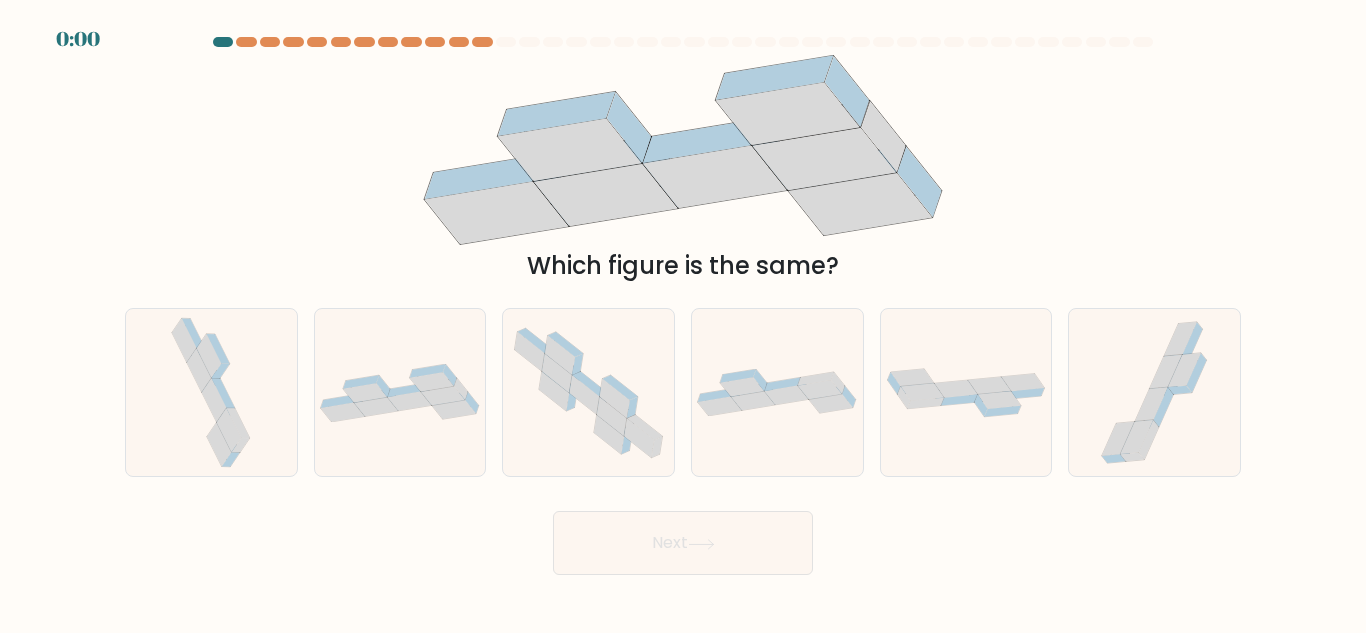 click on "0:00" at bounding box center [683, 316] 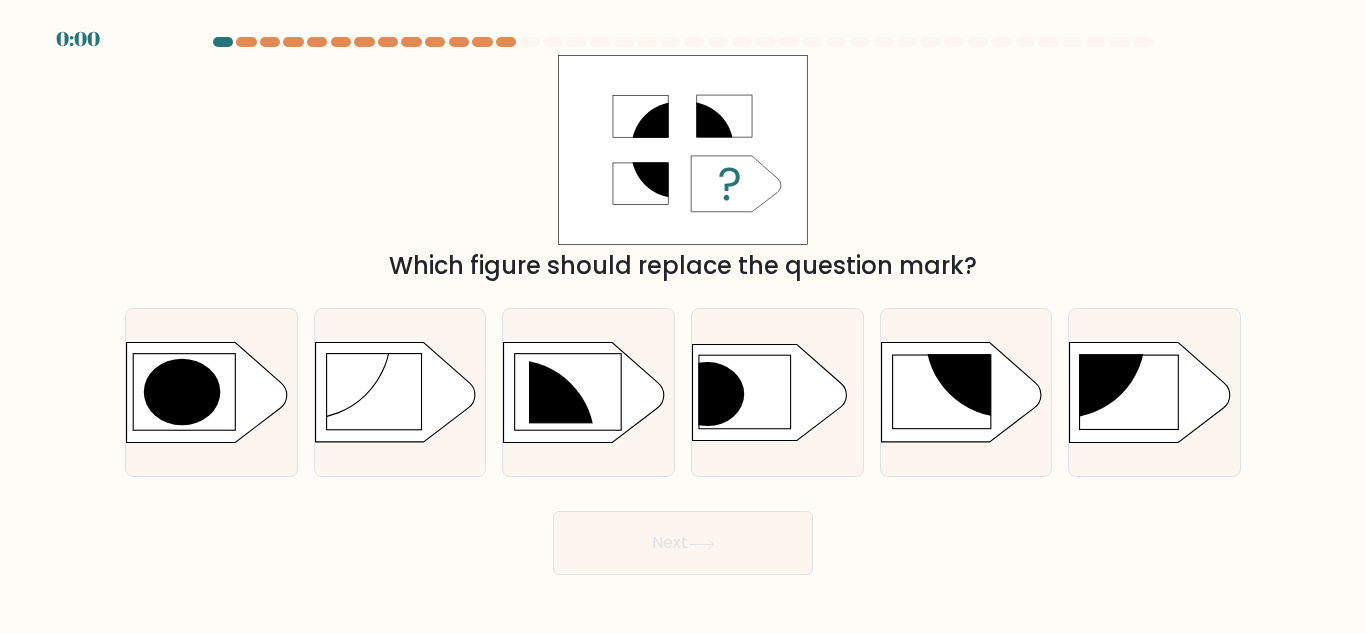 scroll, scrollTop: 0, scrollLeft: 0, axis: both 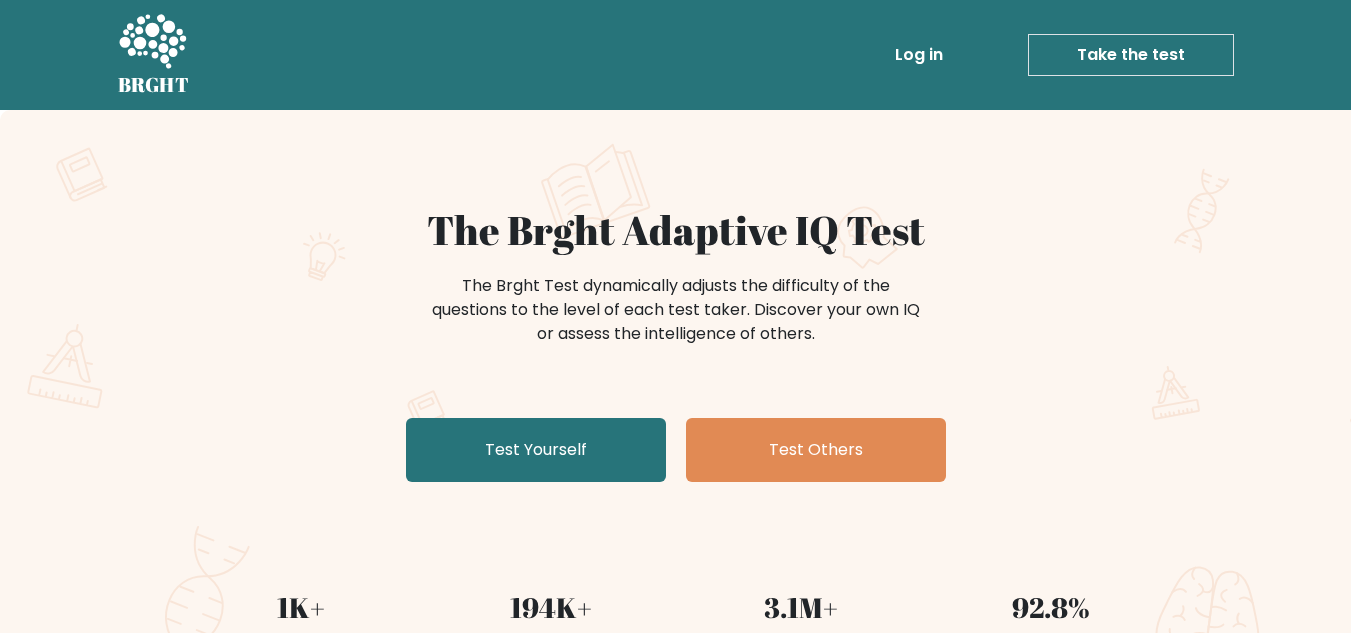 click on "Log in" at bounding box center [919, 55] 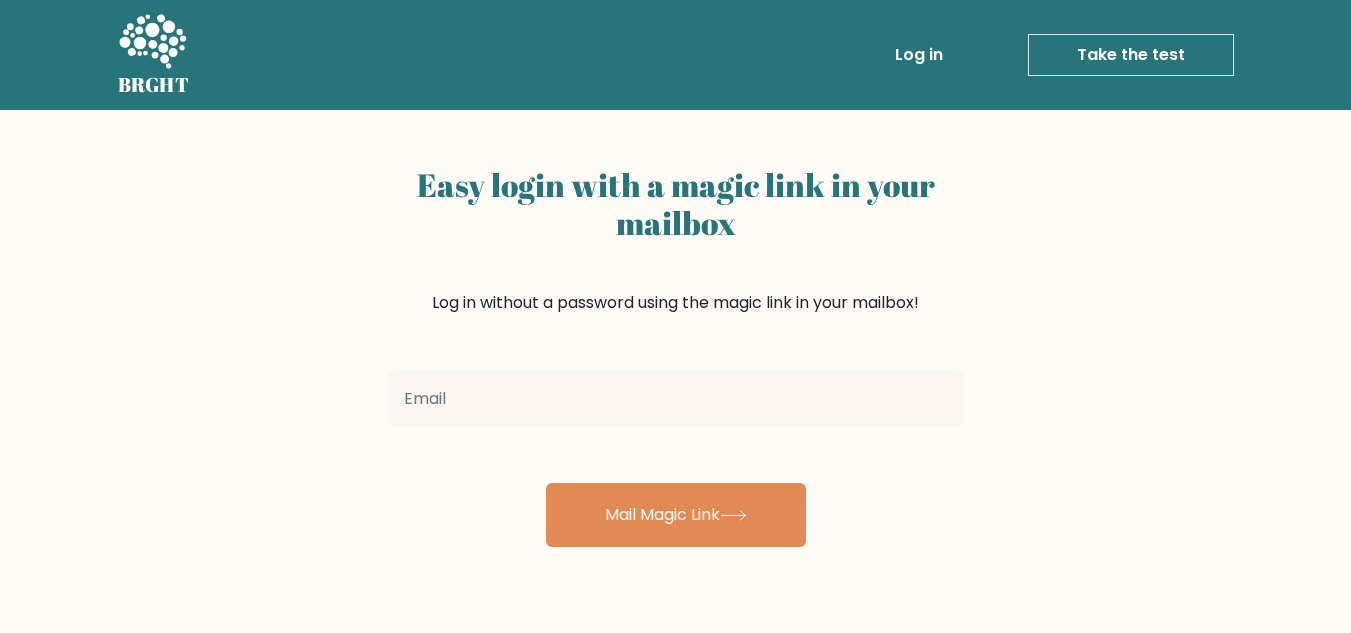 scroll, scrollTop: 0, scrollLeft: 0, axis: both 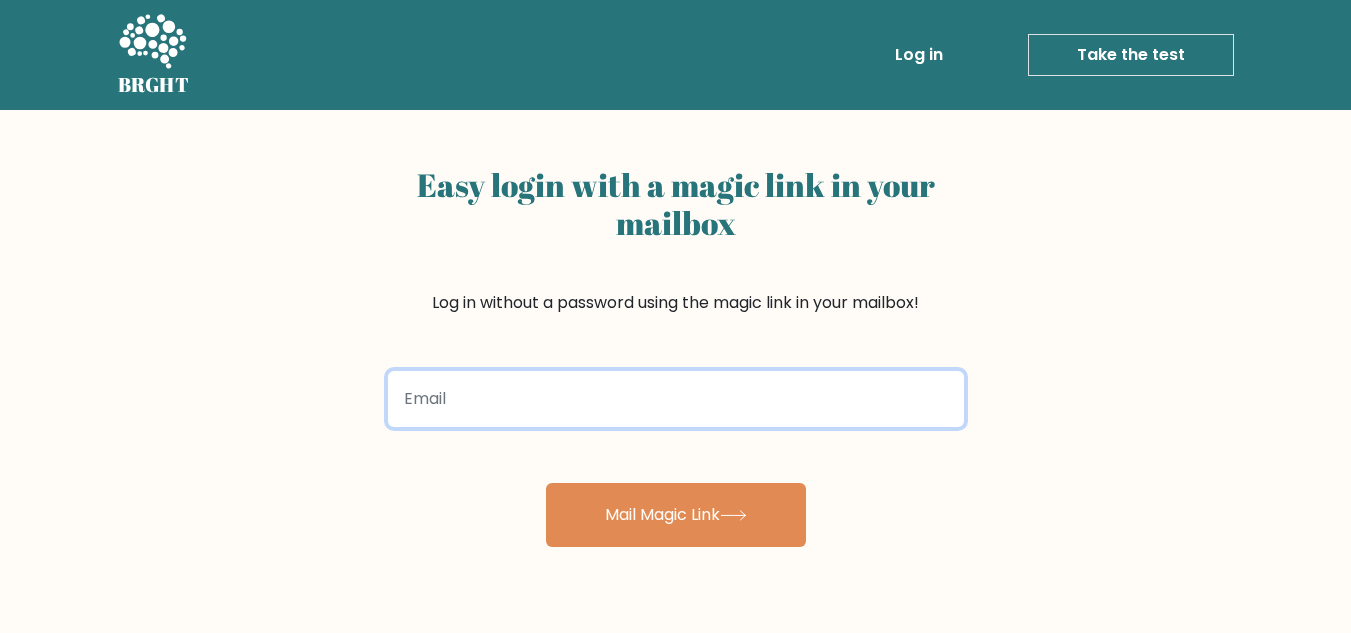 click at bounding box center (676, 399) 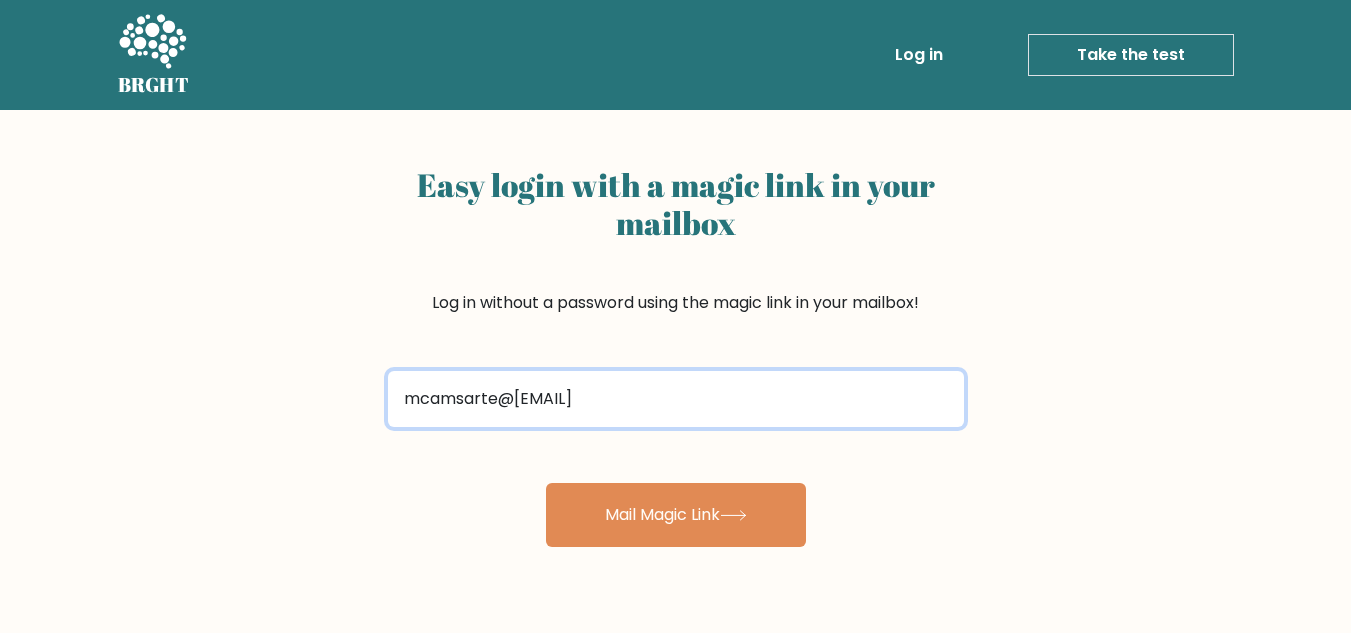 type on "mcamsarte@gmail.com" 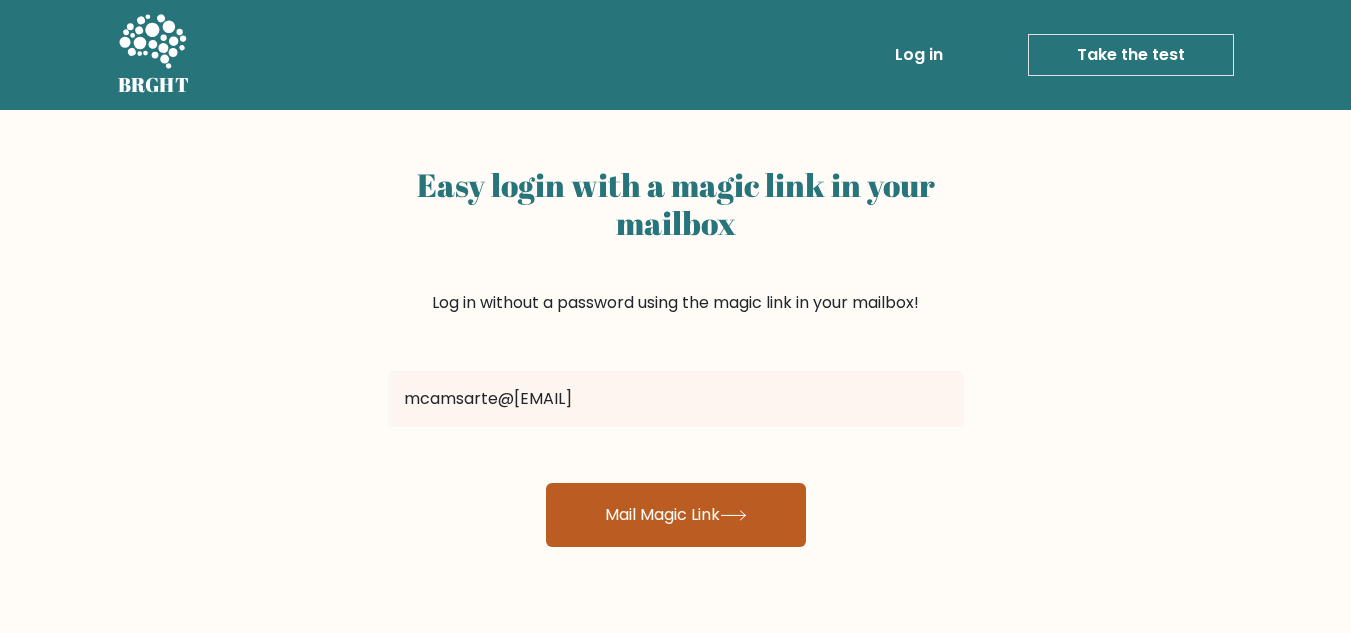 click on "Mail Magic Link" at bounding box center (676, 515) 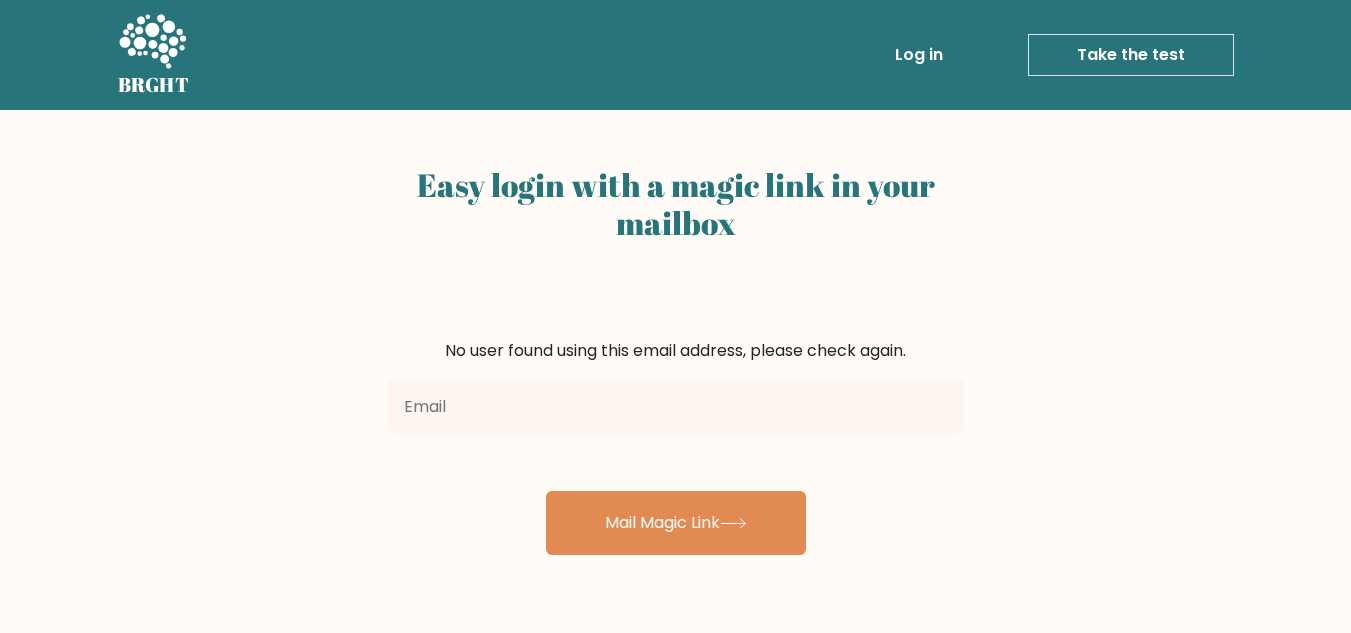scroll, scrollTop: 0, scrollLeft: 0, axis: both 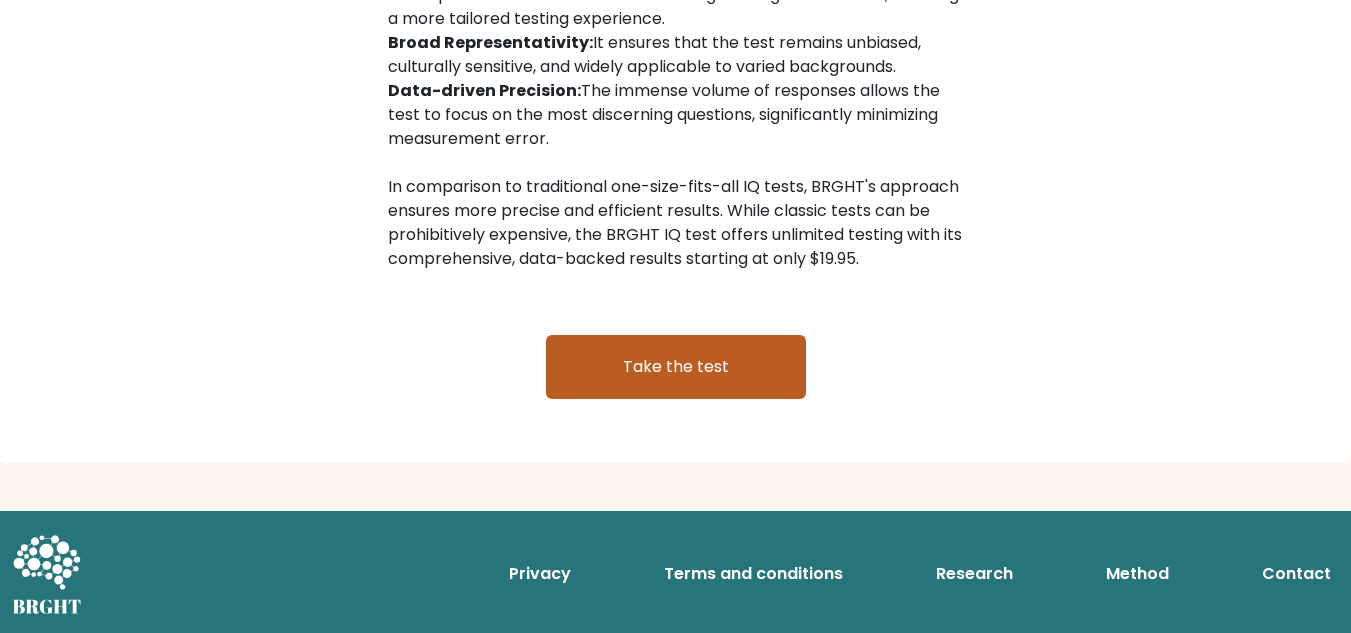click on "Take the test" at bounding box center (676, 367) 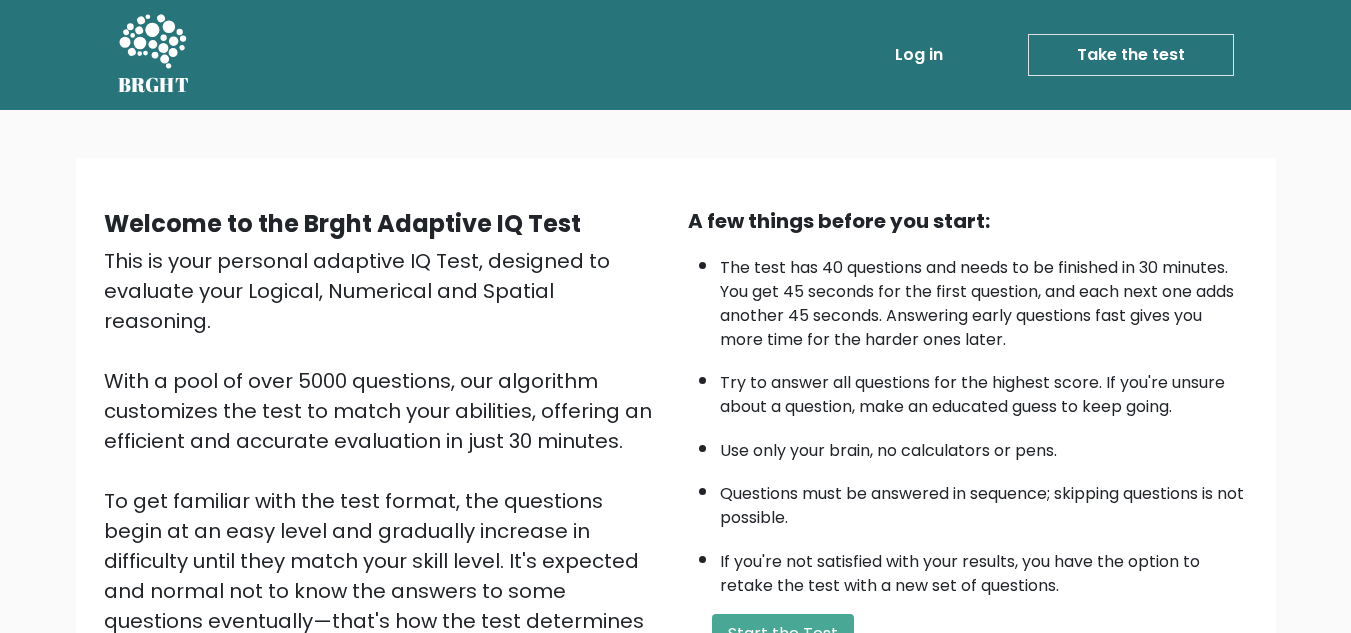 scroll, scrollTop: 0, scrollLeft: 0, axis: both 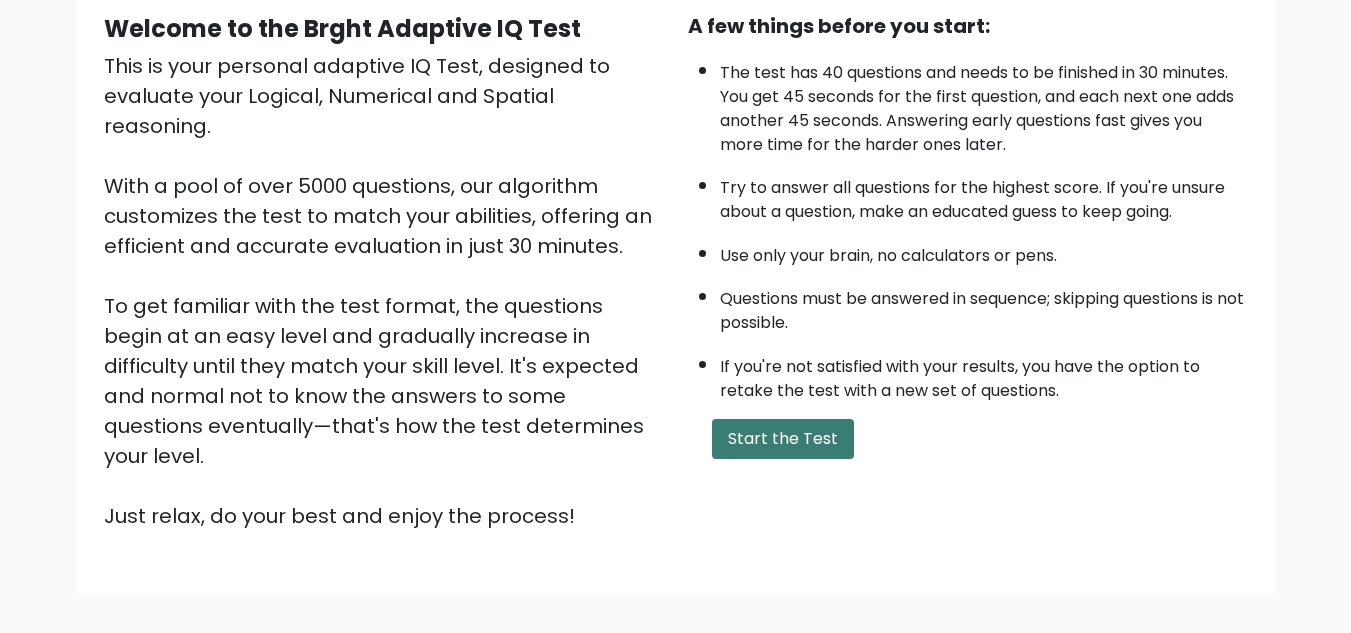 click on "Start the Test" at bounding box center (783, 439) 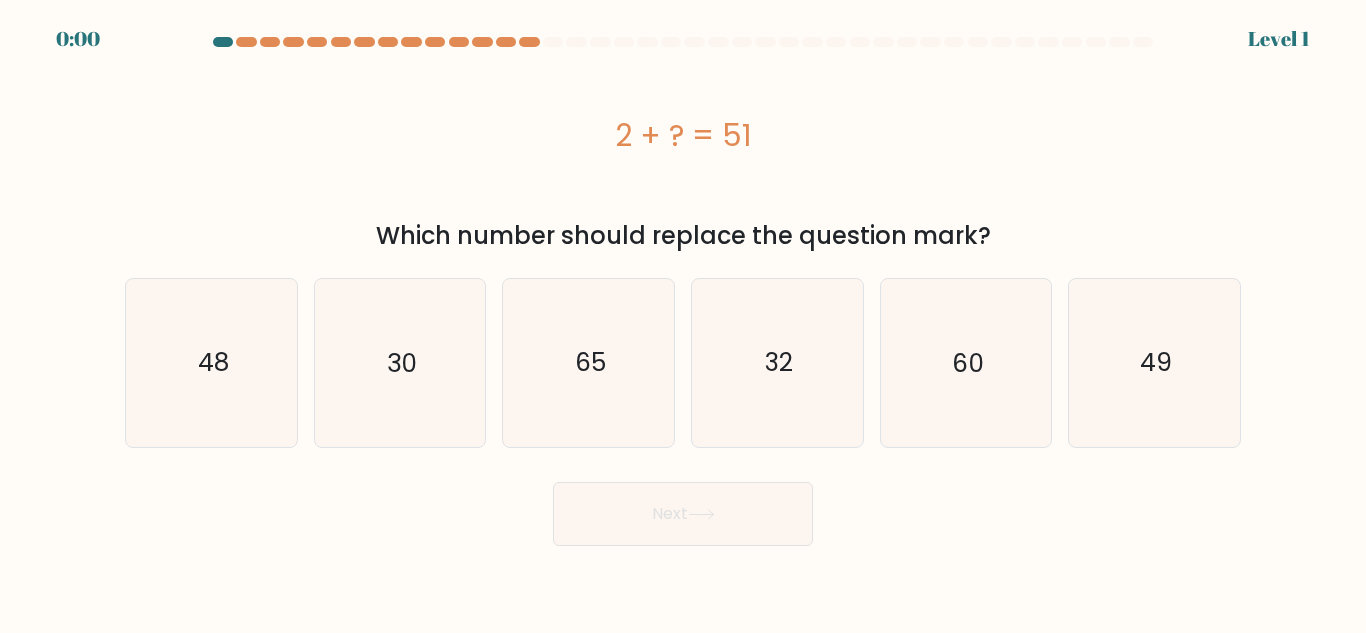 scroll, scrollTop: 0, scrollLeft: 0, axis: both 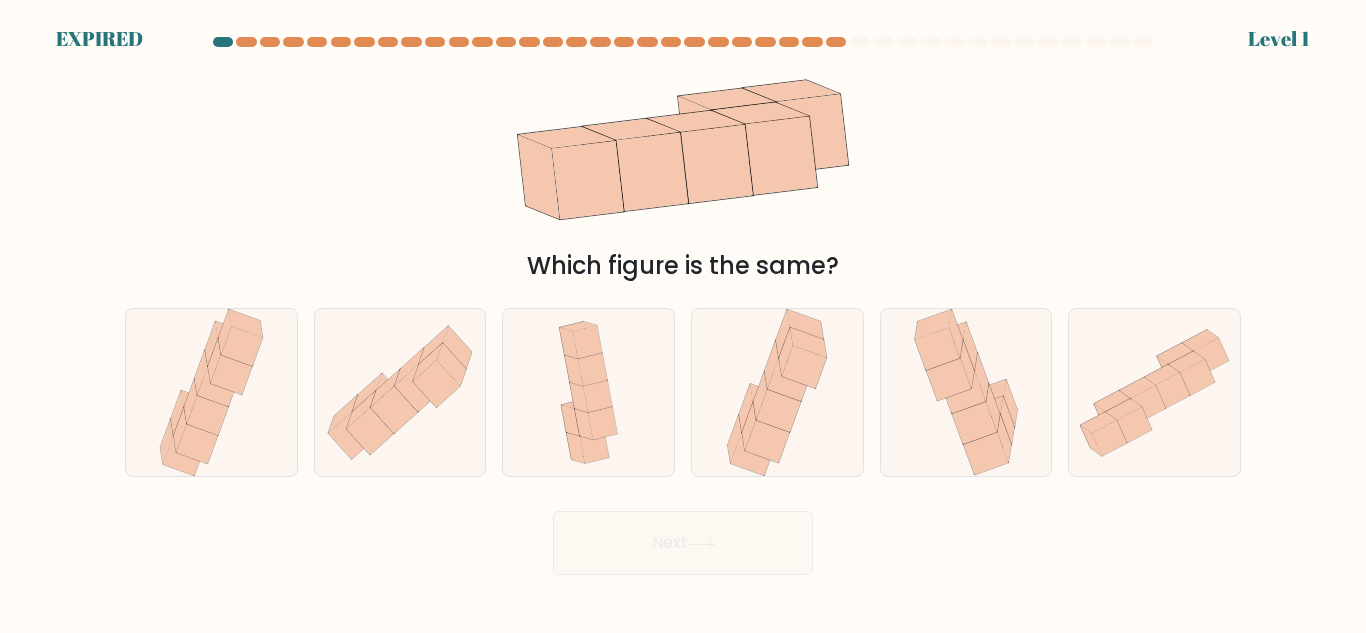 click at bounding box center (223, 42) 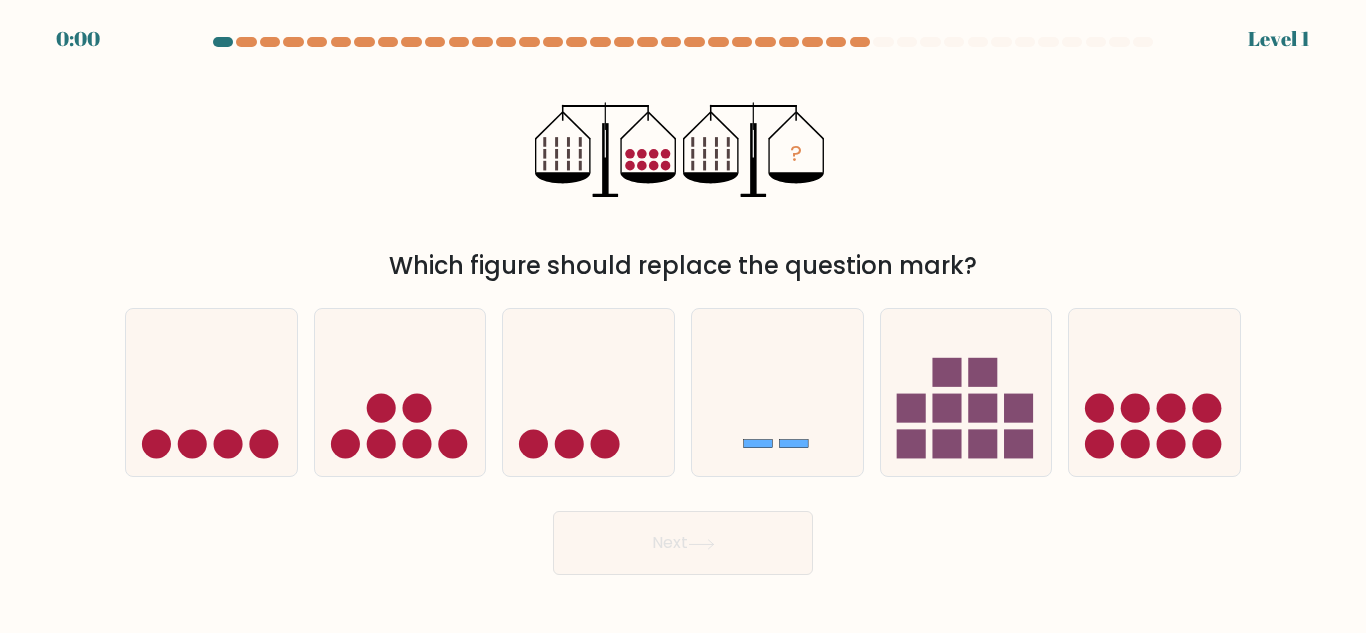 scroll, scrollTop: 0, scrollLeft: 0, axis: both 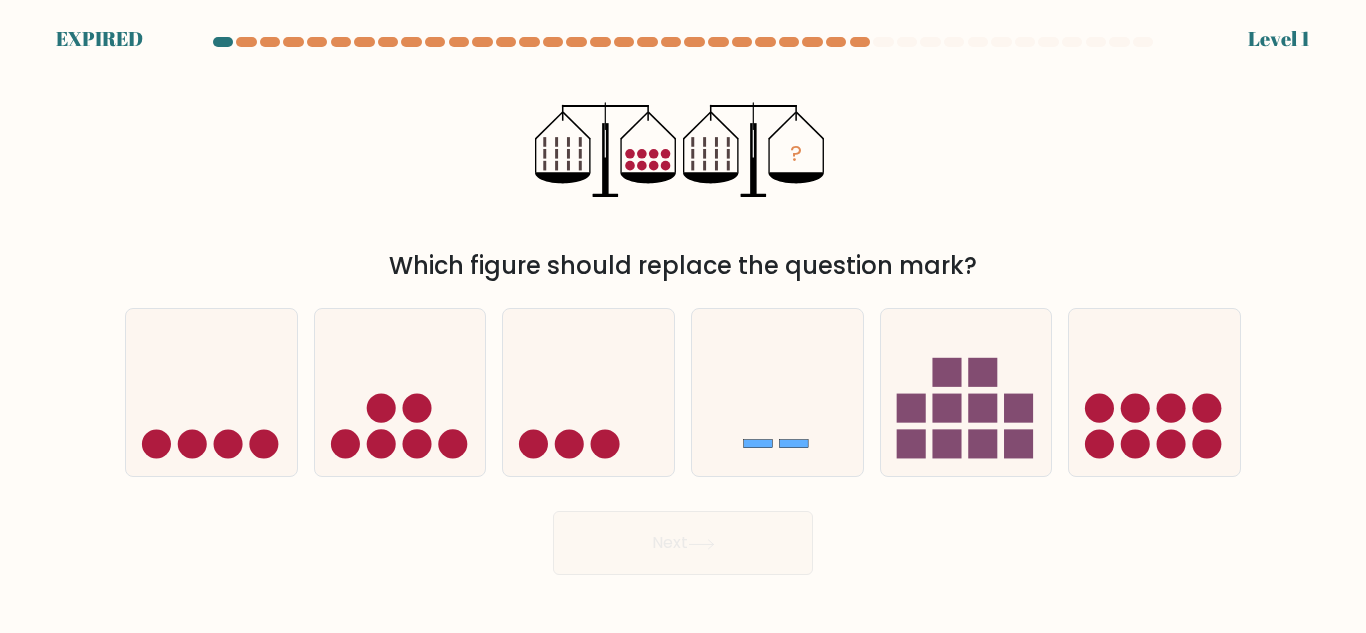 drag, startPoint x: 0, startPoint y: 0, endPoint x: 215, endPoint y: 38, distance: 218.33232 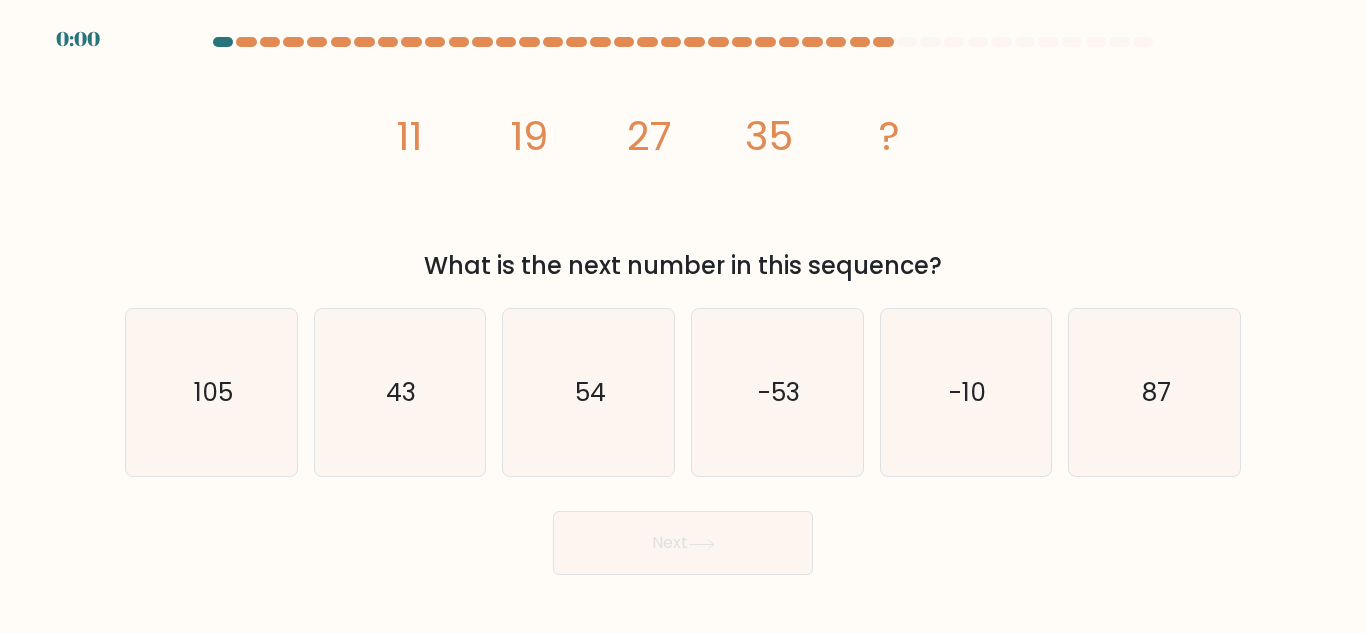 scroll, scrollTop: 0, scrollLeft: 0, axis: both 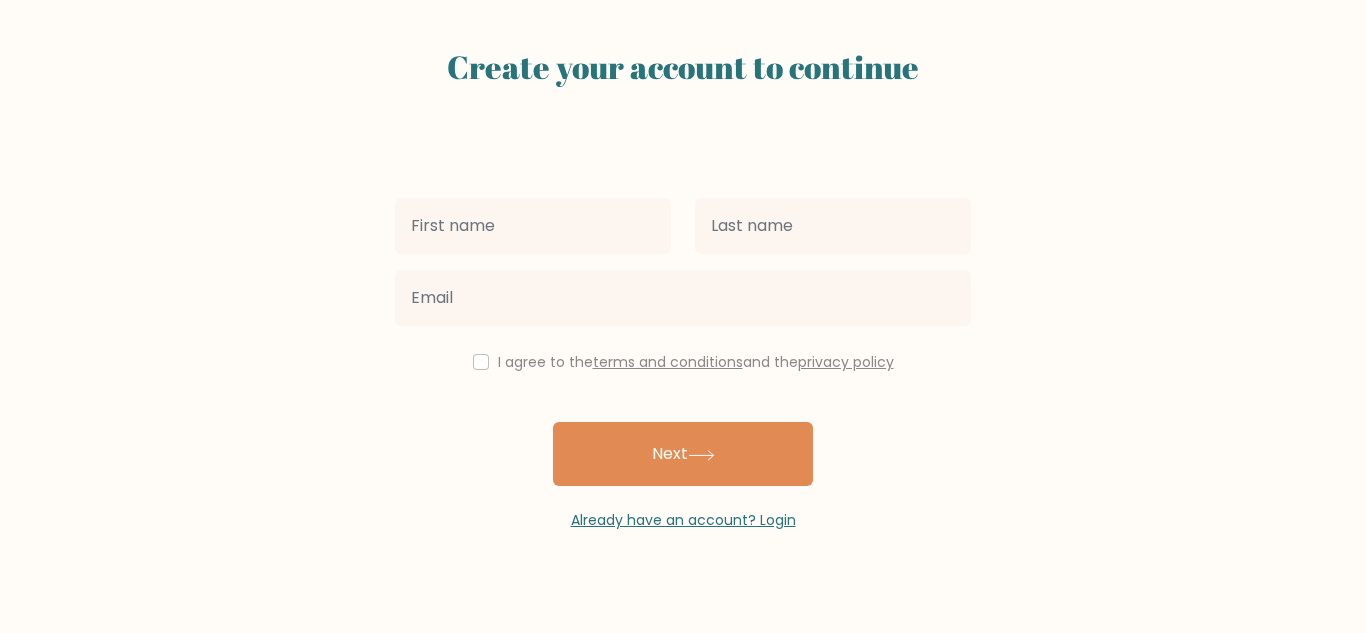 click at bounding box center [533, 226] 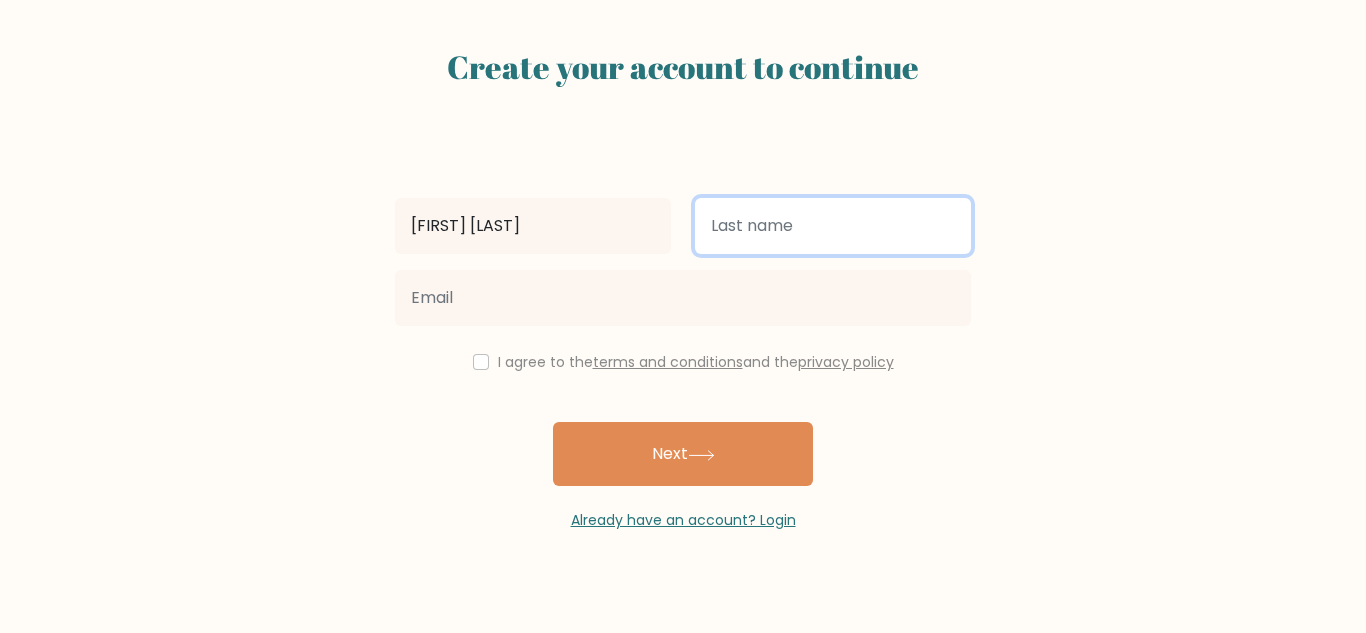 click at bounding box center [833, 226] 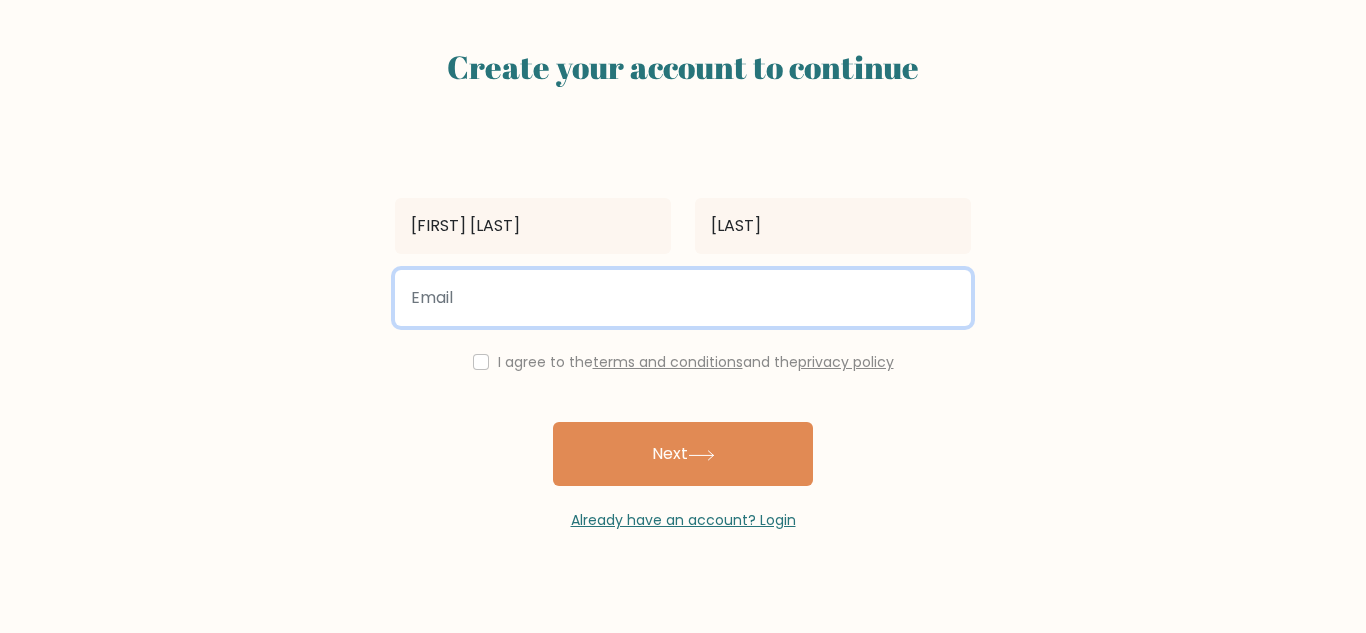 click at bounding box center [683, 298] 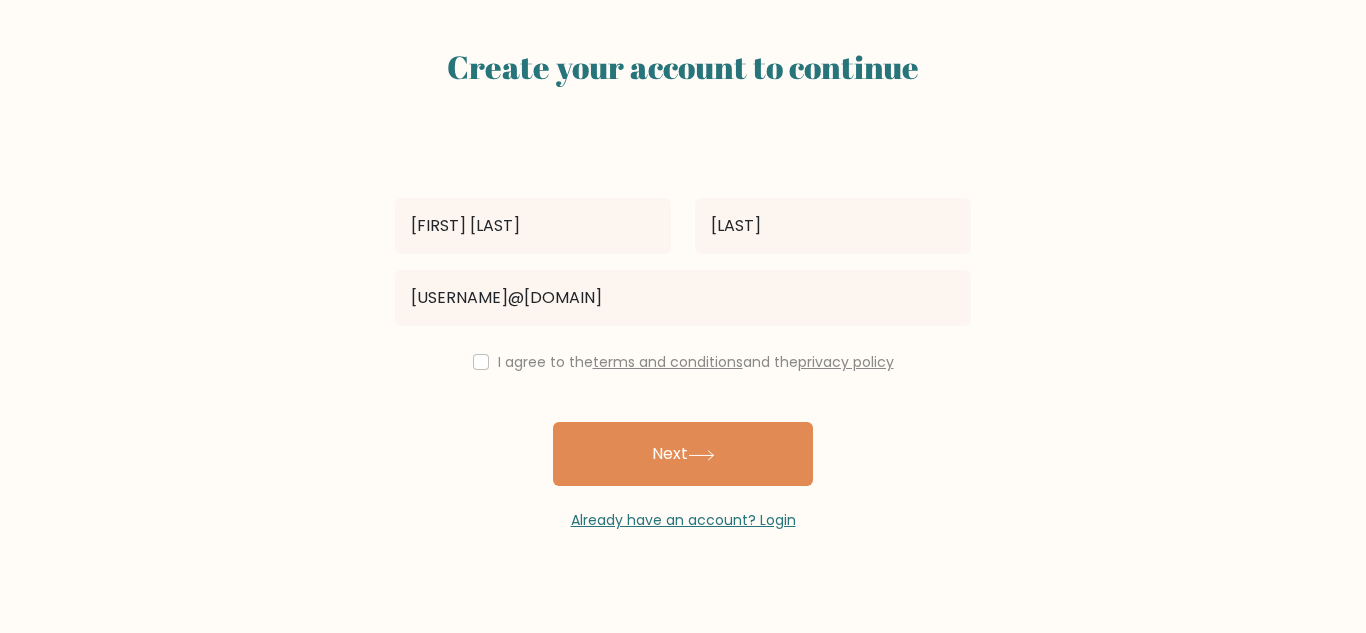 click on "I agree to the  terms and conditions  and the  privacy policy" at bounding box center [683, 362] 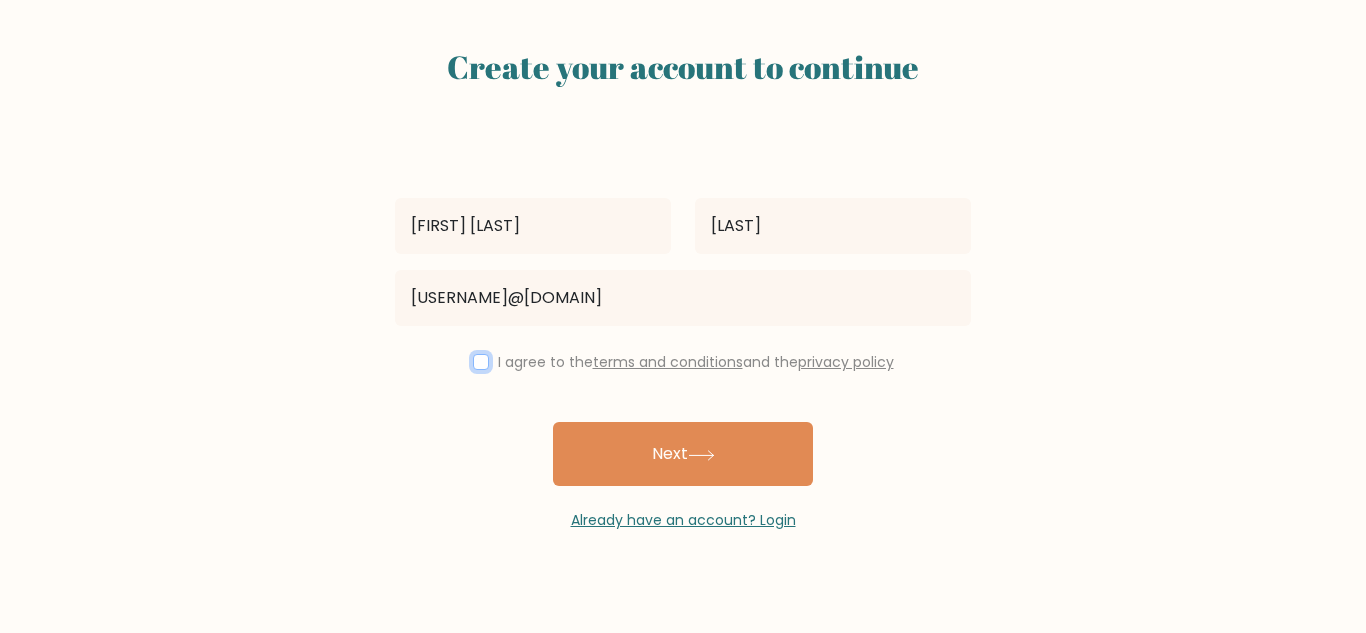 click at bounding box center (481, 362) 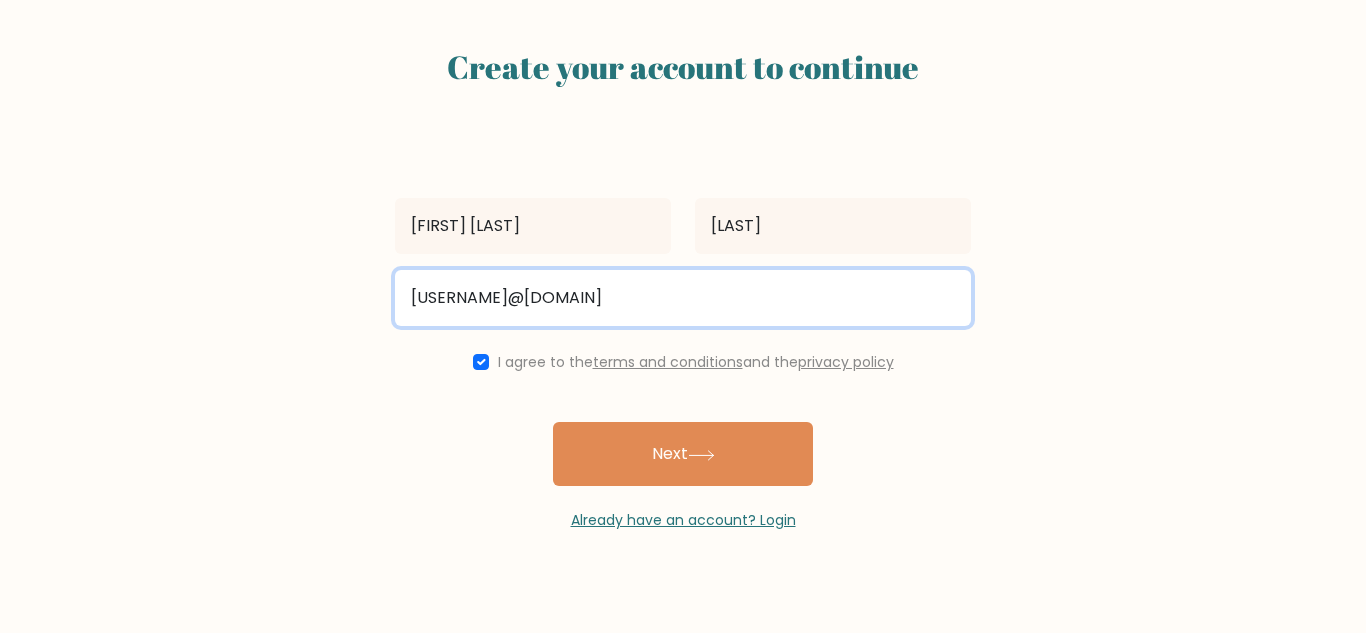 drag, startPoint x: 662, startPoint y: 292, endPoint x: 525, endPoint y: 285, distance: 137.17871 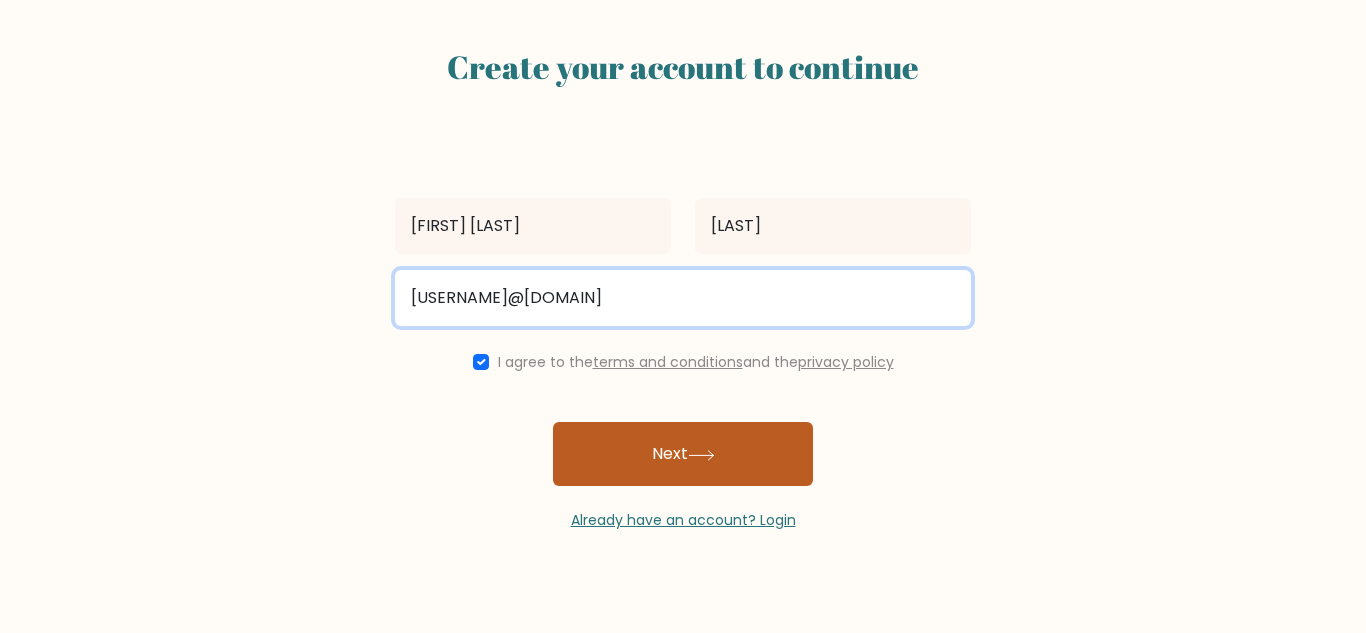 type on "mcamsarte@gmail.com" 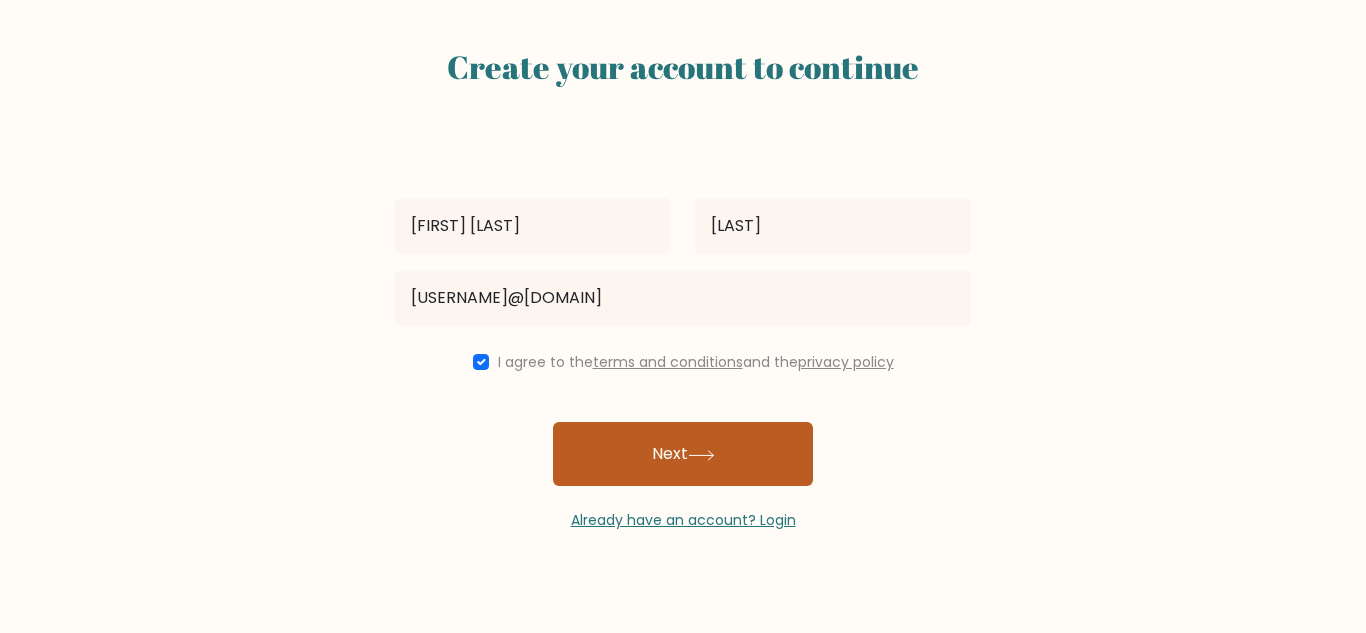 click on "Next" at bounding box center [683, 454] 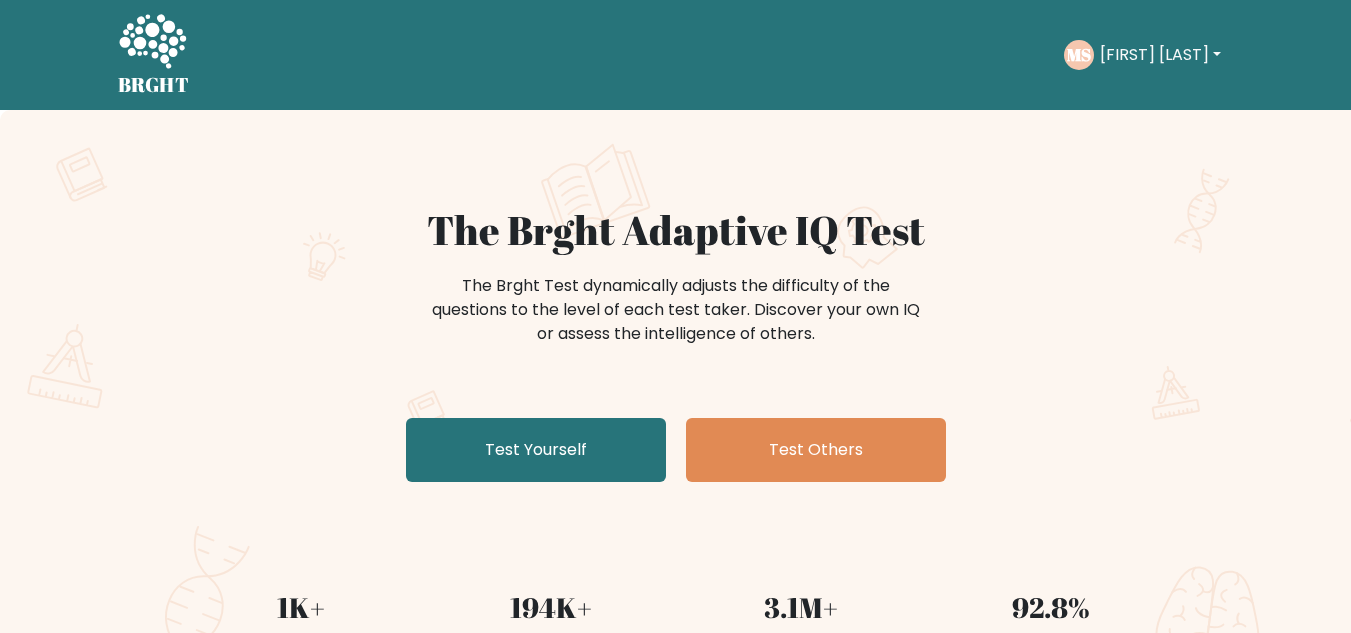 scroll, scrollTop: 0, scrollLeft: 0, axis: both 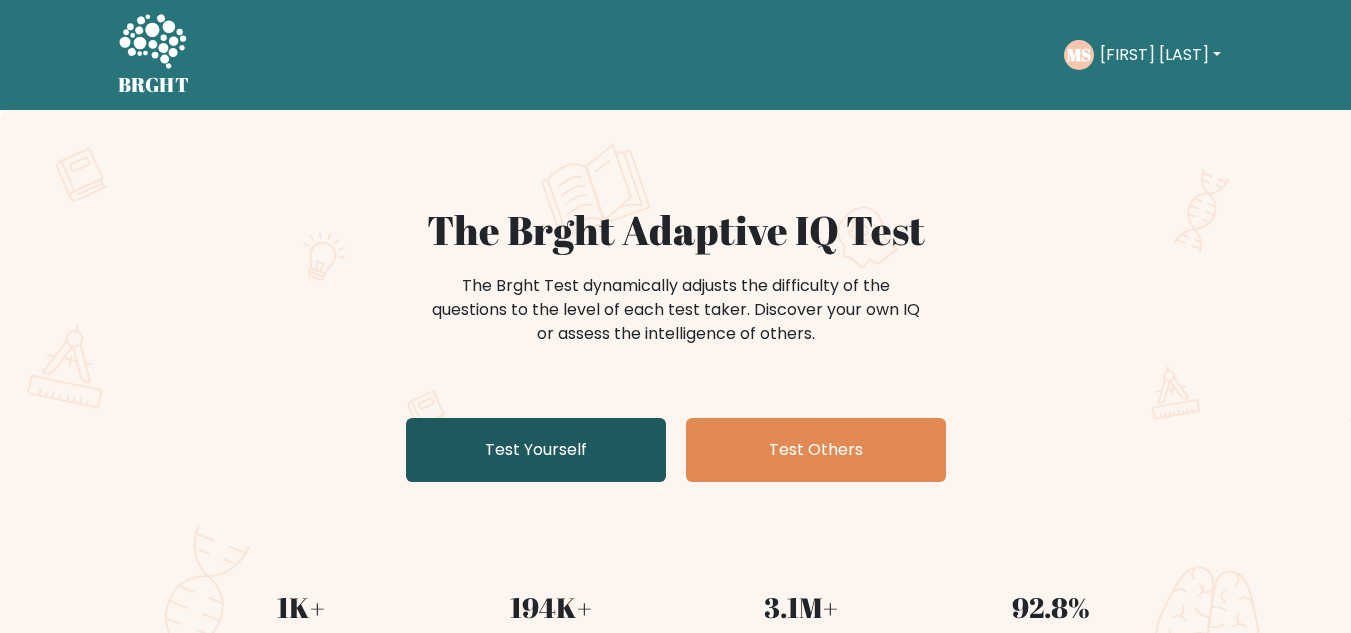 click on "Test Yourself" at bounding box center (536, 450) 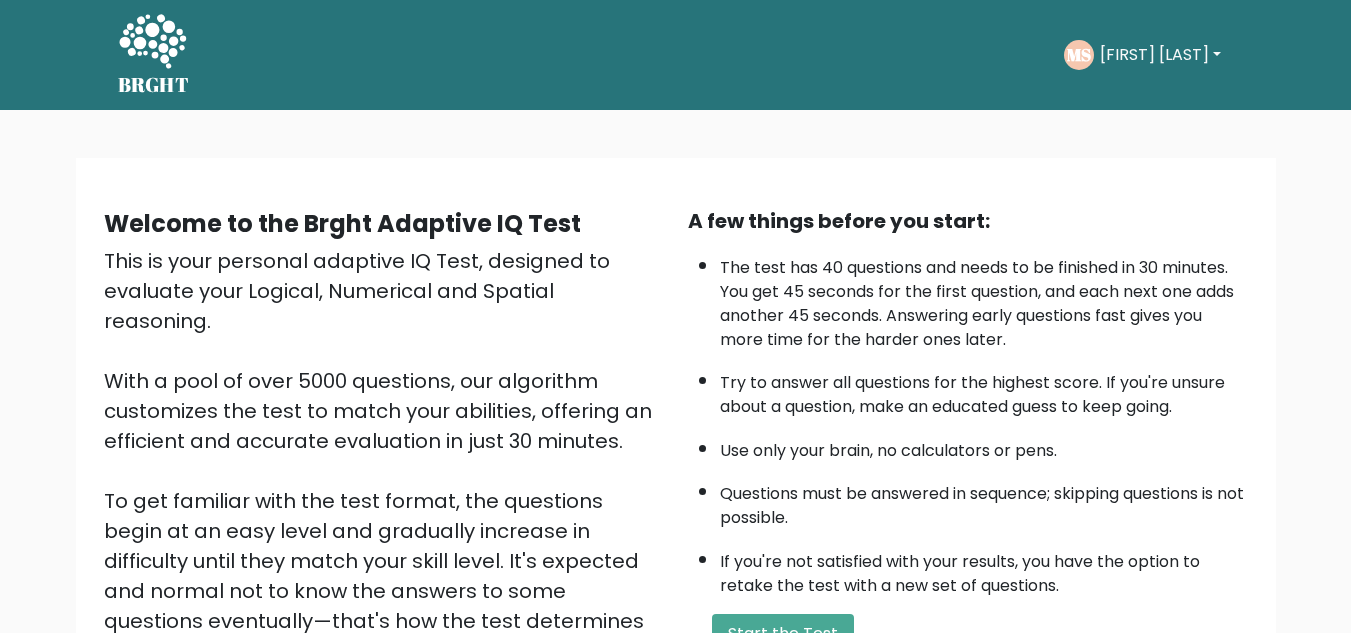 scroll, scrollTop: 0, scrollLeft: 0, axis: both 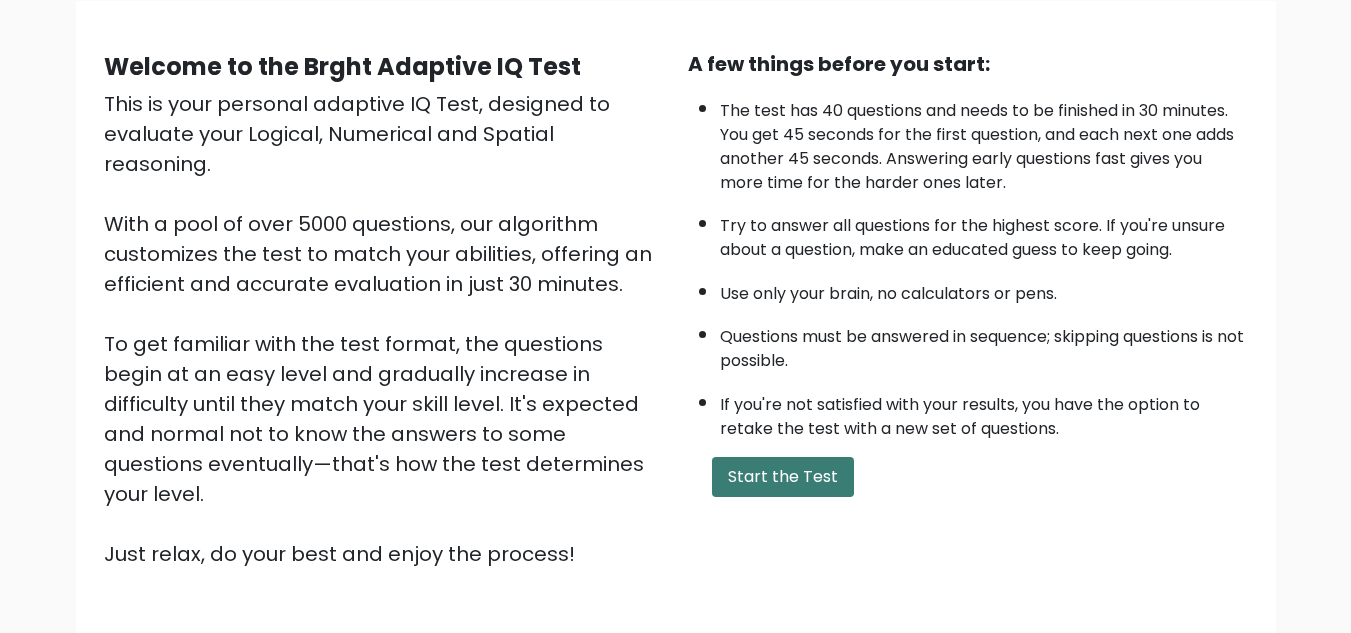 click on "Start the Test" at bounding box center [783, 477] 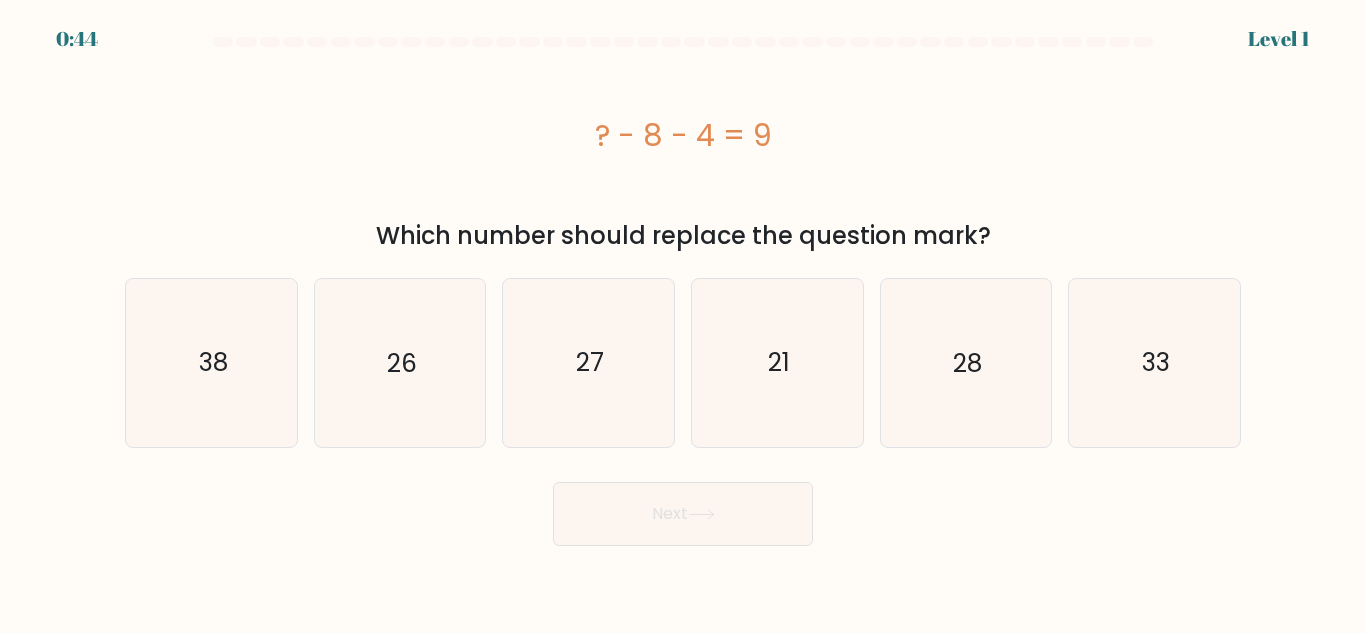 scroll, scrollTop: 0, scrollLeft: 0, axis: both 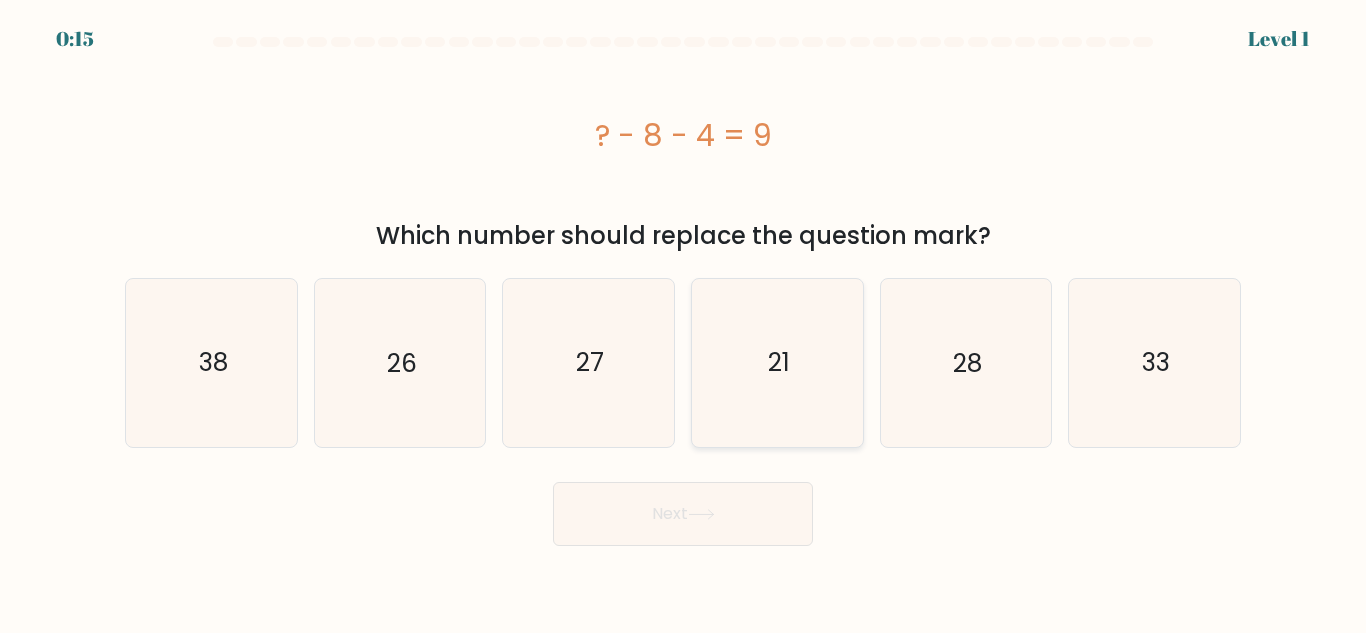 click on "21" at bounding box center [777, 362] 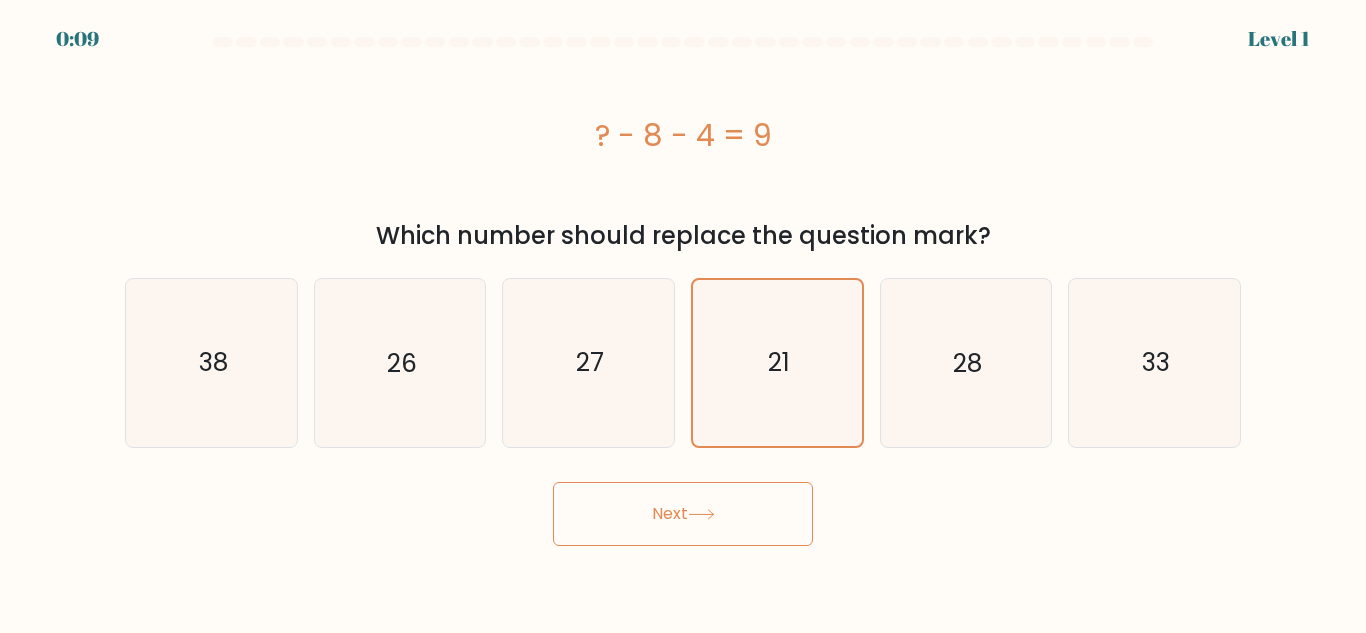 click on "Next" at bounding box center [683, 514] 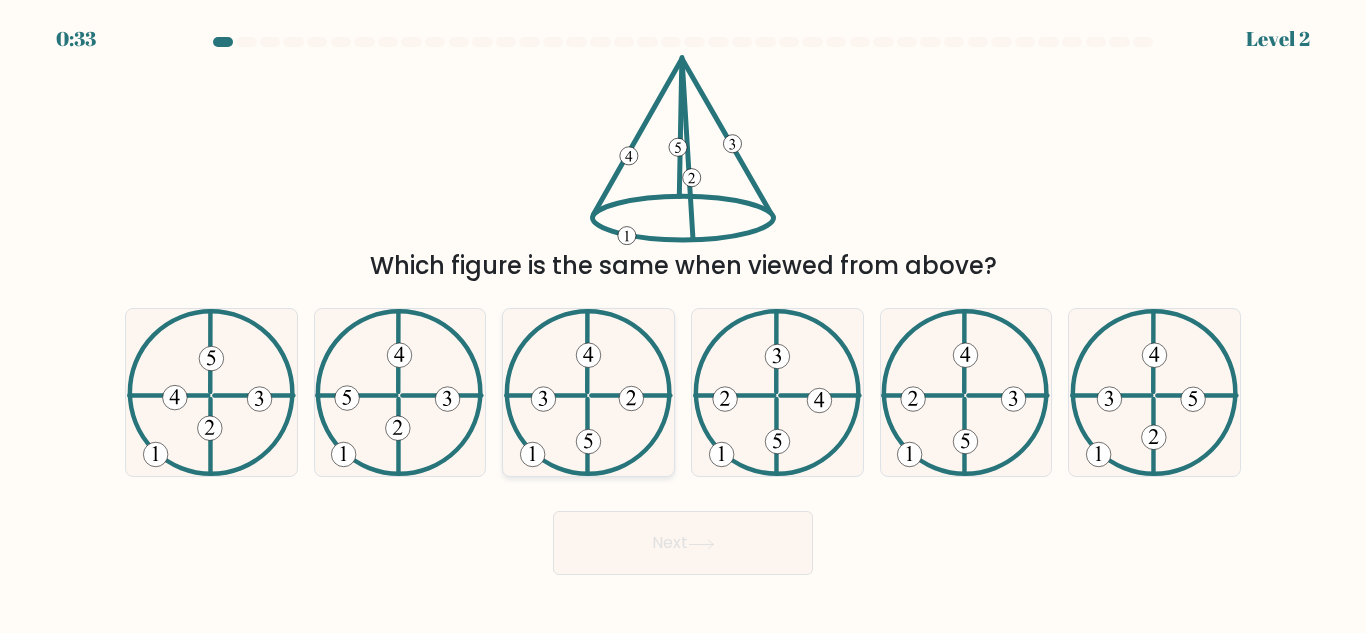 click at bounding box center (631, 396) 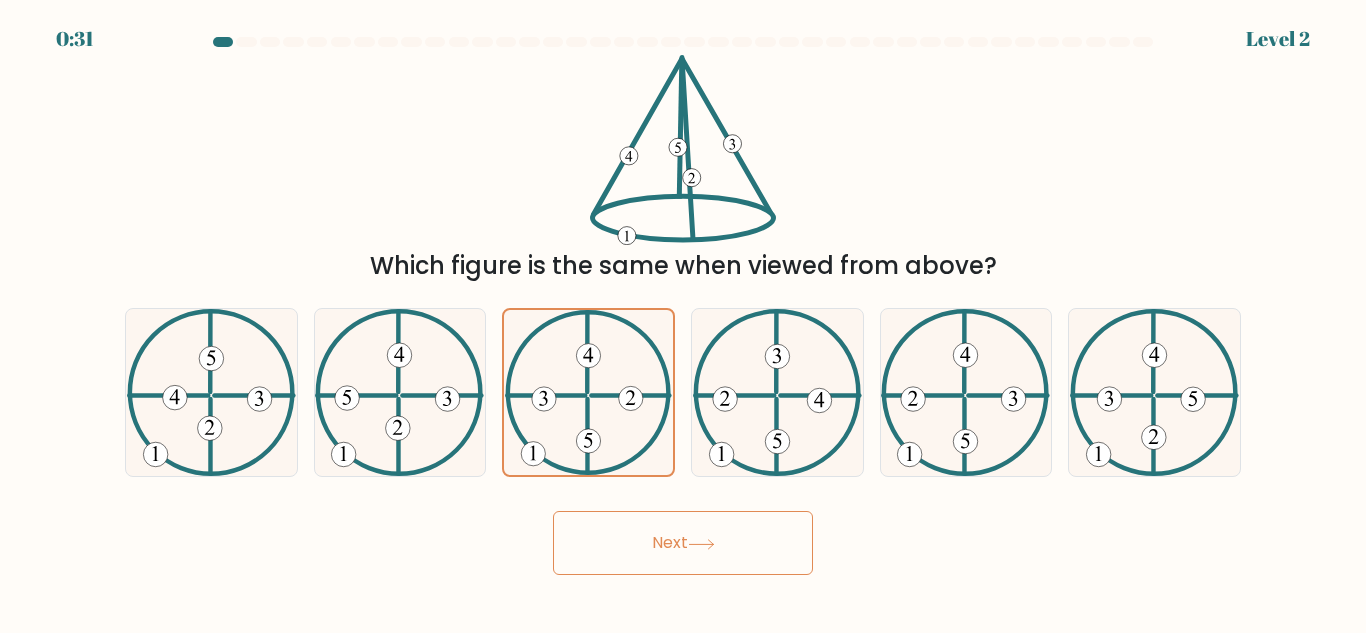 click on "Next" at bounding box center (683, 543) 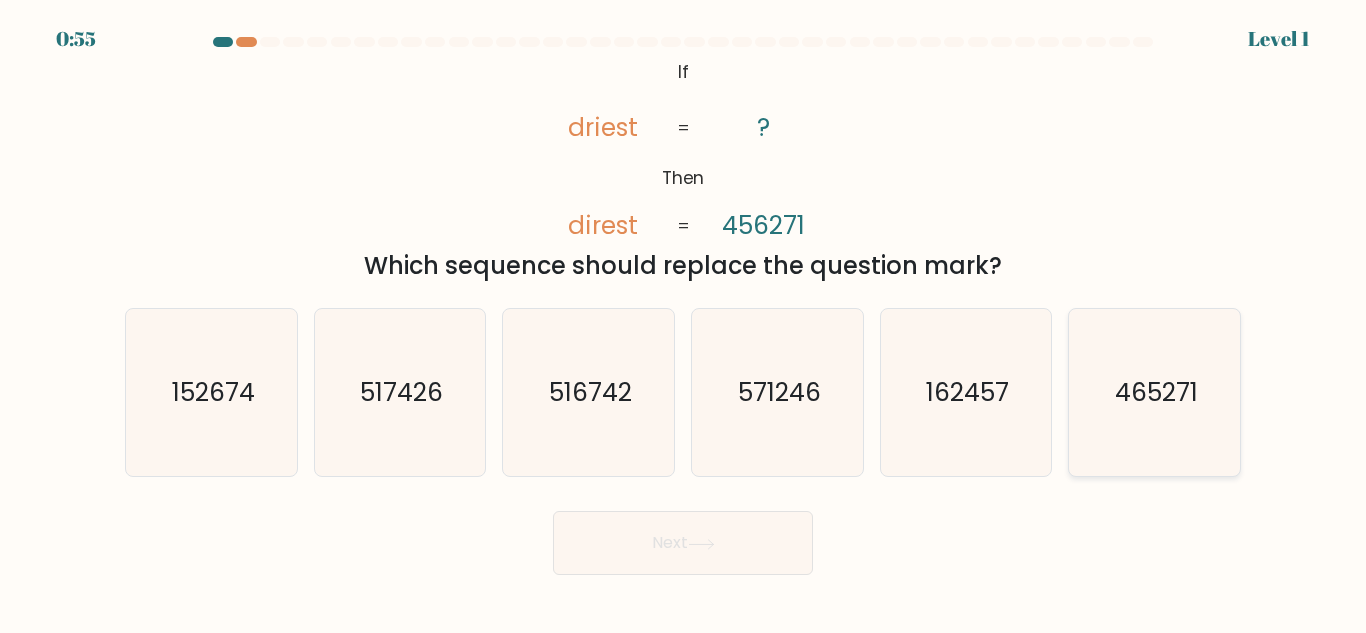 click on "465271" at bounding box center [1156, 392] 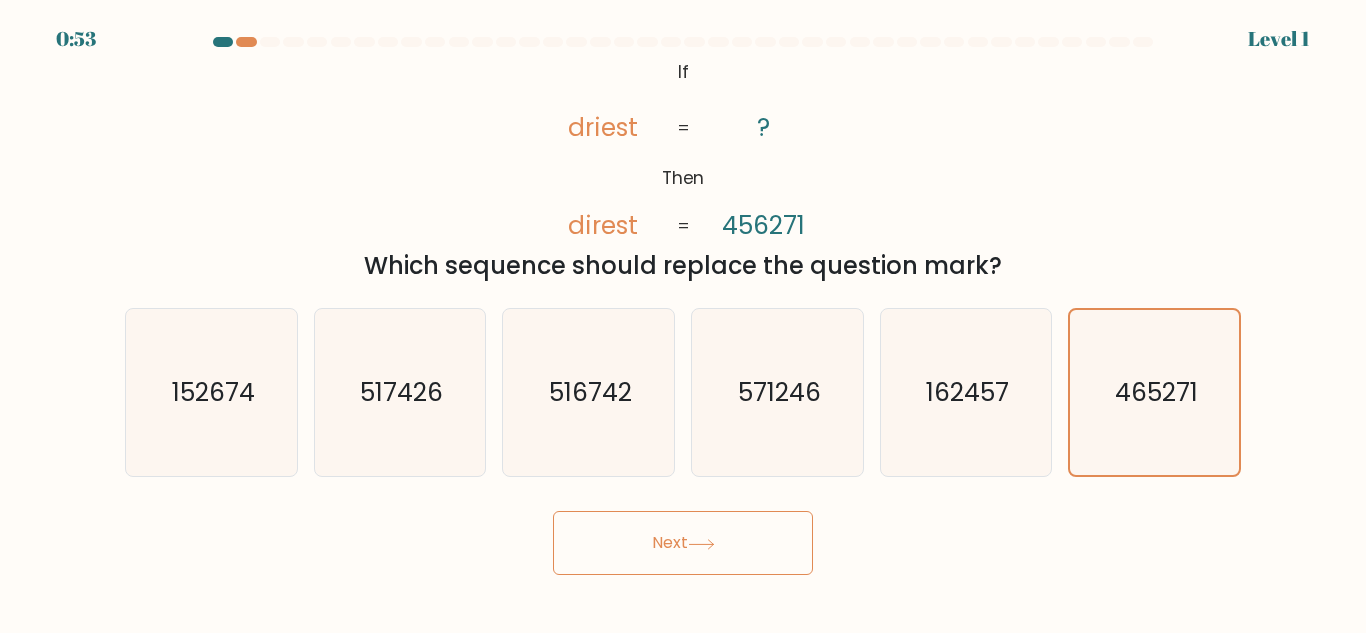 click on "Next" at bounding box center (683, 543) 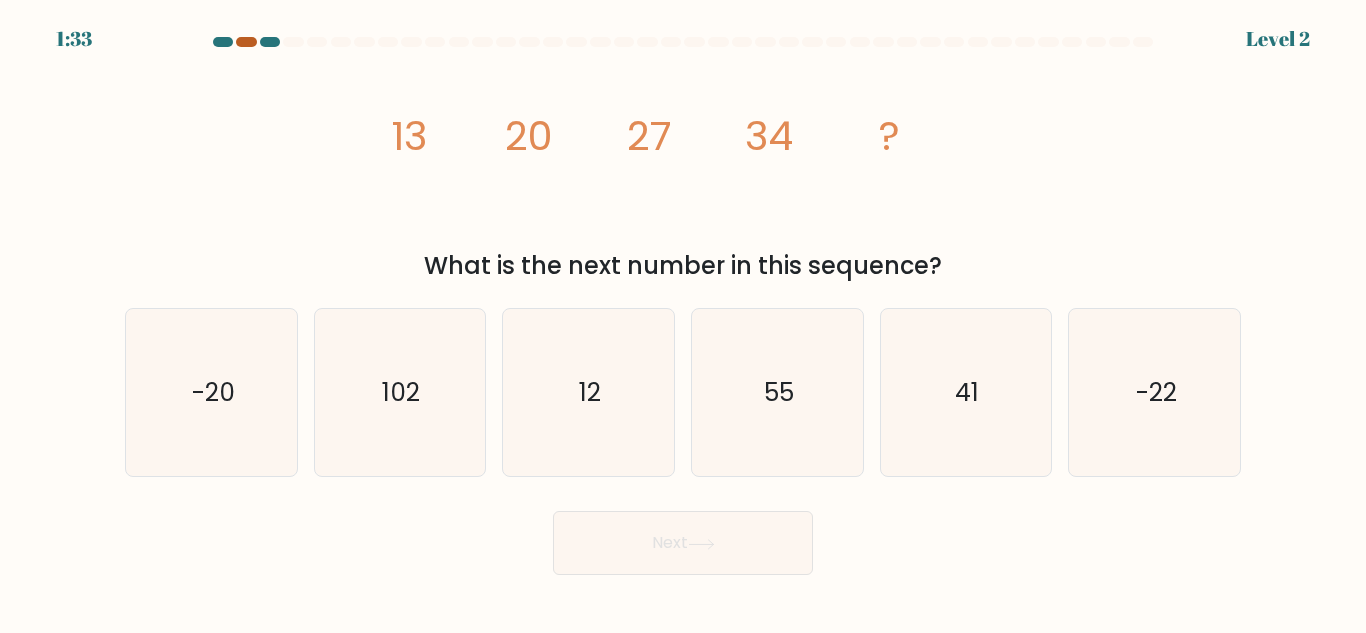 click at bounding box center [246, 42] 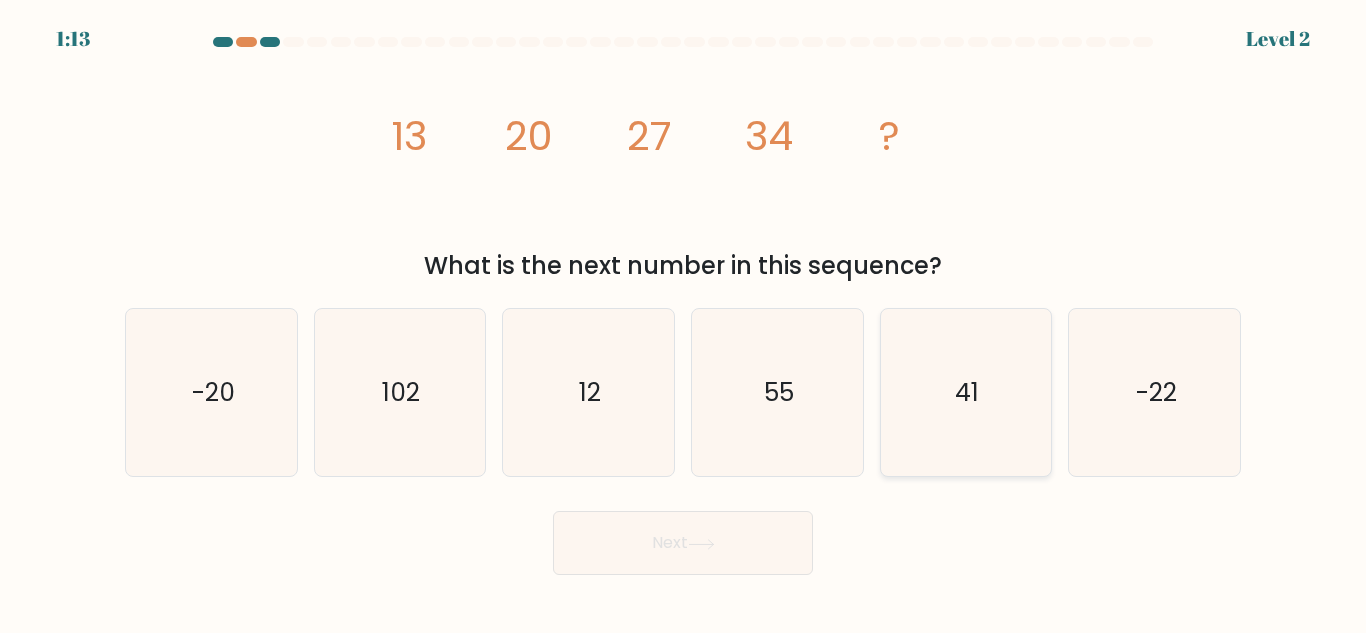 click on "41" at bounding box center (965, 392) 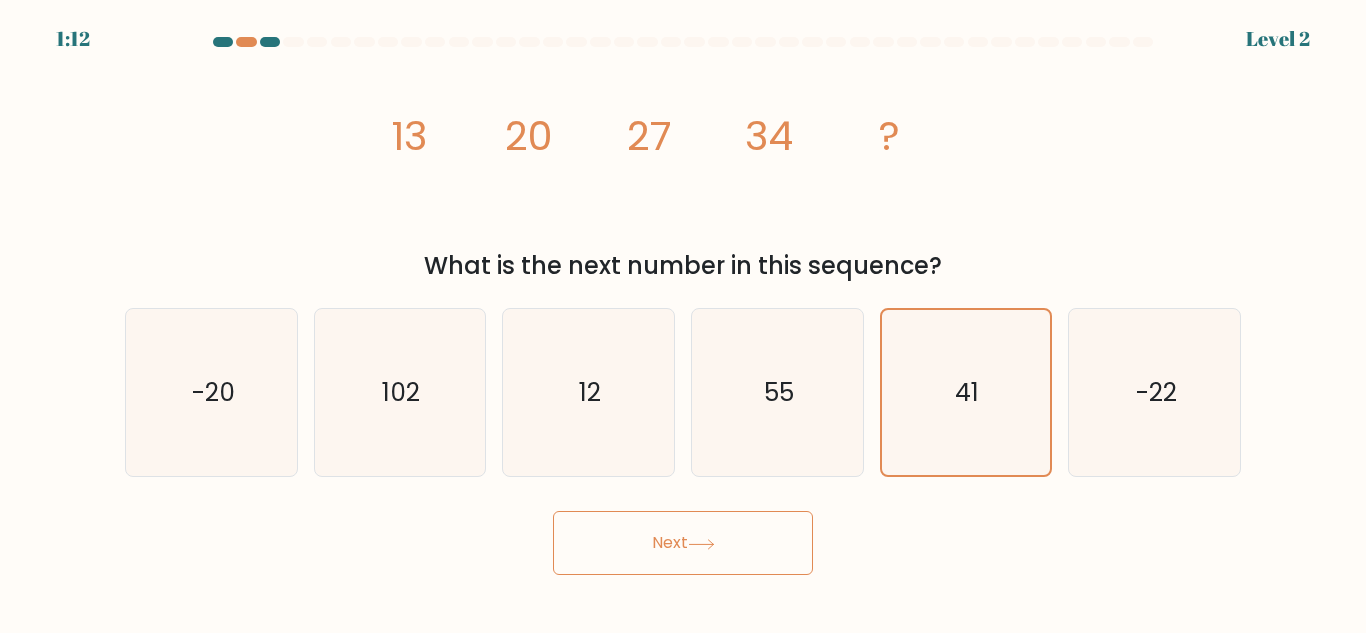 click on "Next" at bounding box center [683, 543] 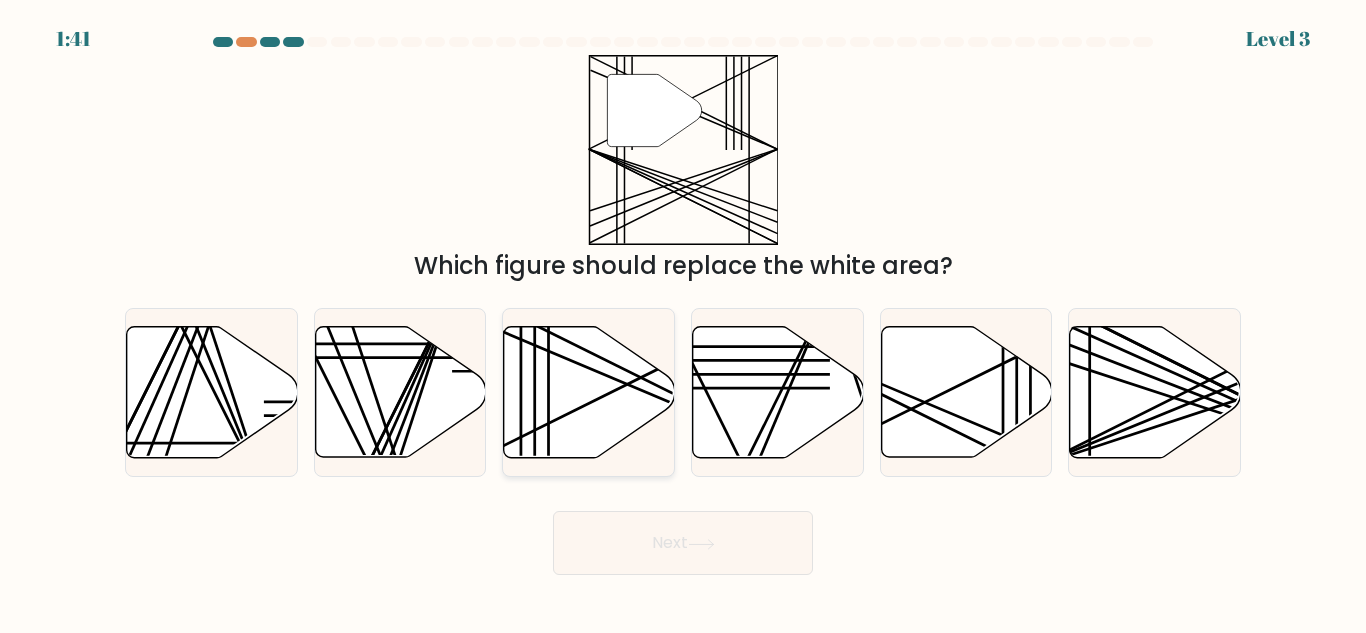 click at bounding box center (589, 392) 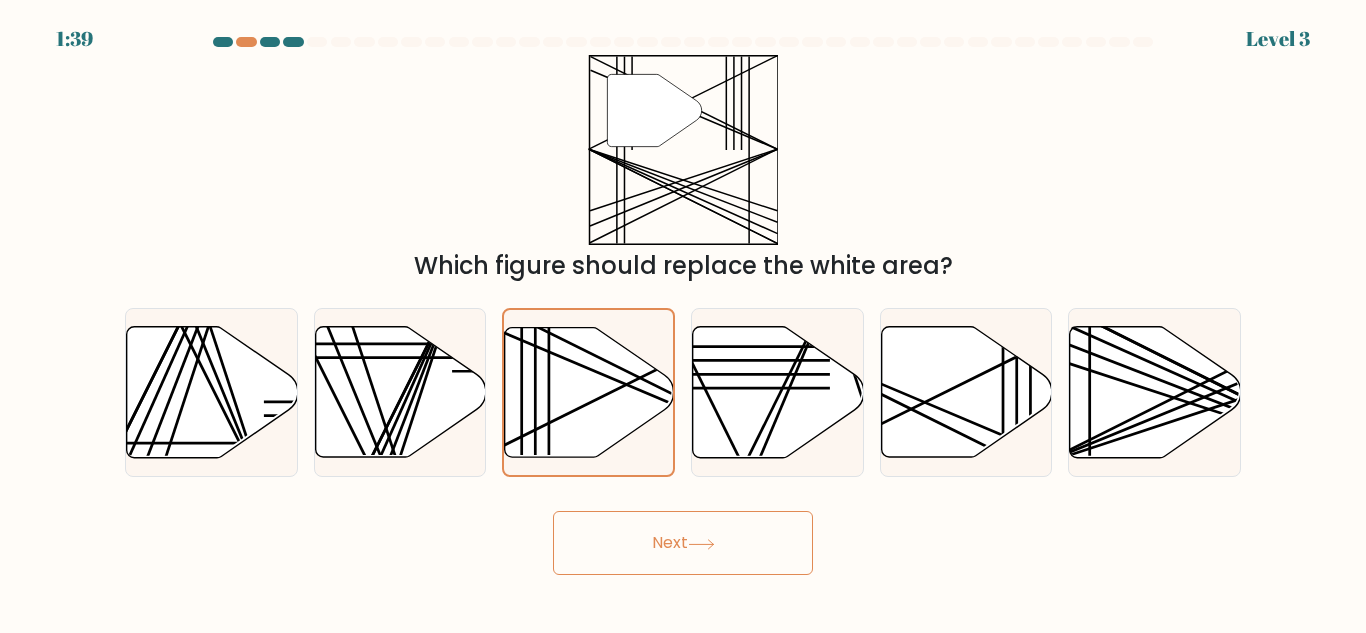 click on "Next" at bounding box center [683, 543] 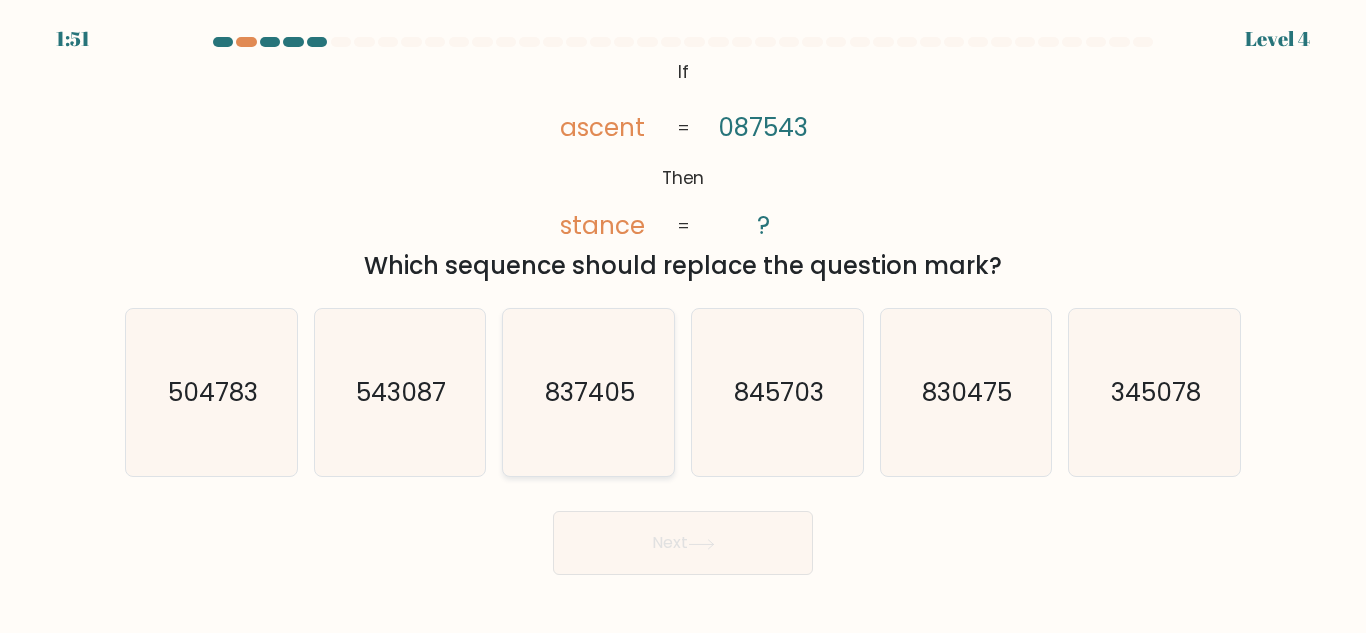 click on "837405" at bounding box center (590, 392) 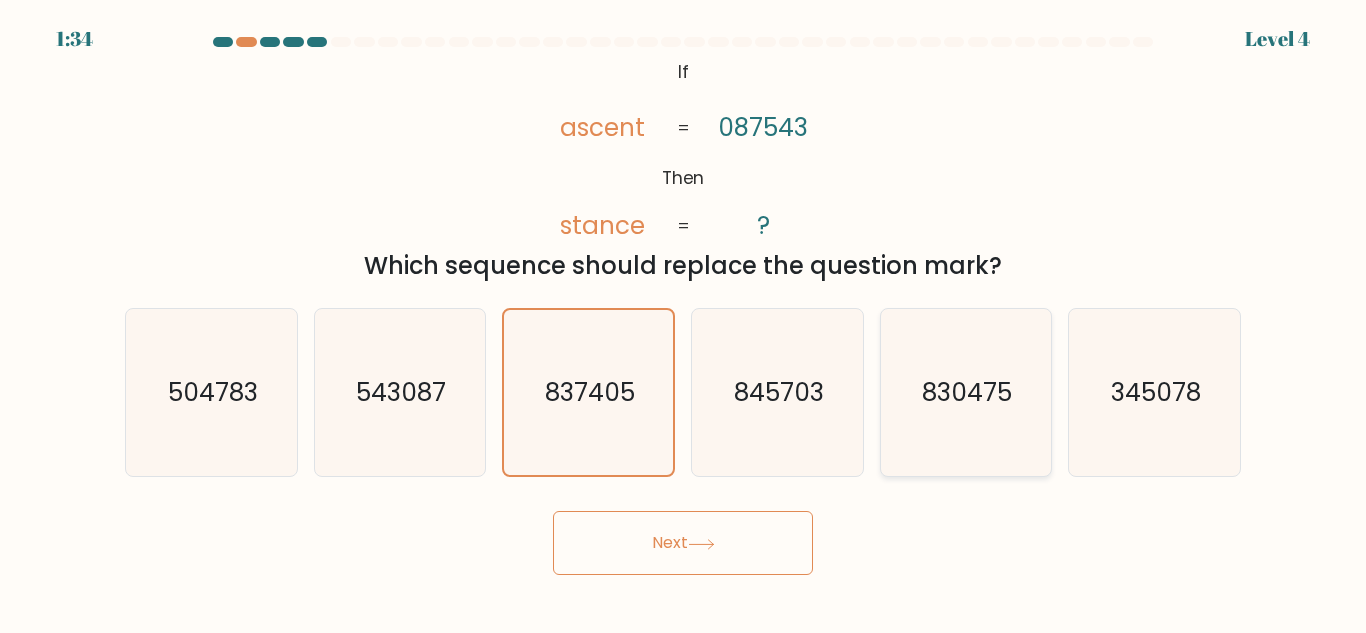 click on "830475" at bounding box center (968, 392) 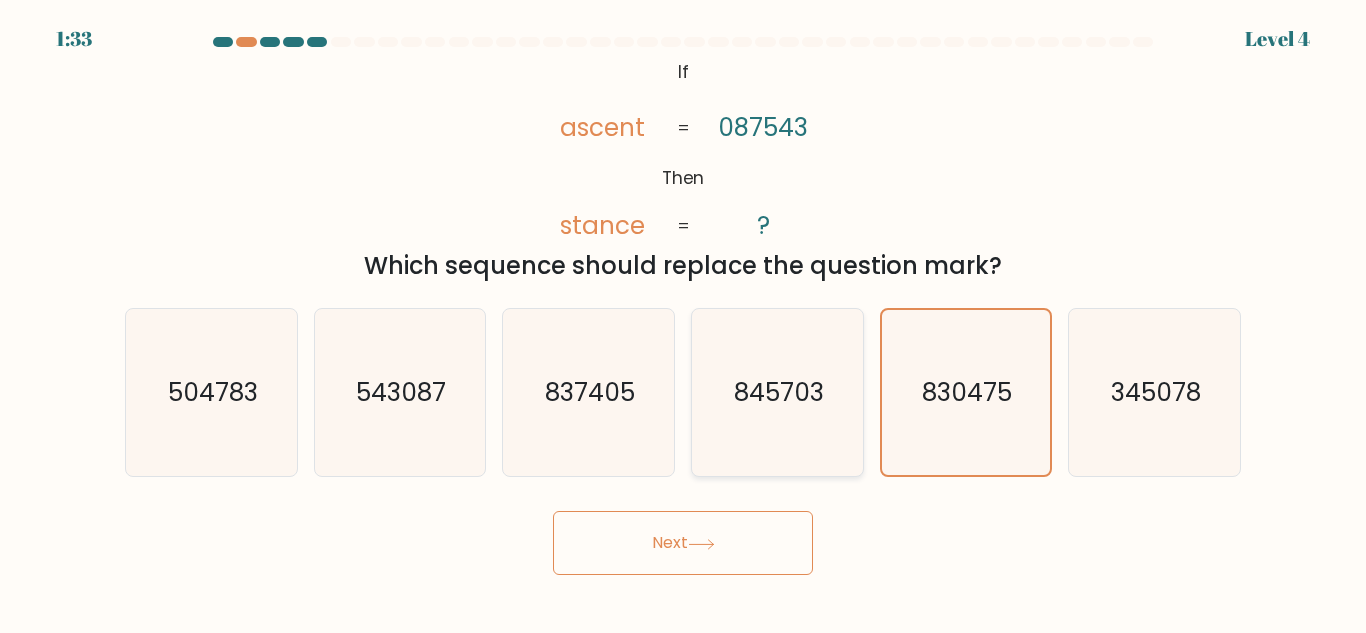 click on "845703" at bounding box center (779, 392) 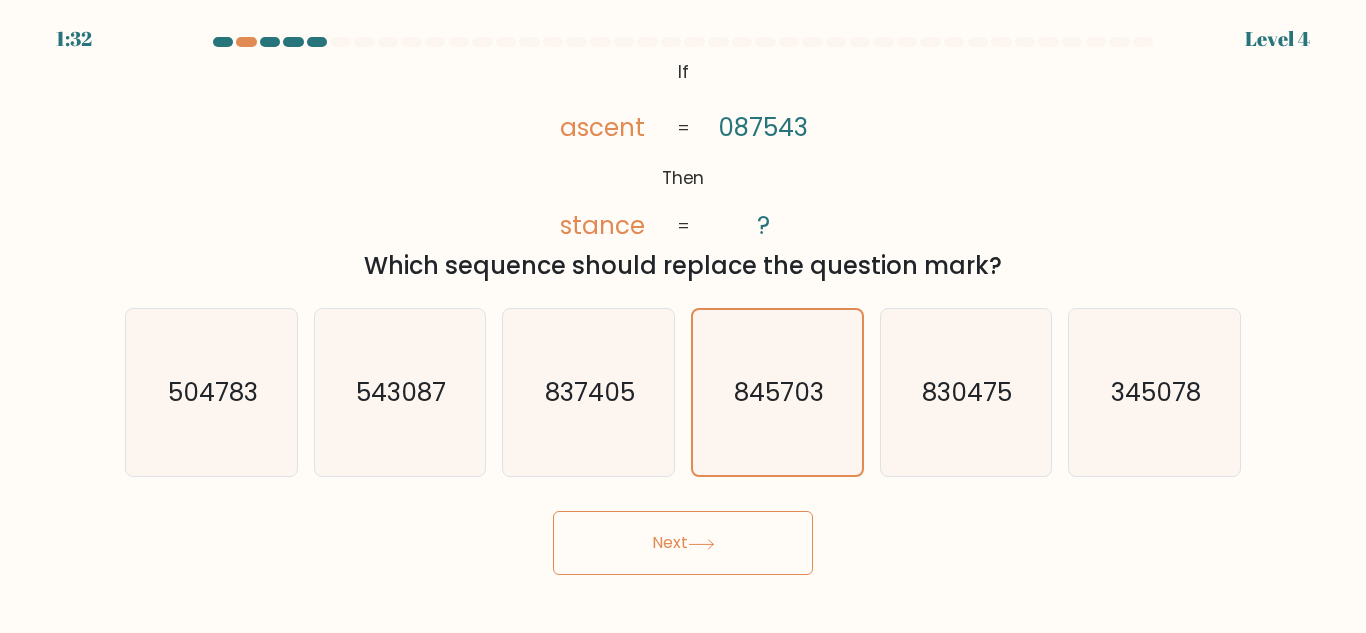 click on "Next" at bounding box center [683, 543] 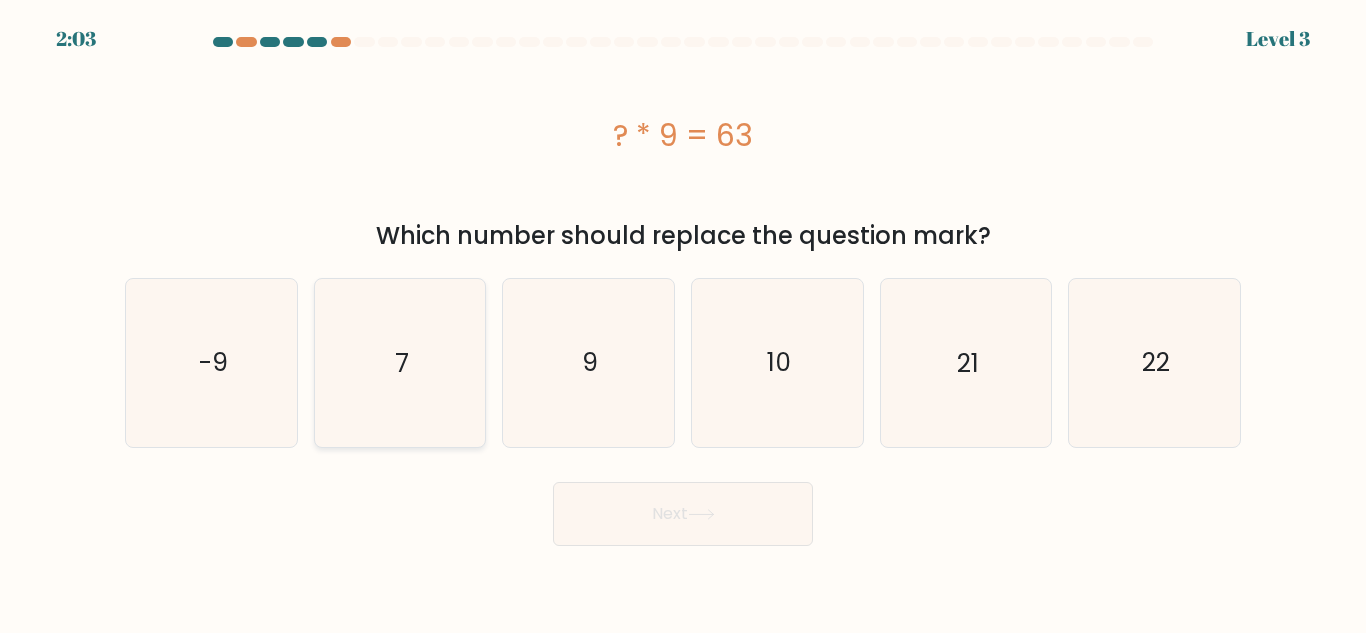 click on "7" at bounding box center [399, 362] 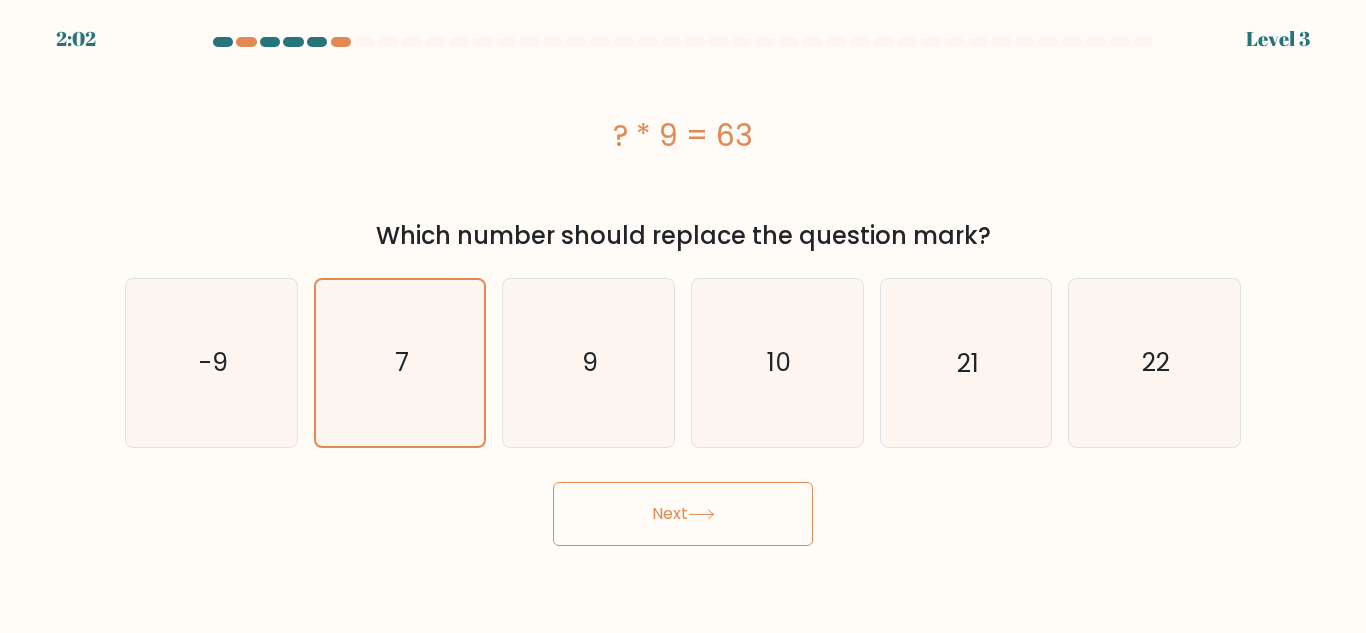 click on "Next" at bounding box center (683, 514) 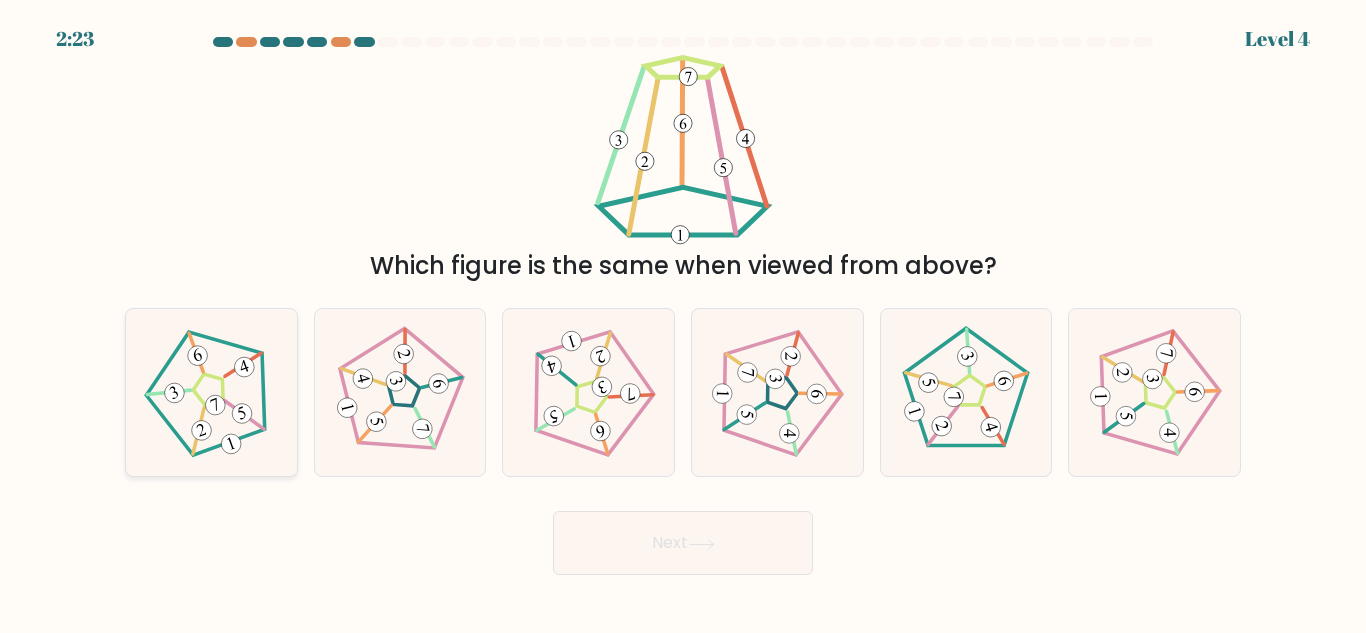 click at bounding box center [211, 393] 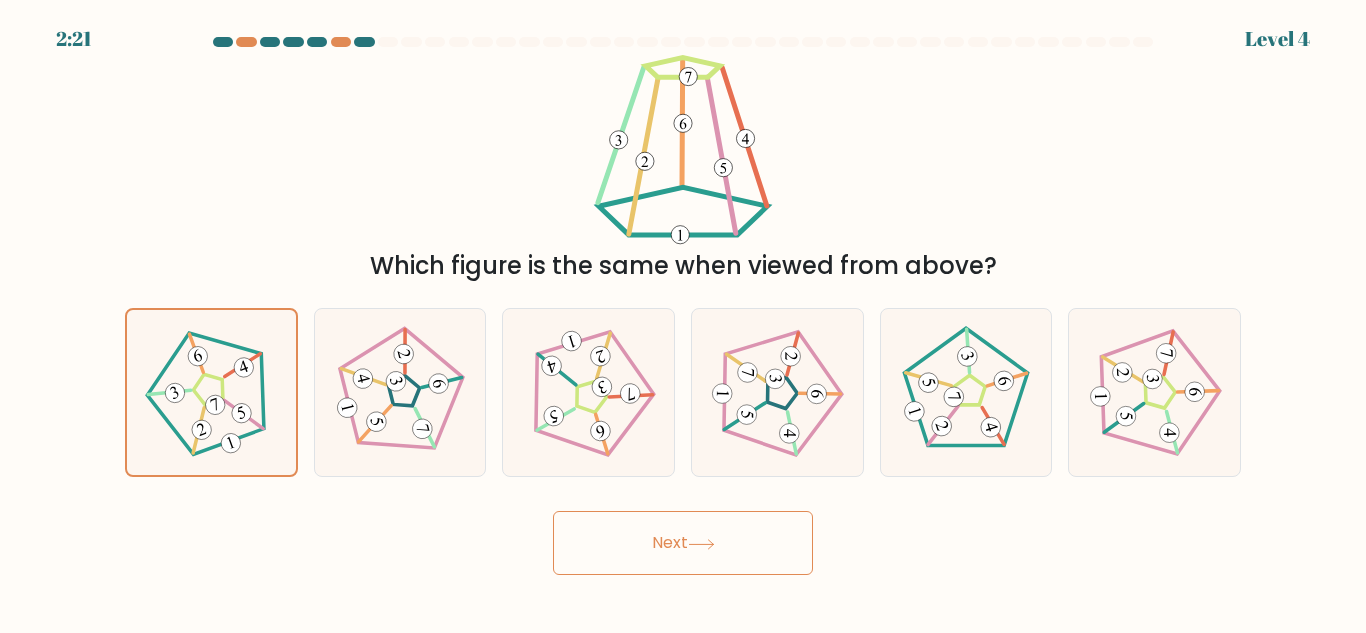 click on "Next" at bounding box center (683, 543) 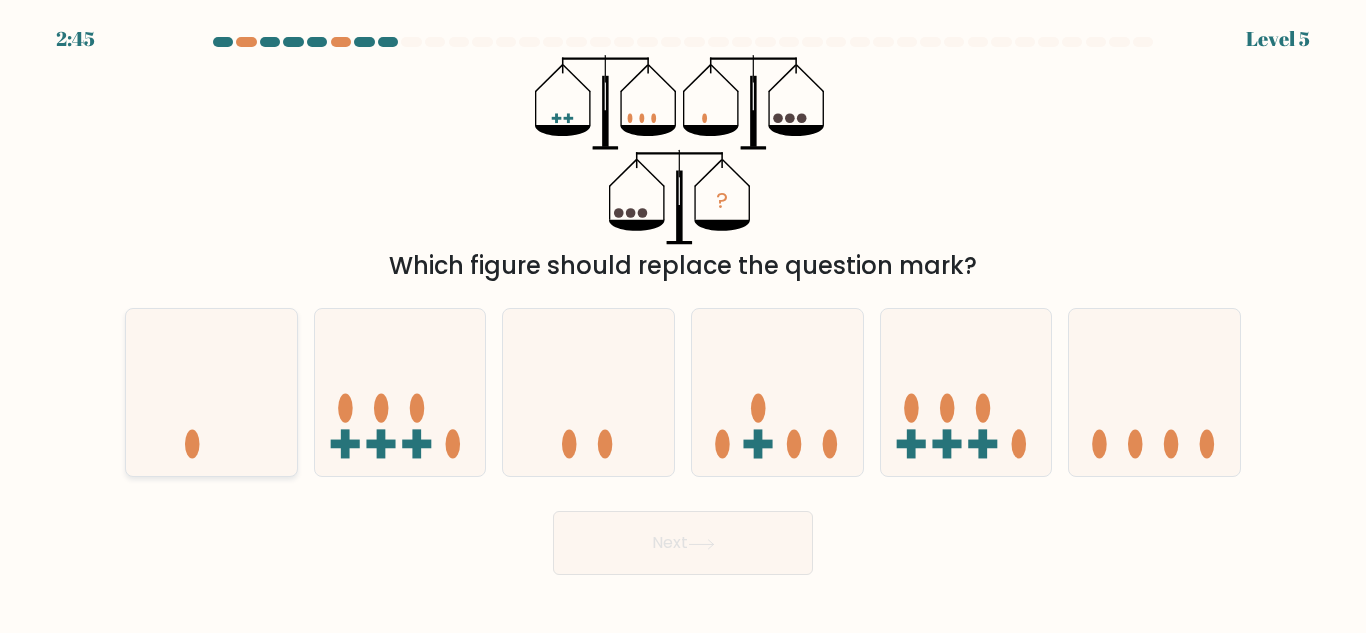 click at bounding box center (211, 392) 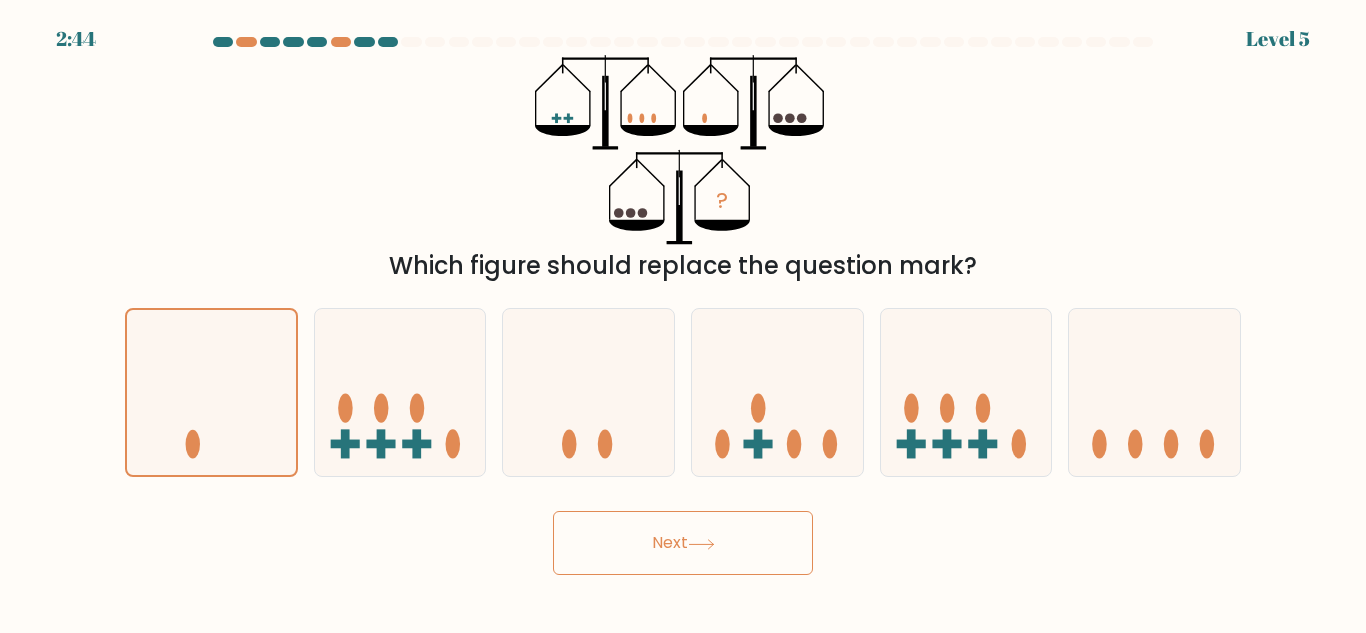 click on "Next" at bounding box center (683, 543) 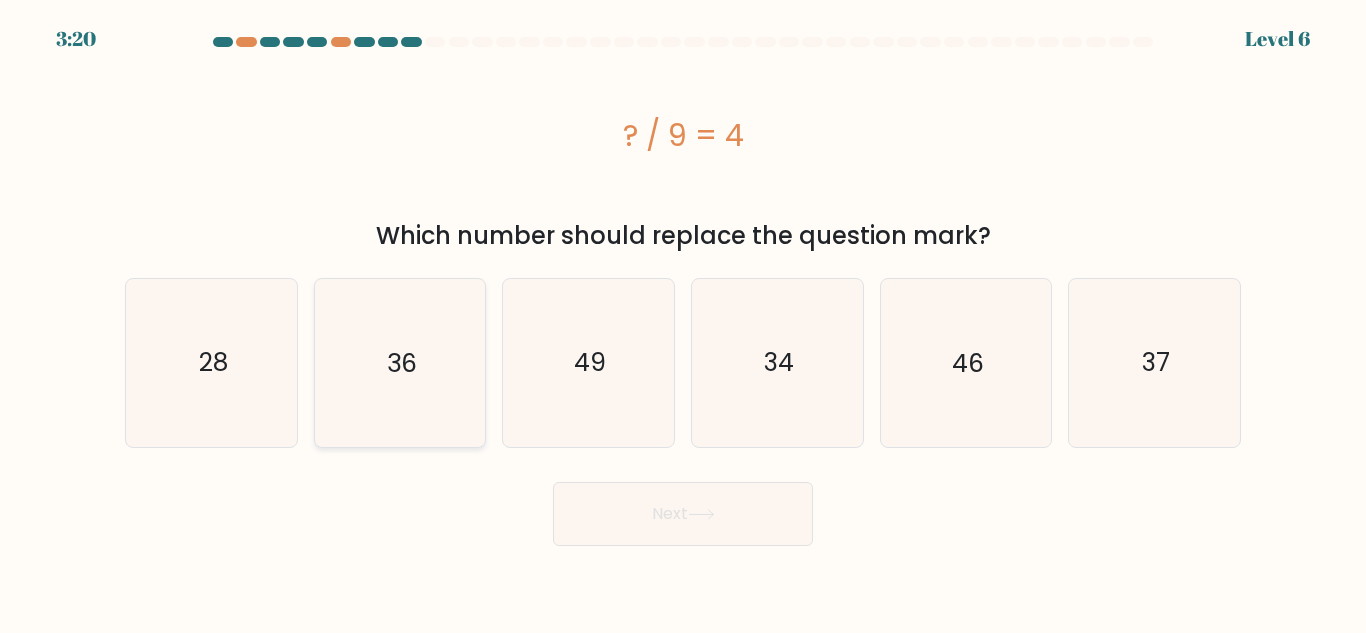 click on "36" at bounding box center (399, 362) 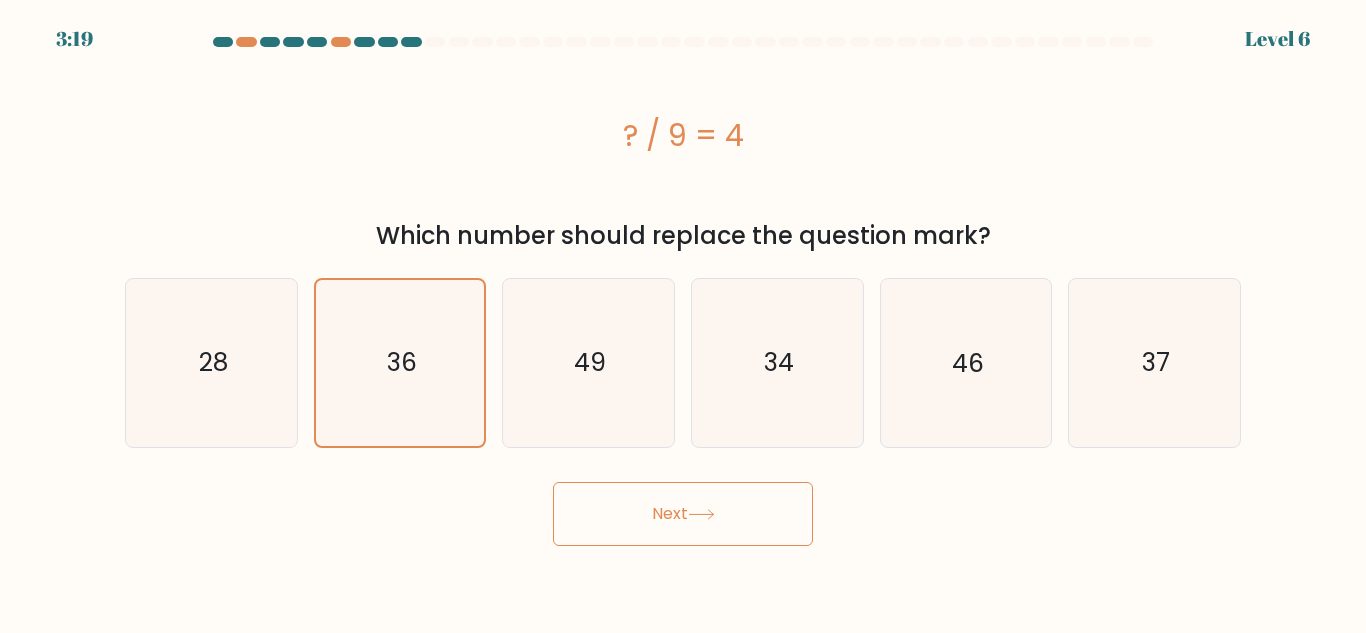 click on "Next" at bounding box center [683, 514] 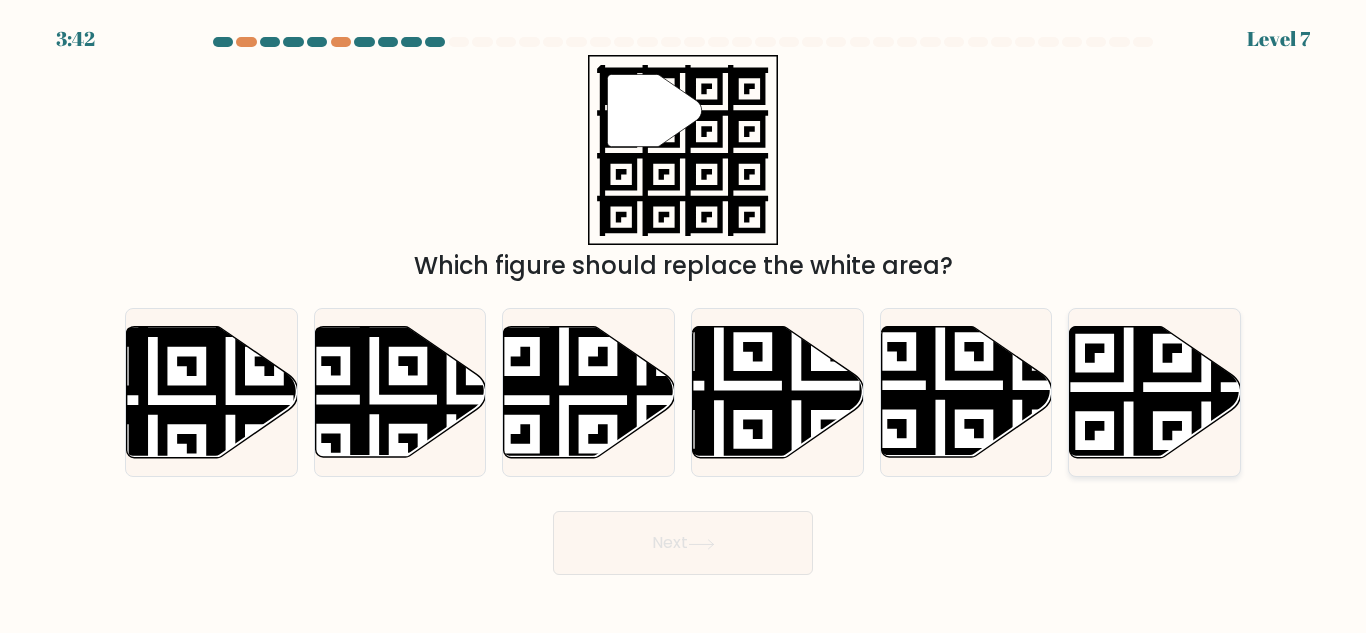 click at bounding box center [1206, 465] 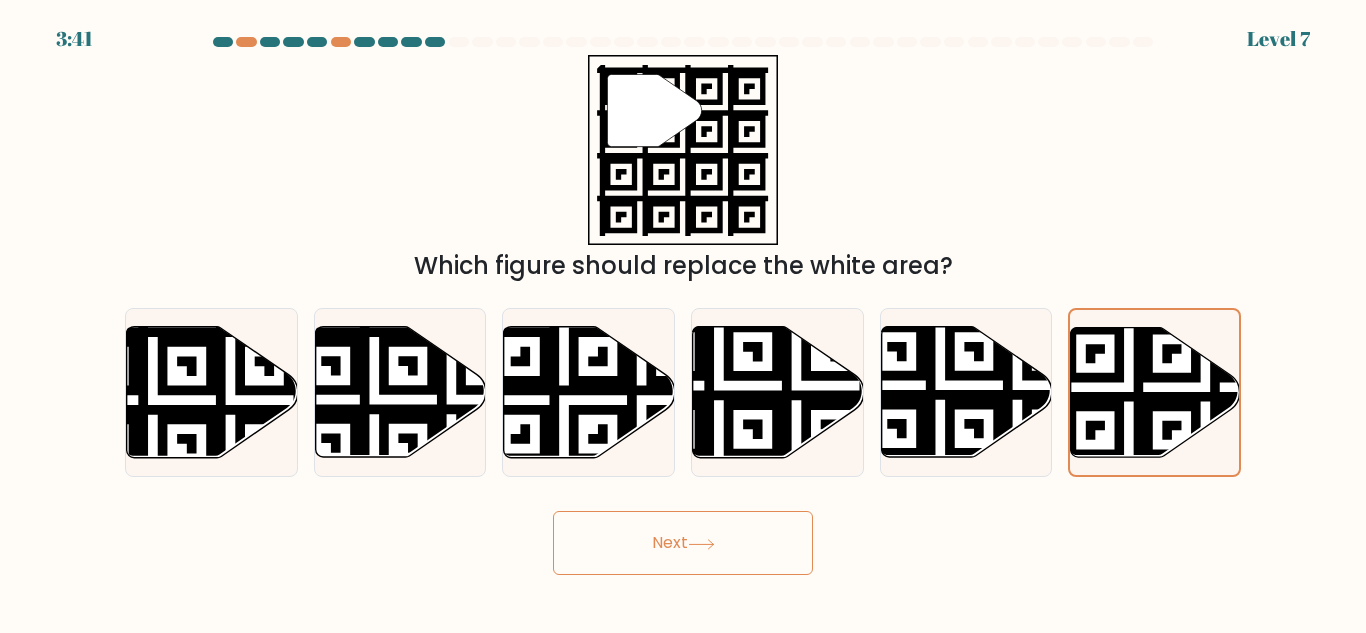 click on "Next" at bounding box center [683, 543] 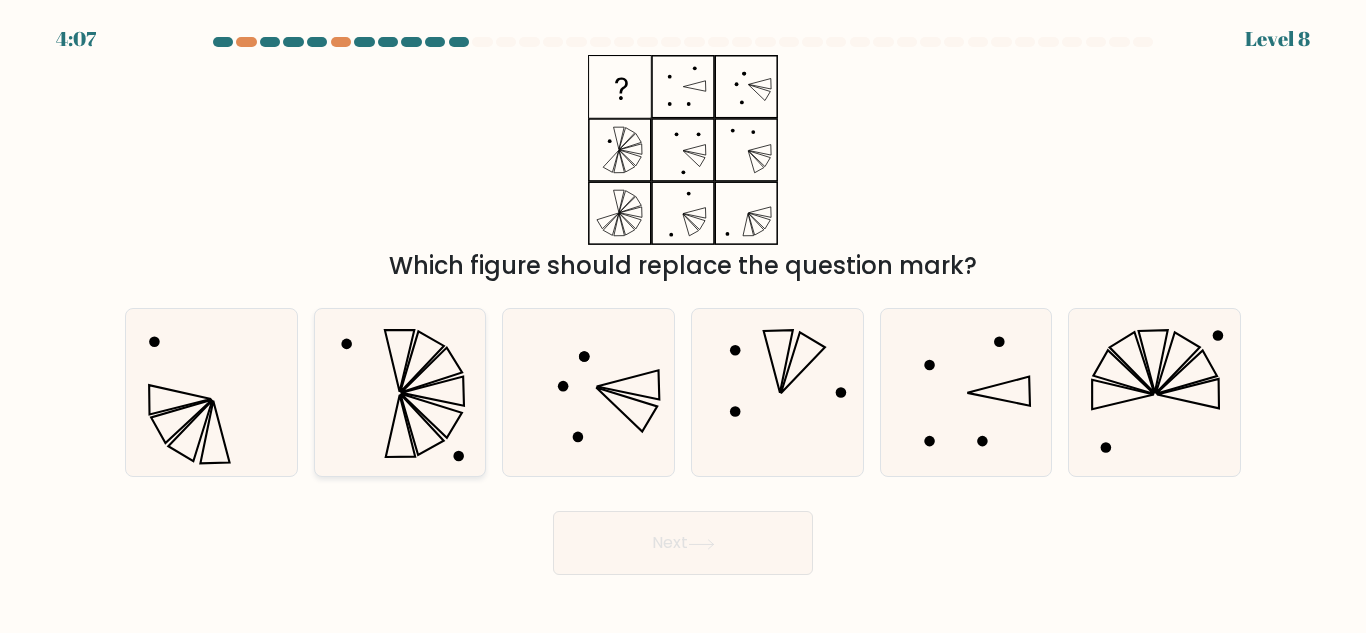 click at bounding box center (431, 416) 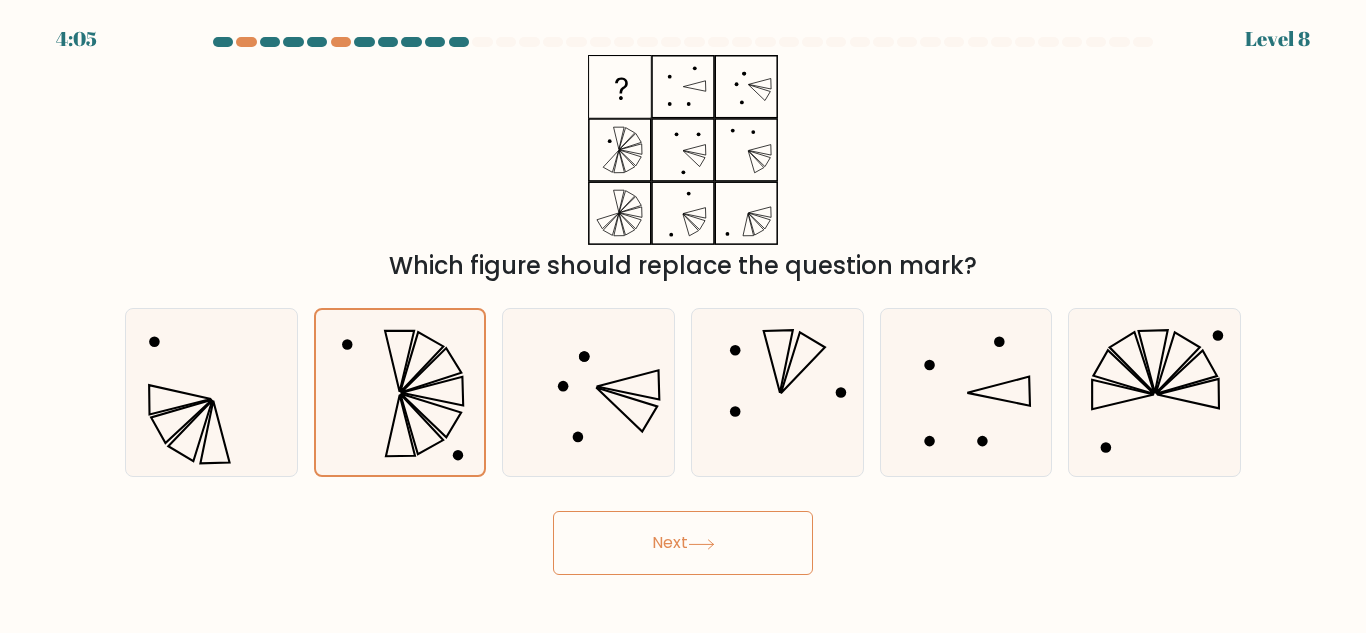 click on "Next" at bounding box center [683, 543] 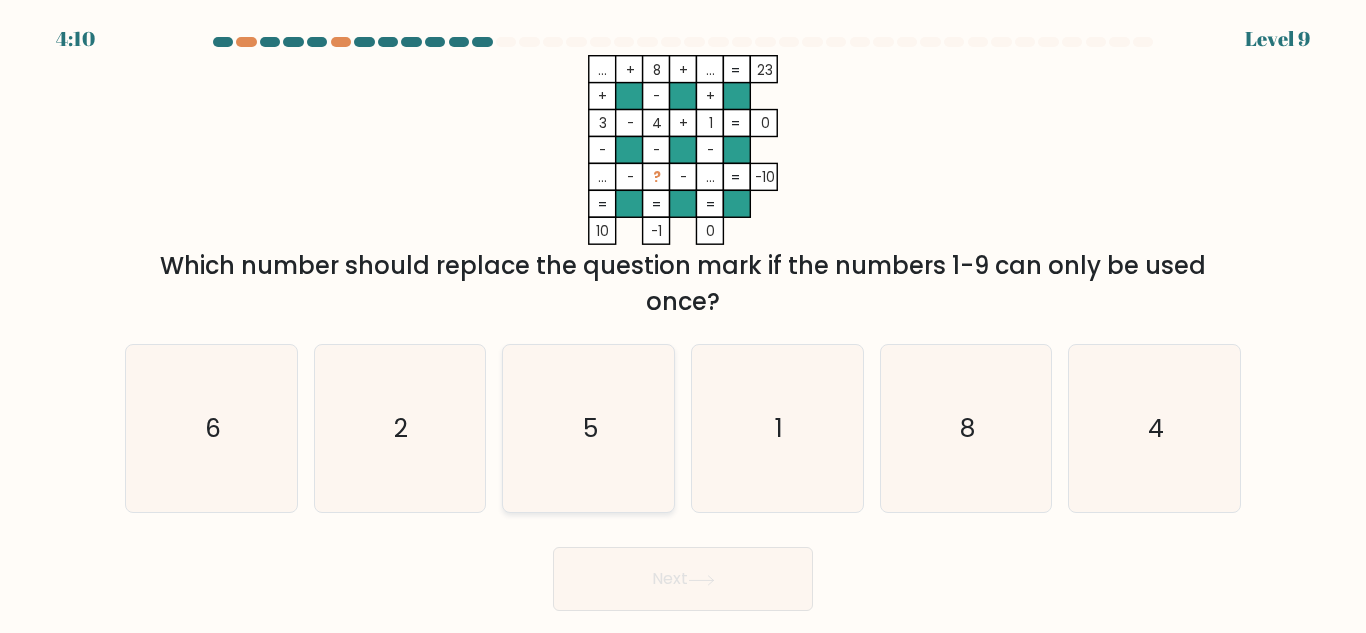 click on "5" at bounding box center [588, 428] 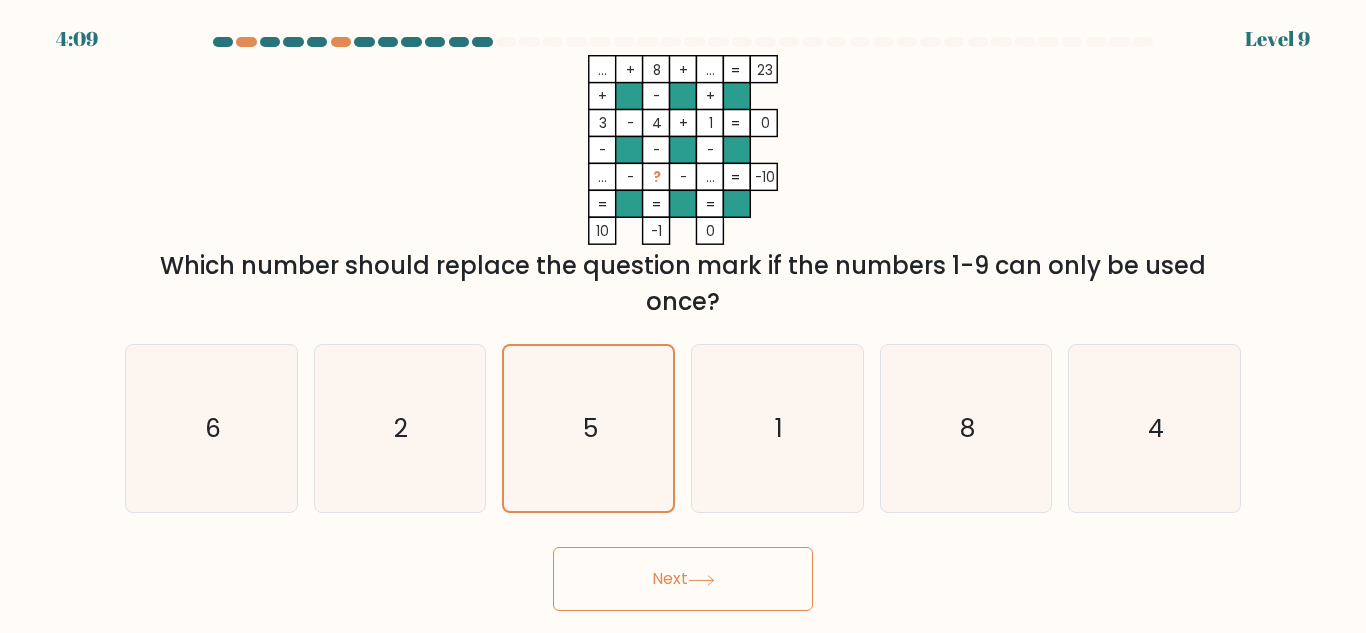 click on "Next" at bounding box center [683, 579] 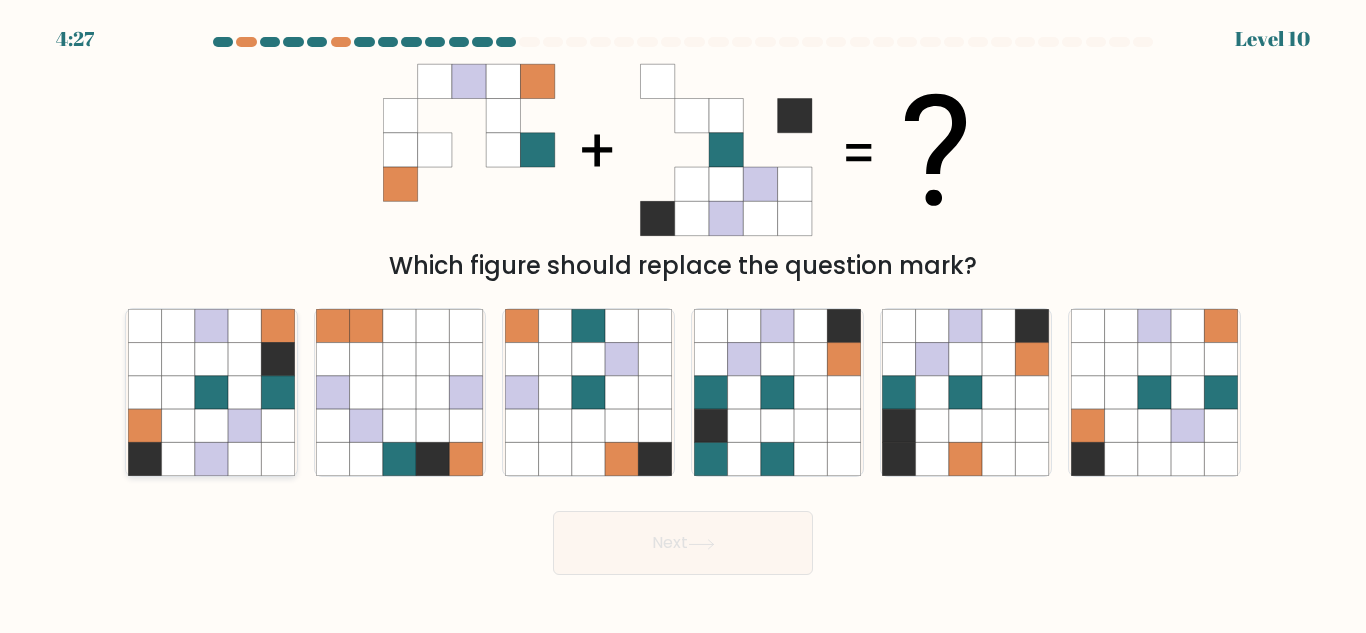 click at bounding box center [177, 425] 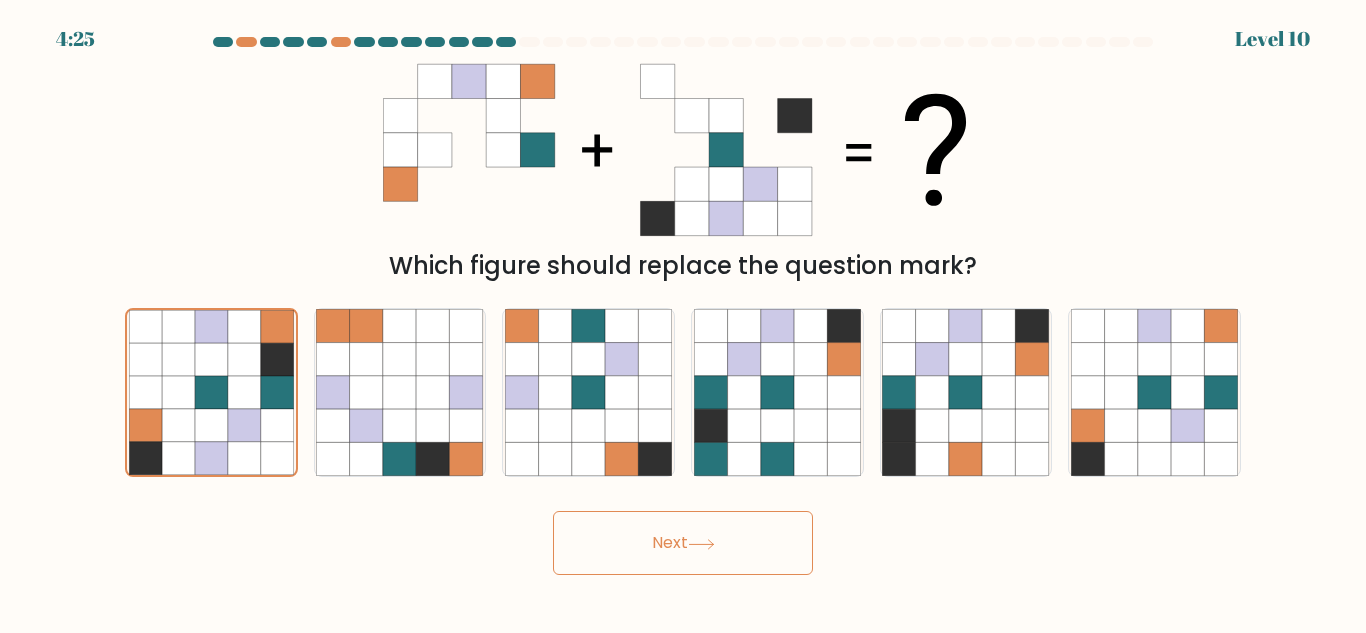 click on "Next" at bounding box center [683, 543] 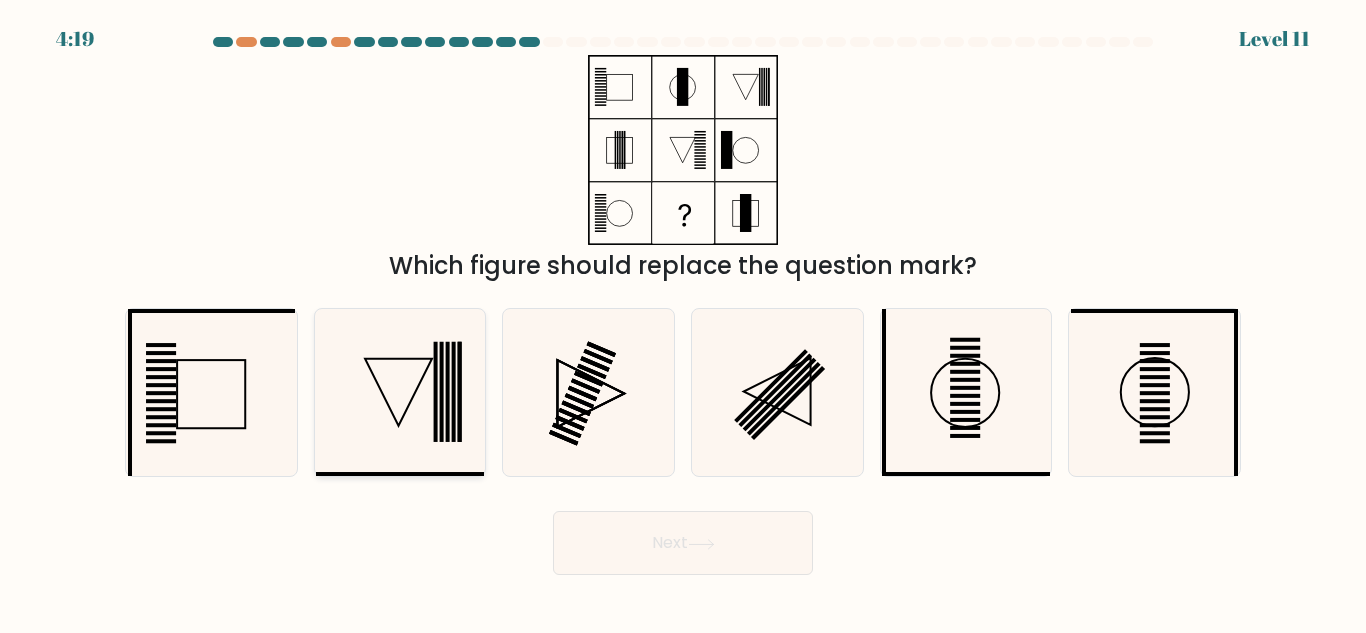 click at bounding box center (399, 392) 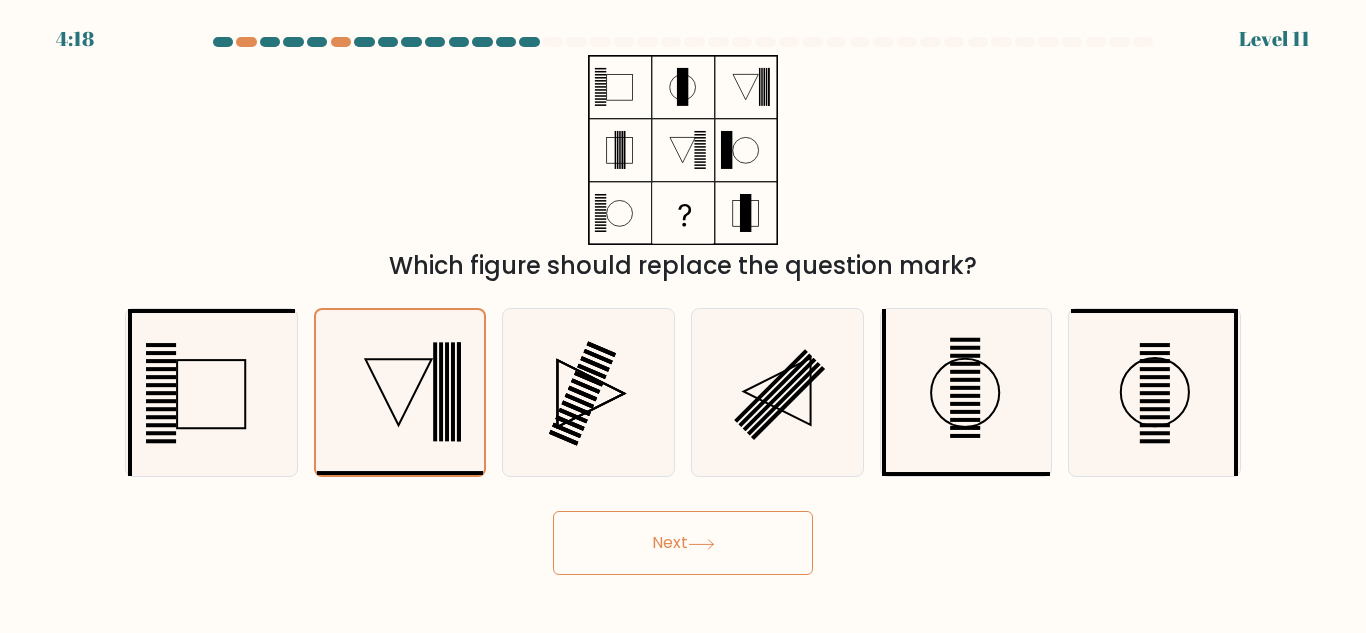 click at bounding box center [701, 544] 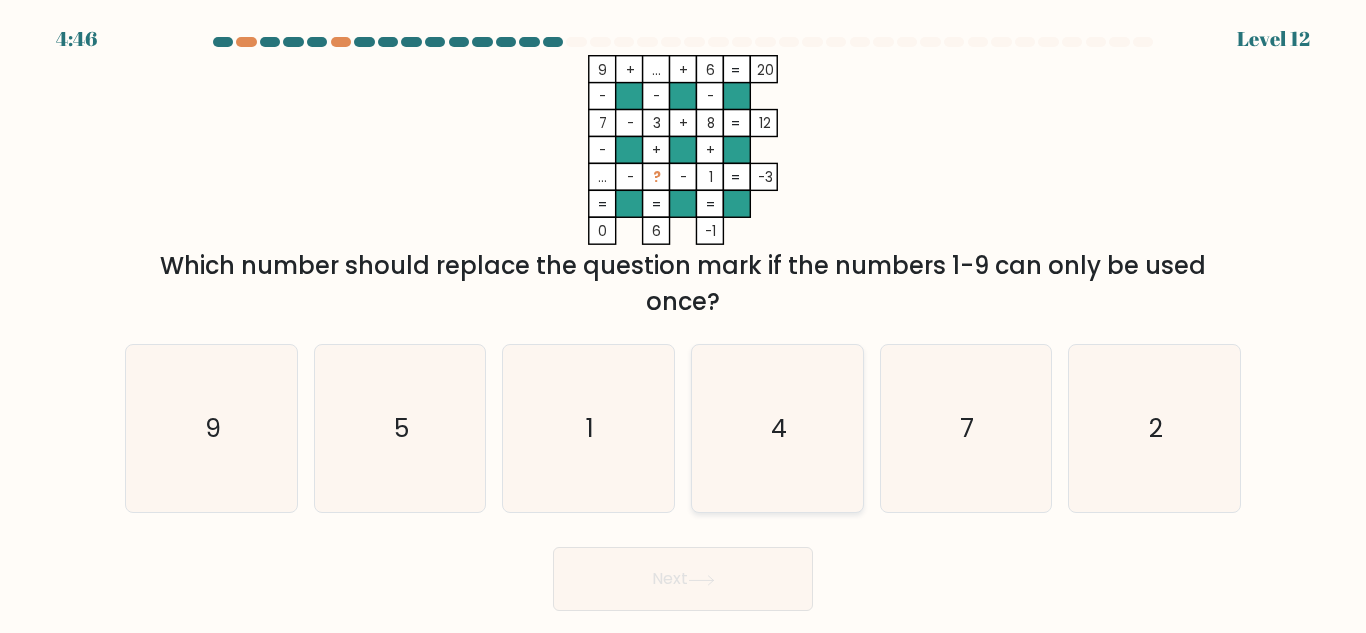 click on "4" at bounding box center [777, 428] 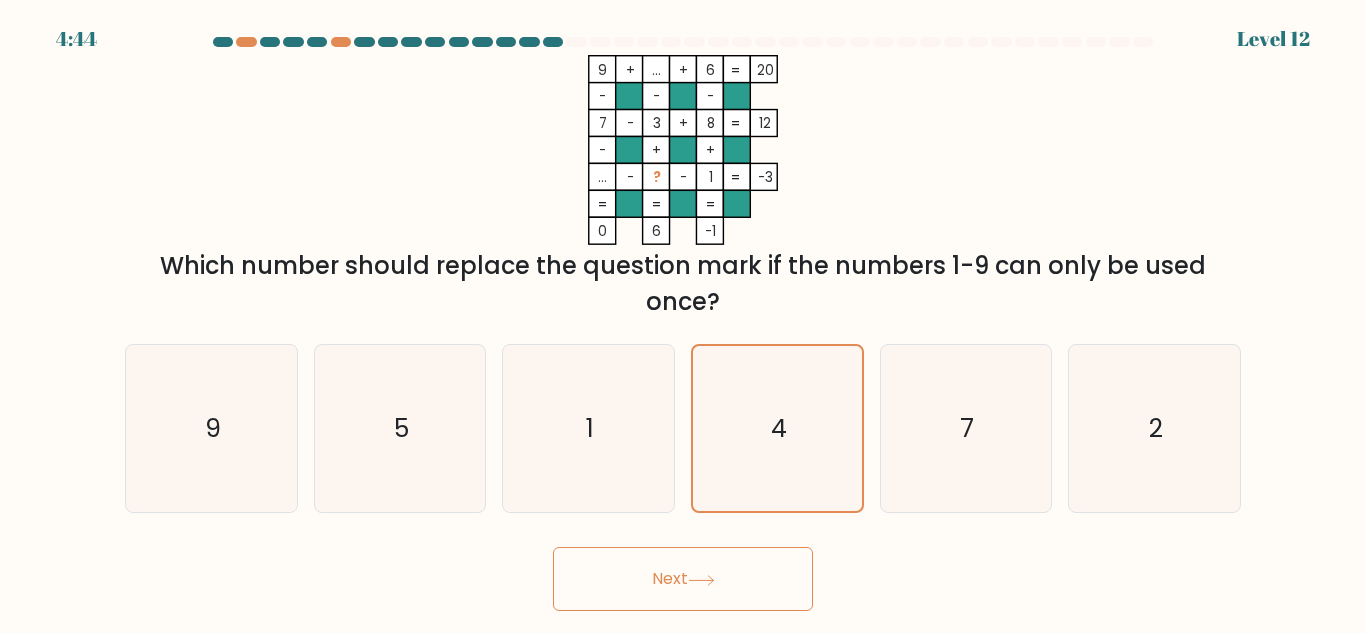 click on "Next" at bounding box center (683, 579) 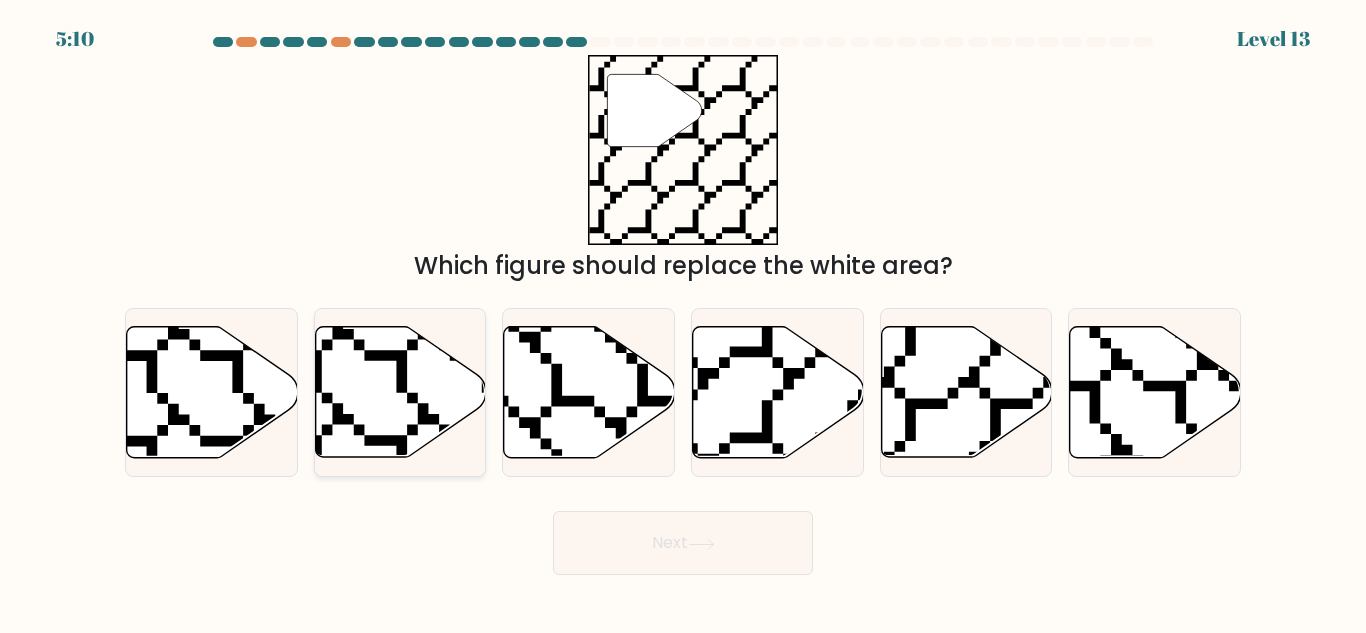 click at bounding box center (400, 392) 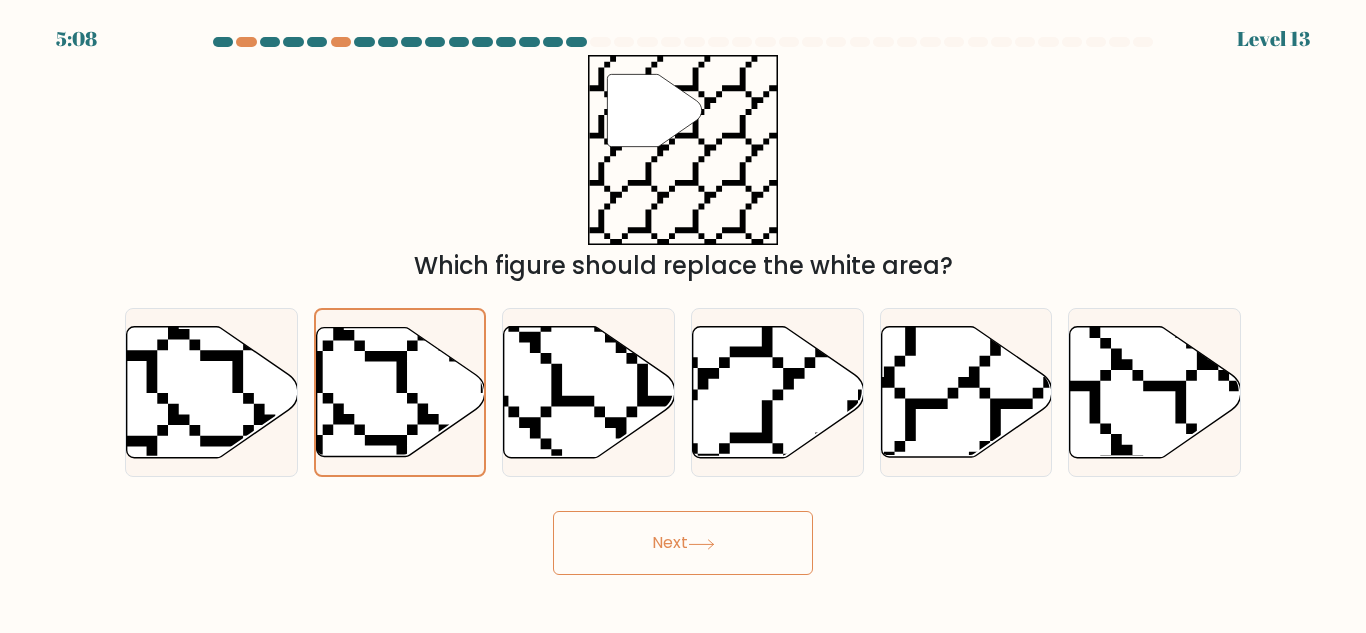 click on "Next" at bounding box center (683, 543) 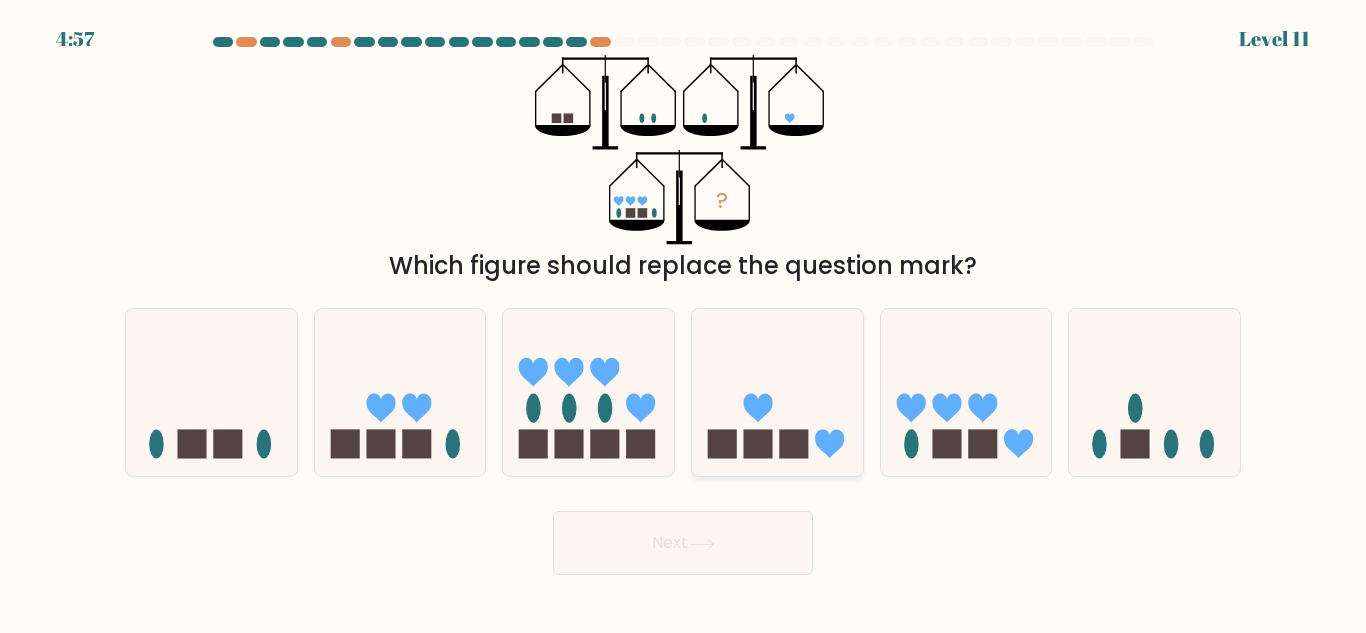 click at bounding box center [777, 392] 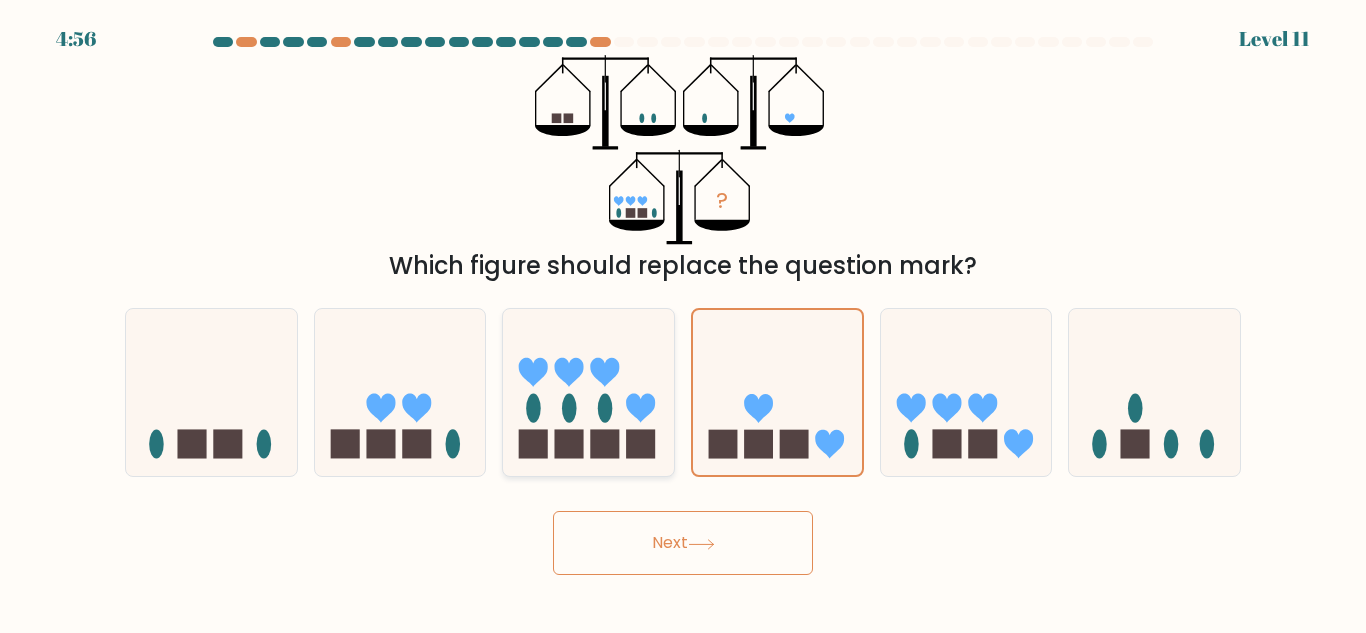 click at bounding box center [588, 392] 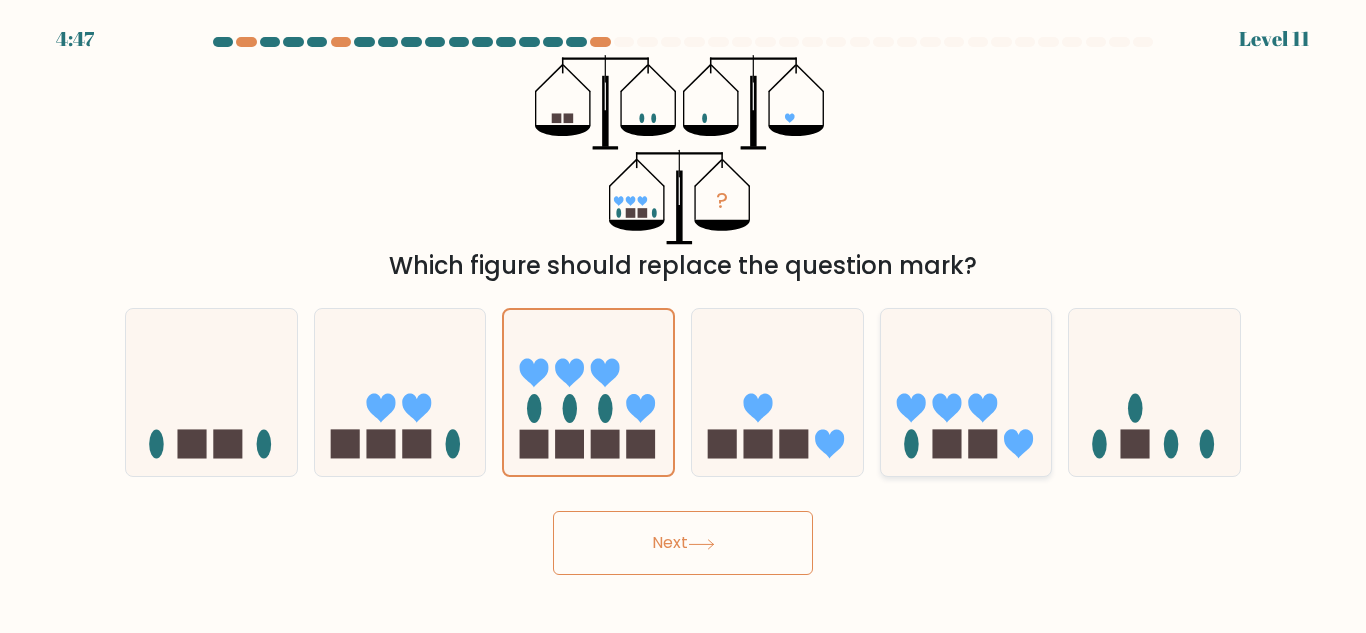 click at bounding box center [1018, 444] 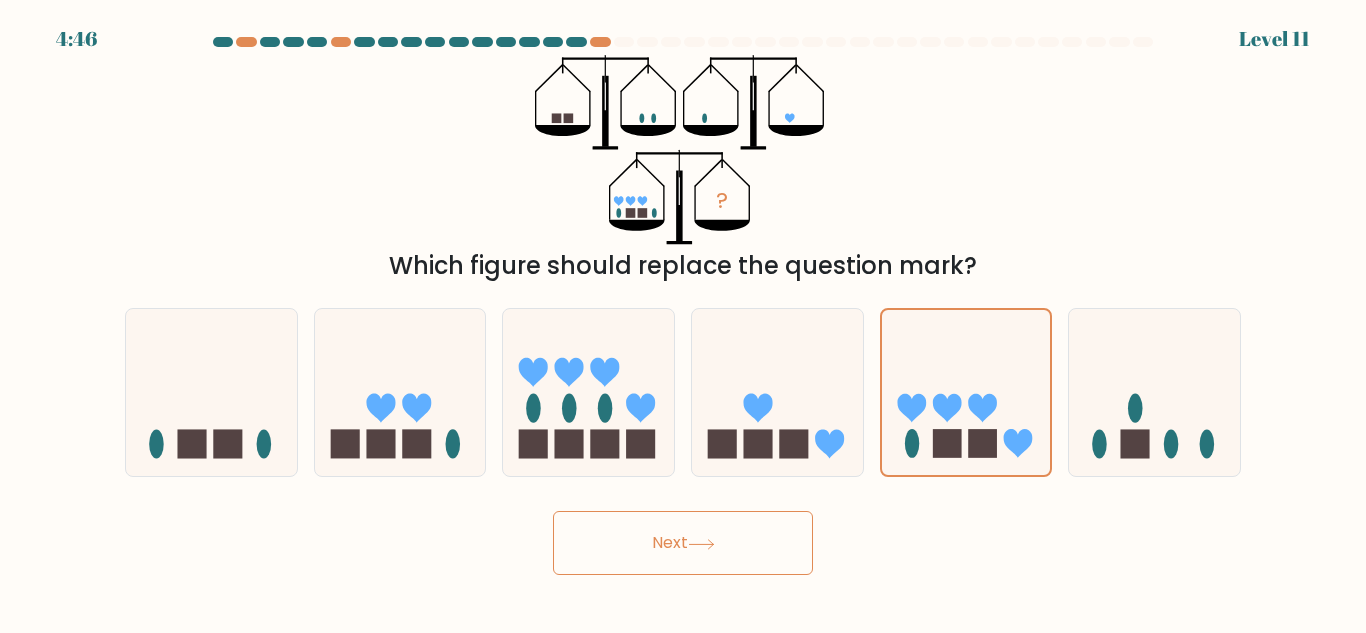 click on "Next" at bounding box center (683, 543) 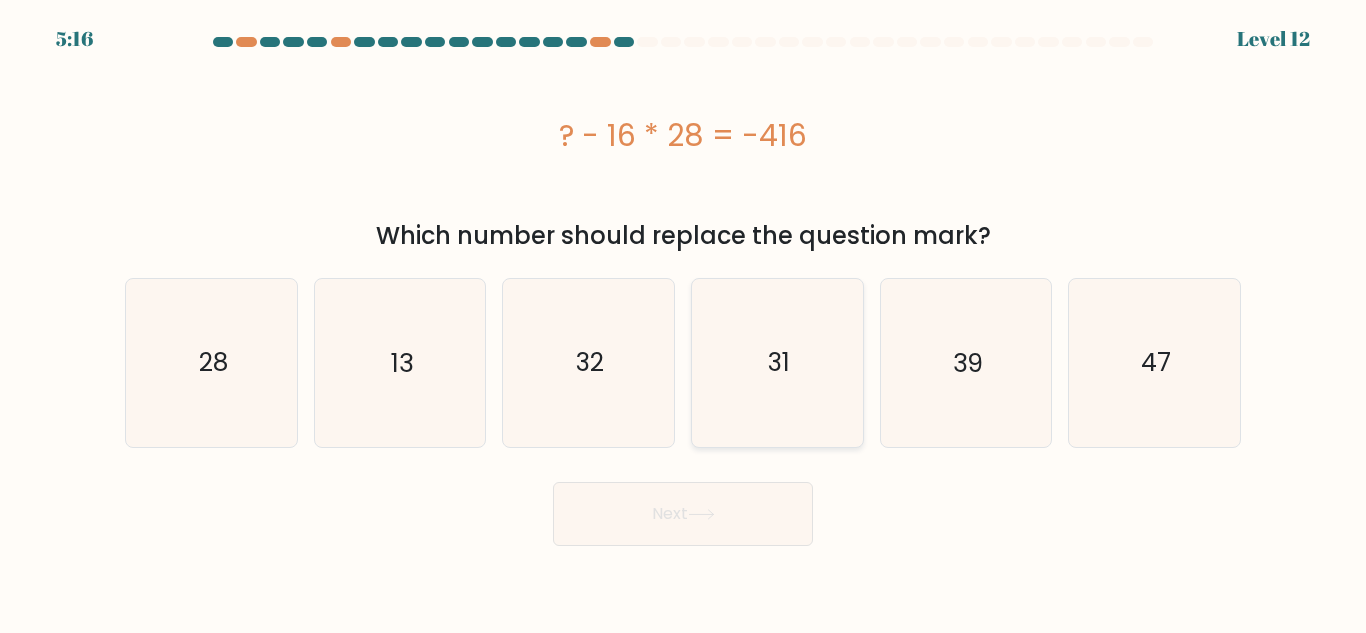 click on "31" at bounding box center (777, 362) 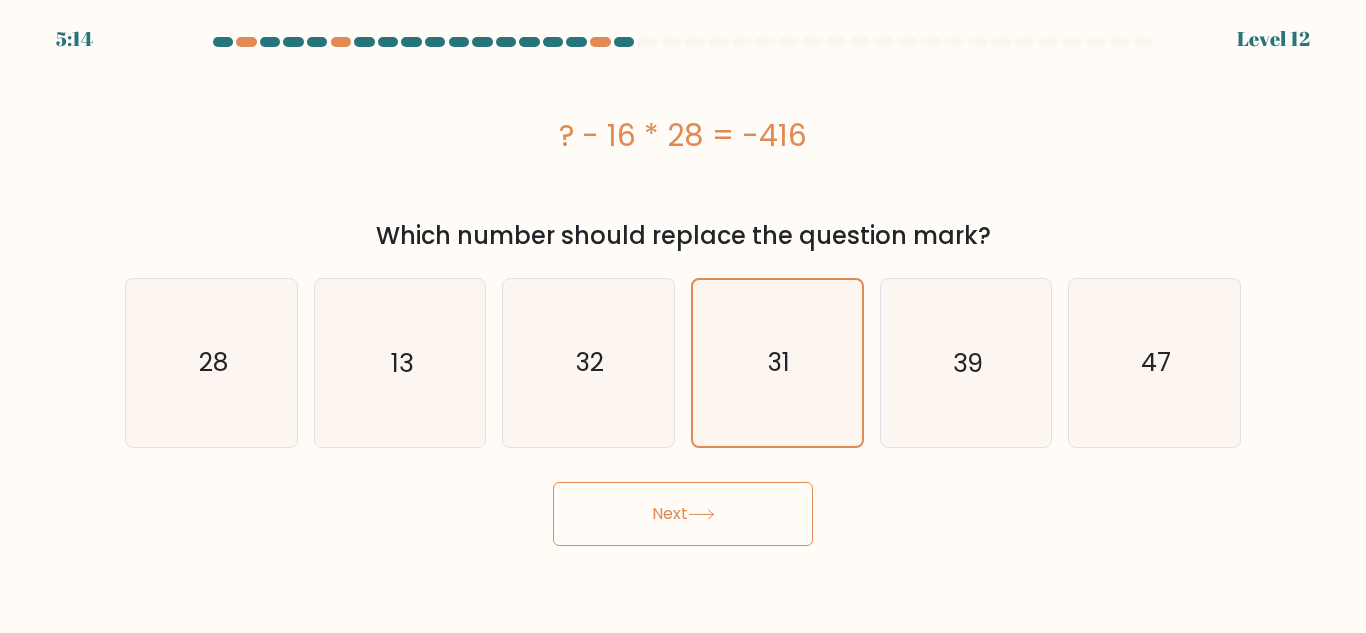 click on "Next" at bounding box center [683, 514] 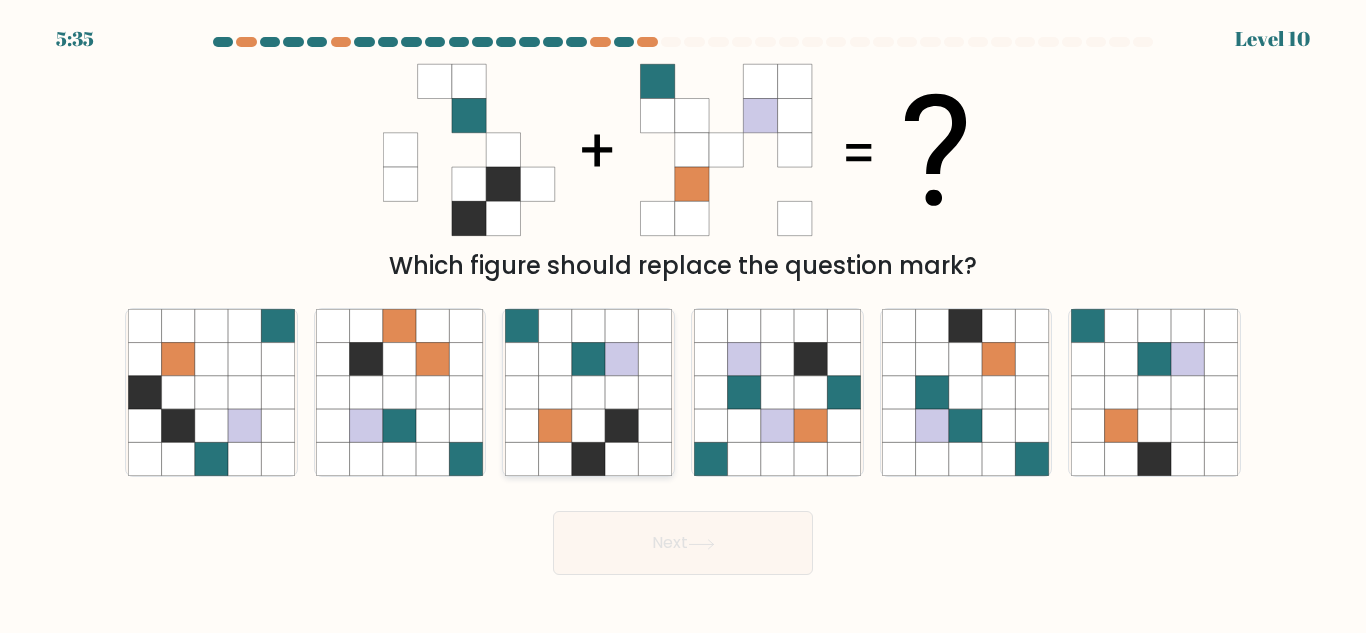 click at bounding box center (588, 359) 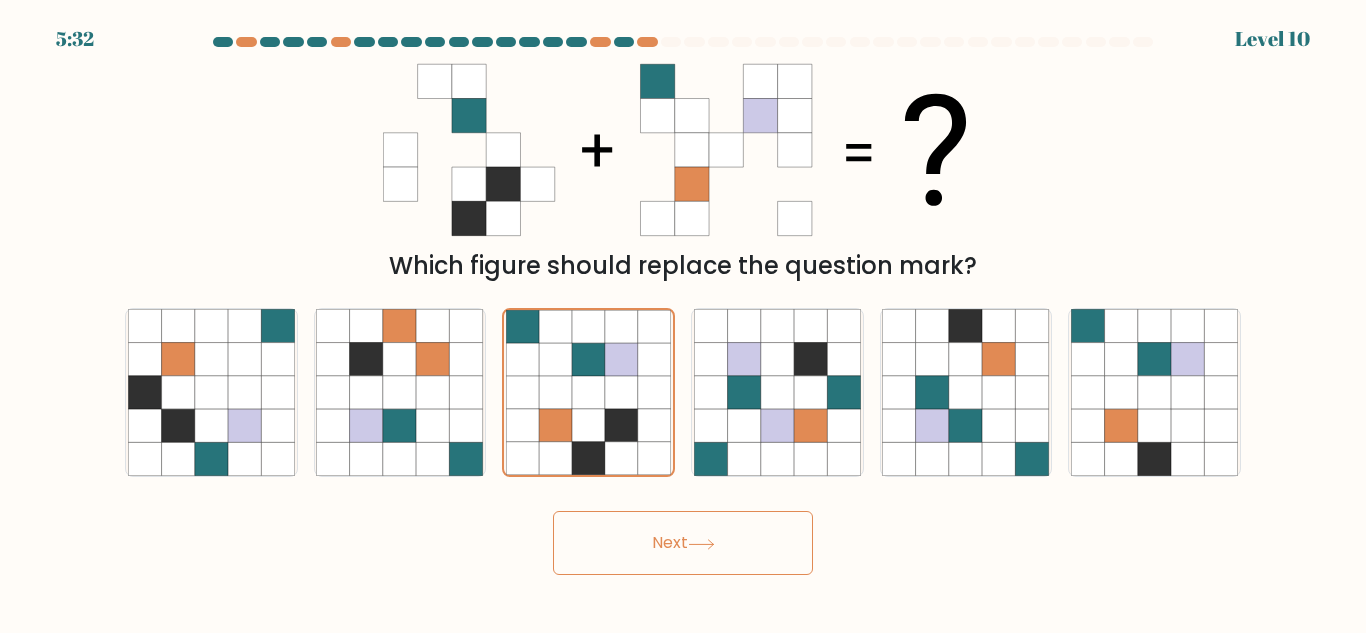 click at bounding box center [701, 544] 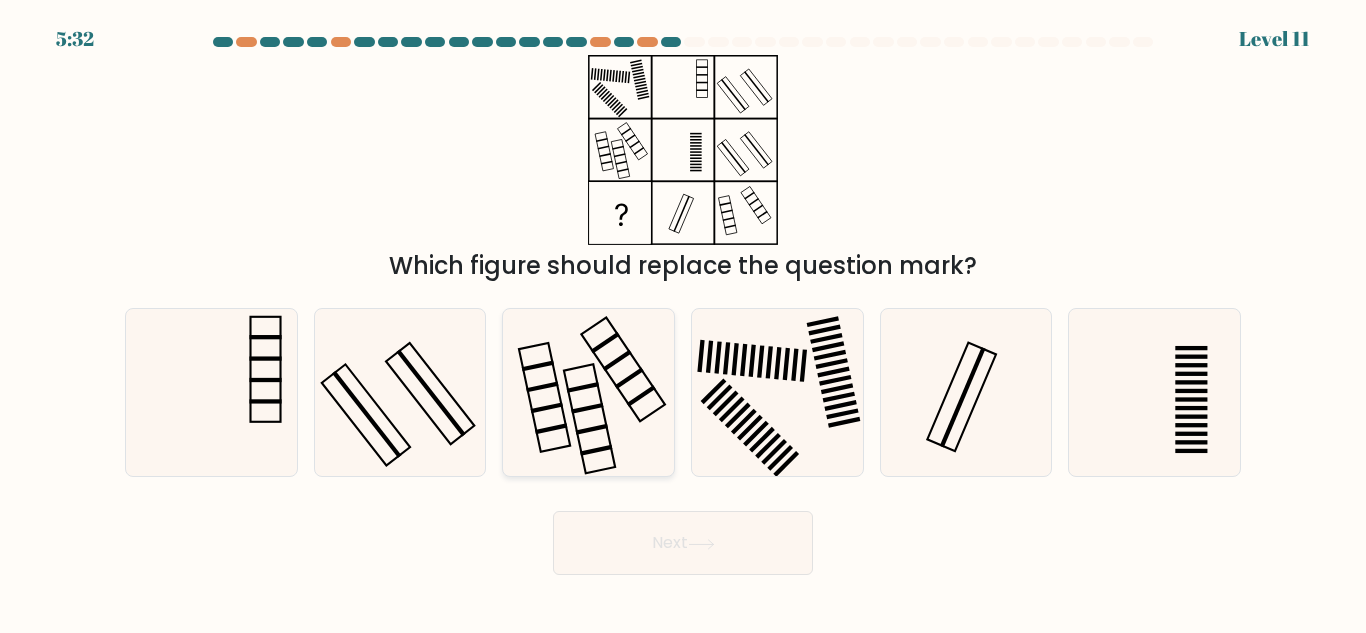 click at bounding box center (588, 392) 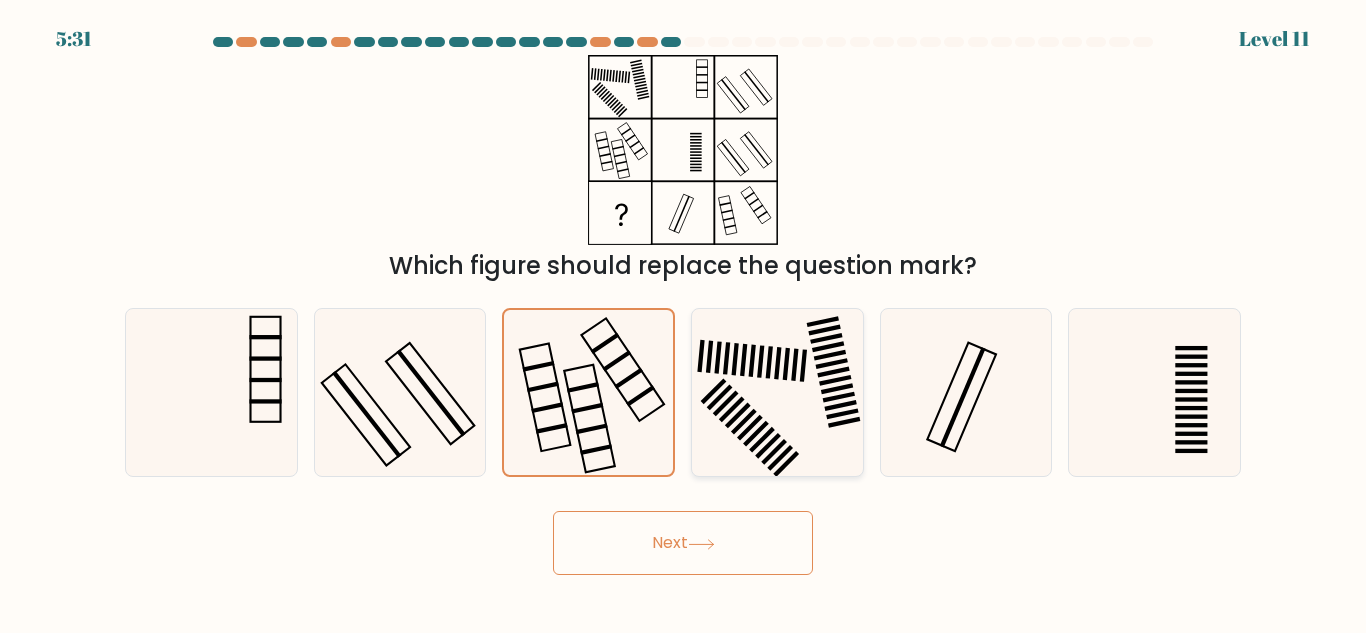 click at bounding box center (777, 392) 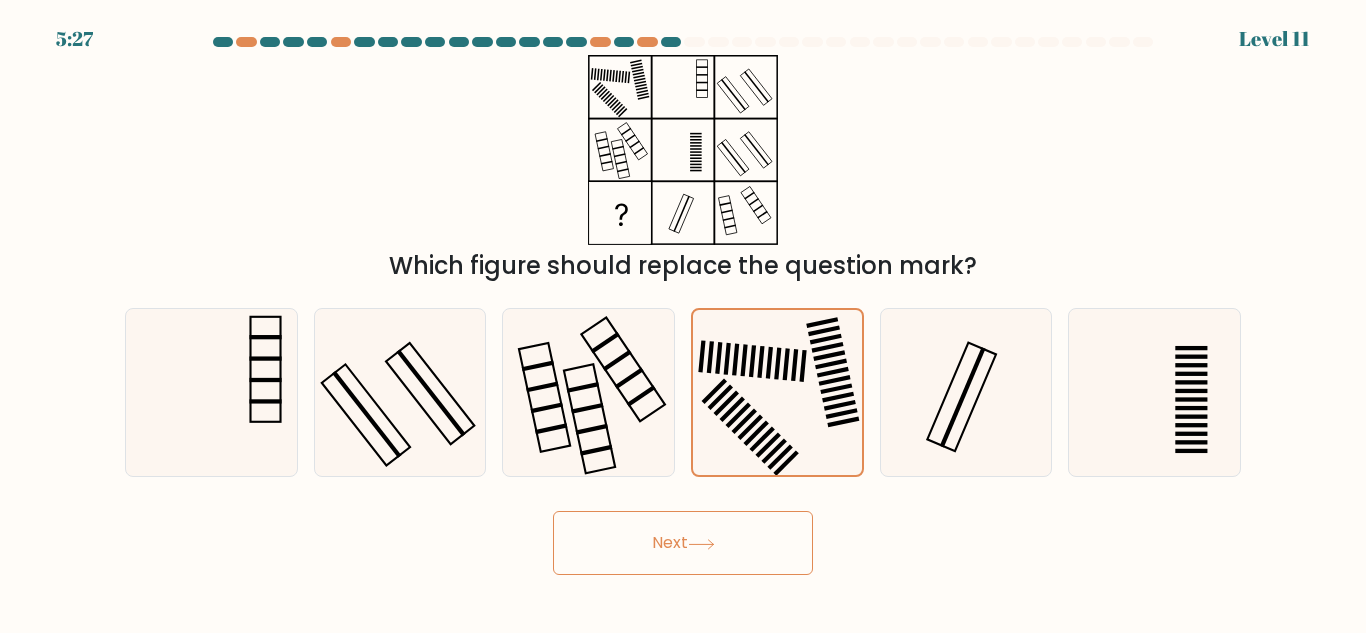 click on "Next" at bounding box center [683, 543] 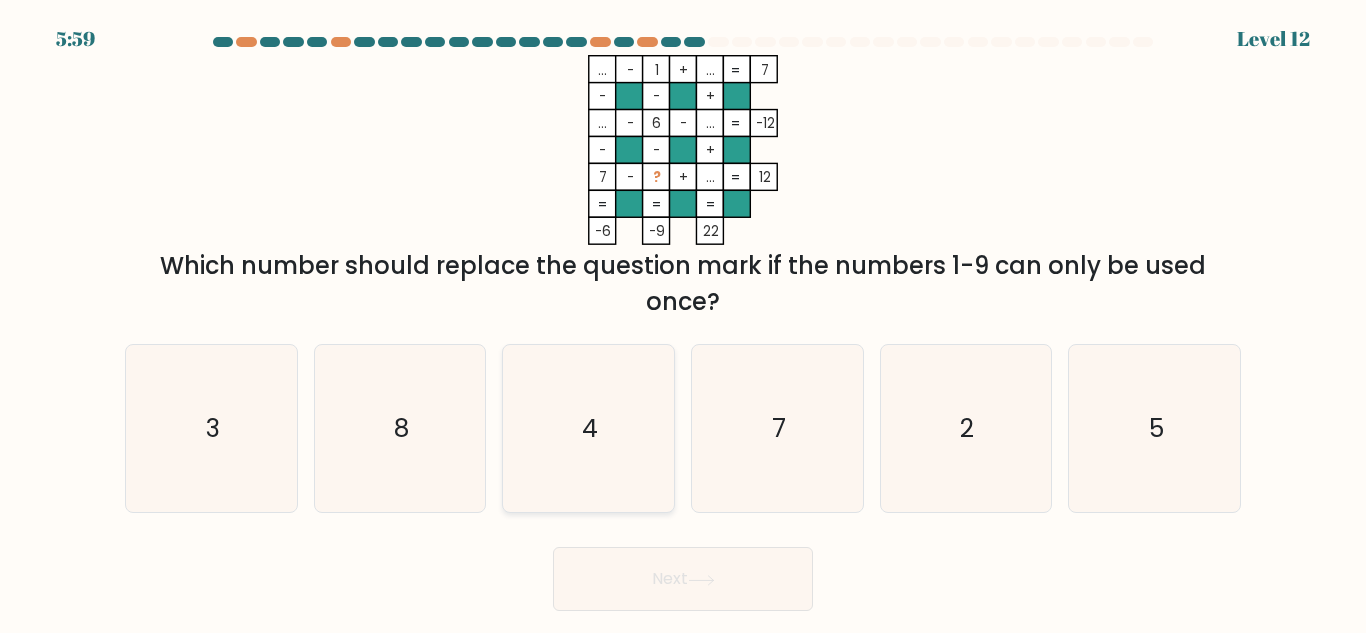 click on "4" at bounding box center [588, 428] 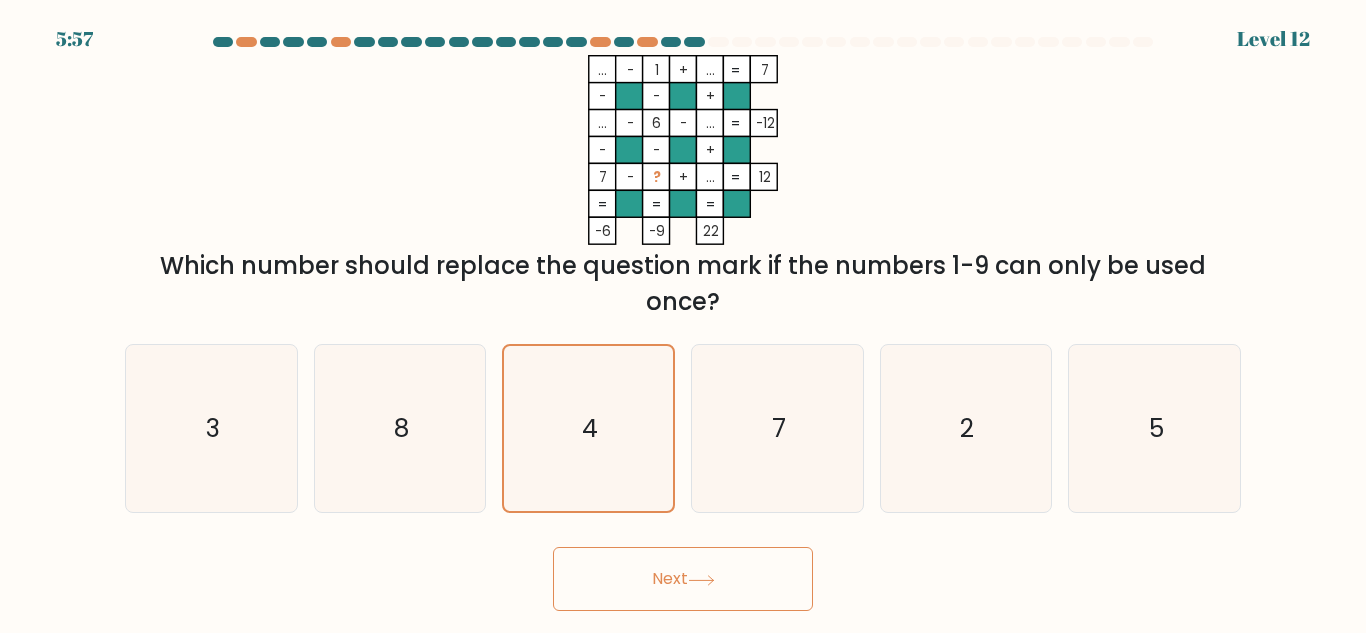 click on "Next" at bounding box center (683, 579) 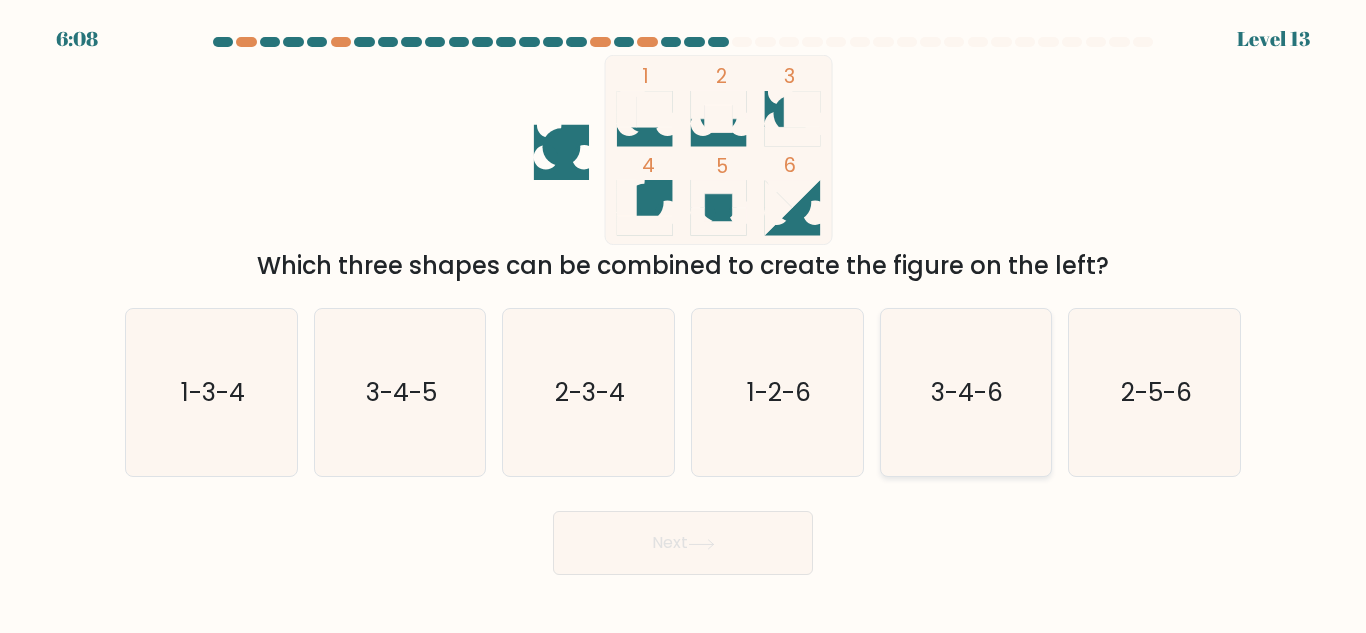 click on "3-4-6" at bounding box center [968, 392] 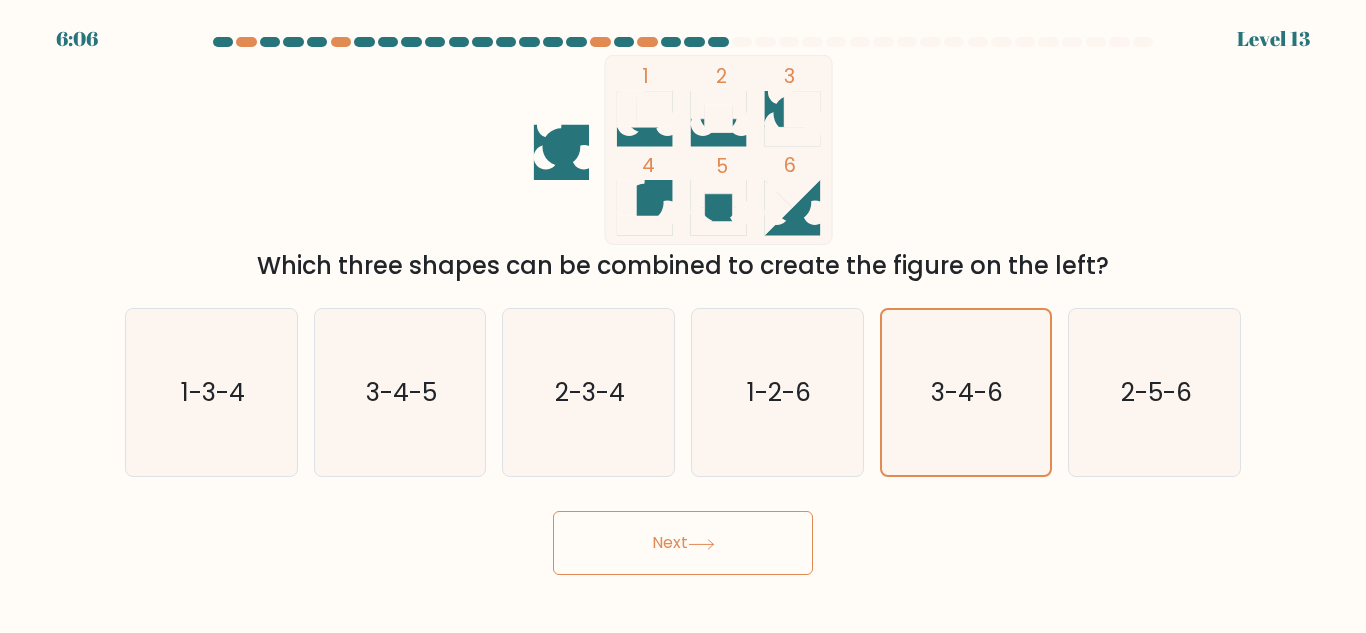 click on "Next" at bounding box center (683, 543) 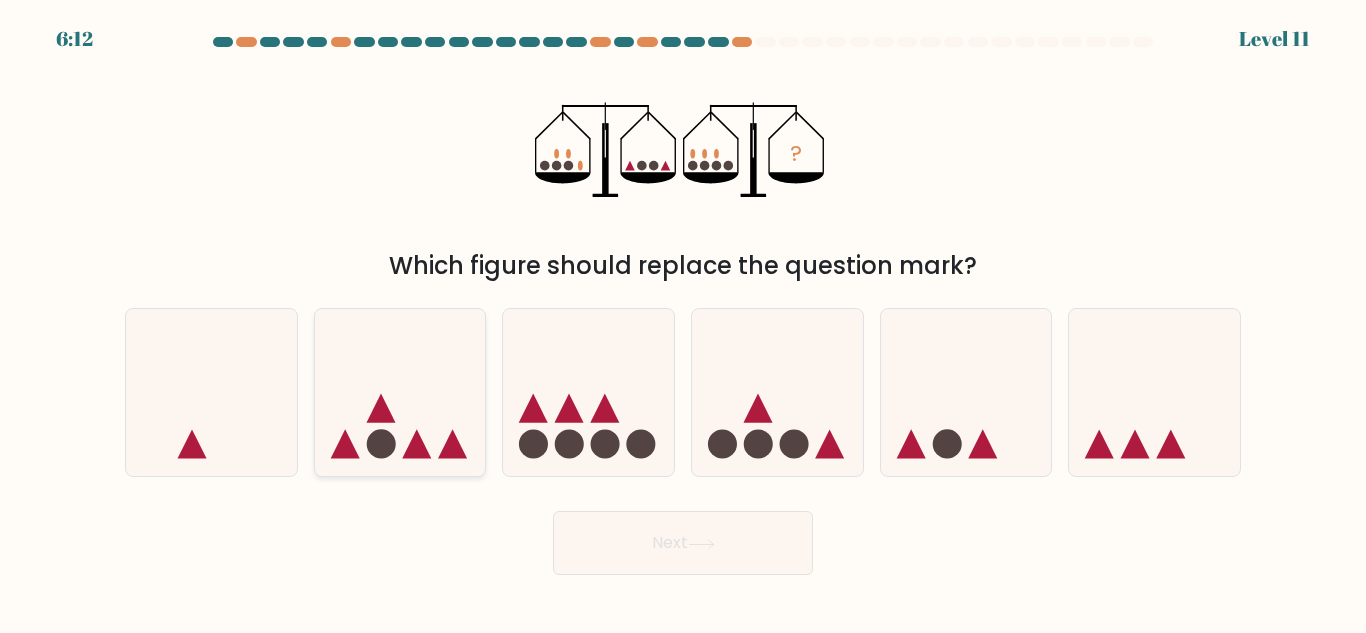 click at bounding box center (400, 392) 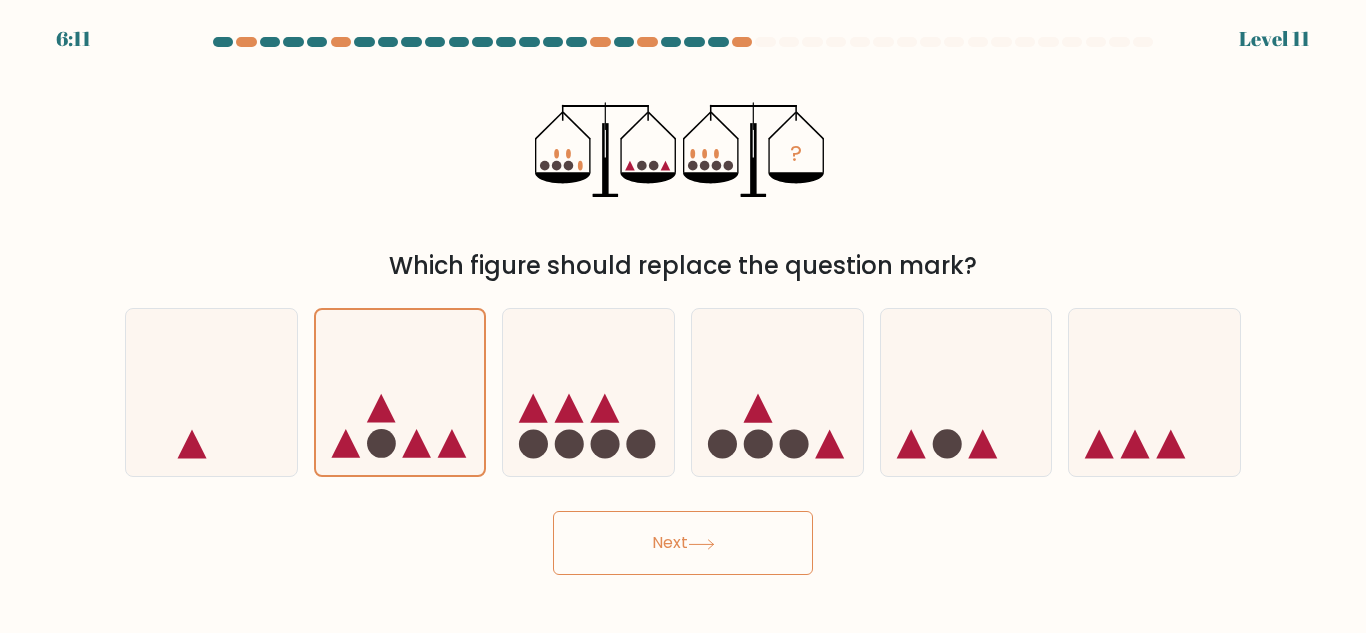 click on "Next" at bounding box center (683, 543) 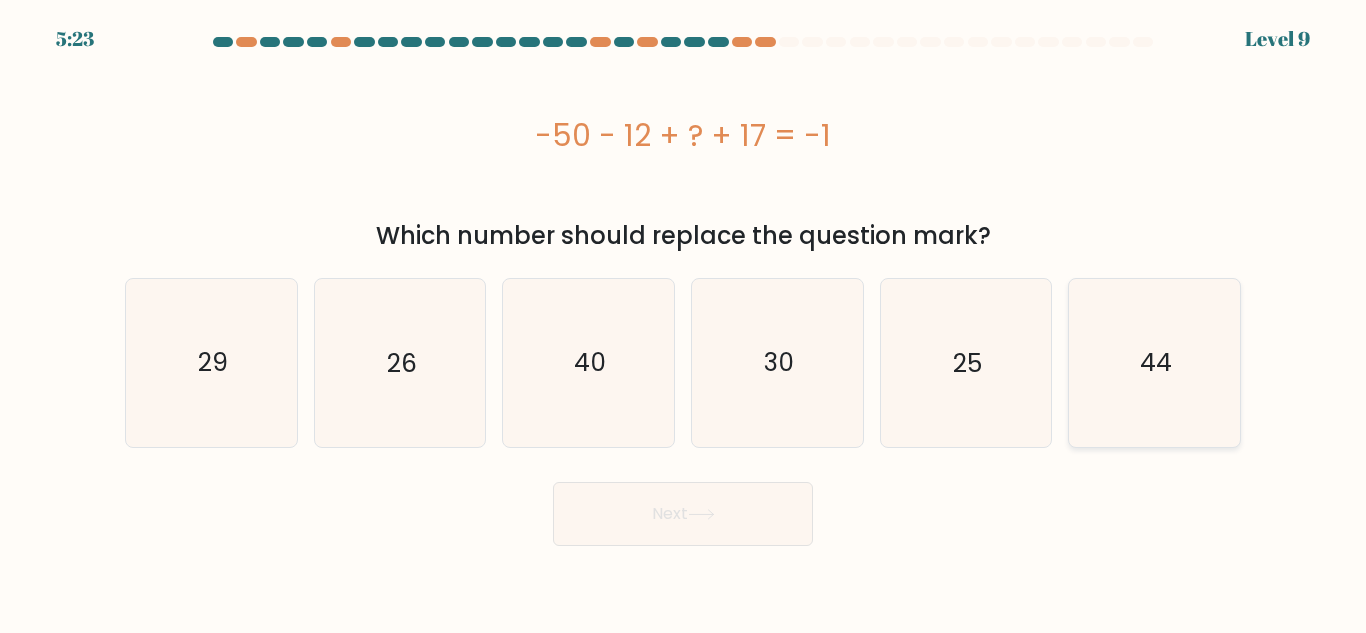 click on "44" at bounding box center (1156, 362) 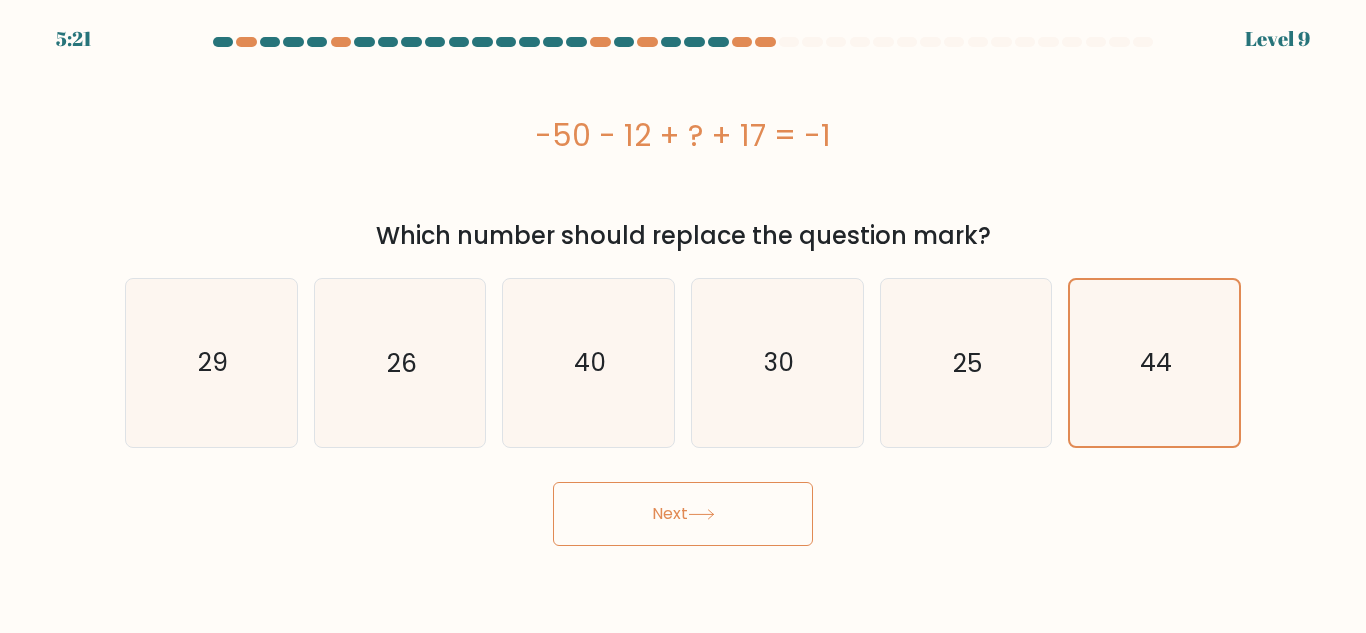 click on "Next" at bounding box center (683, 514) 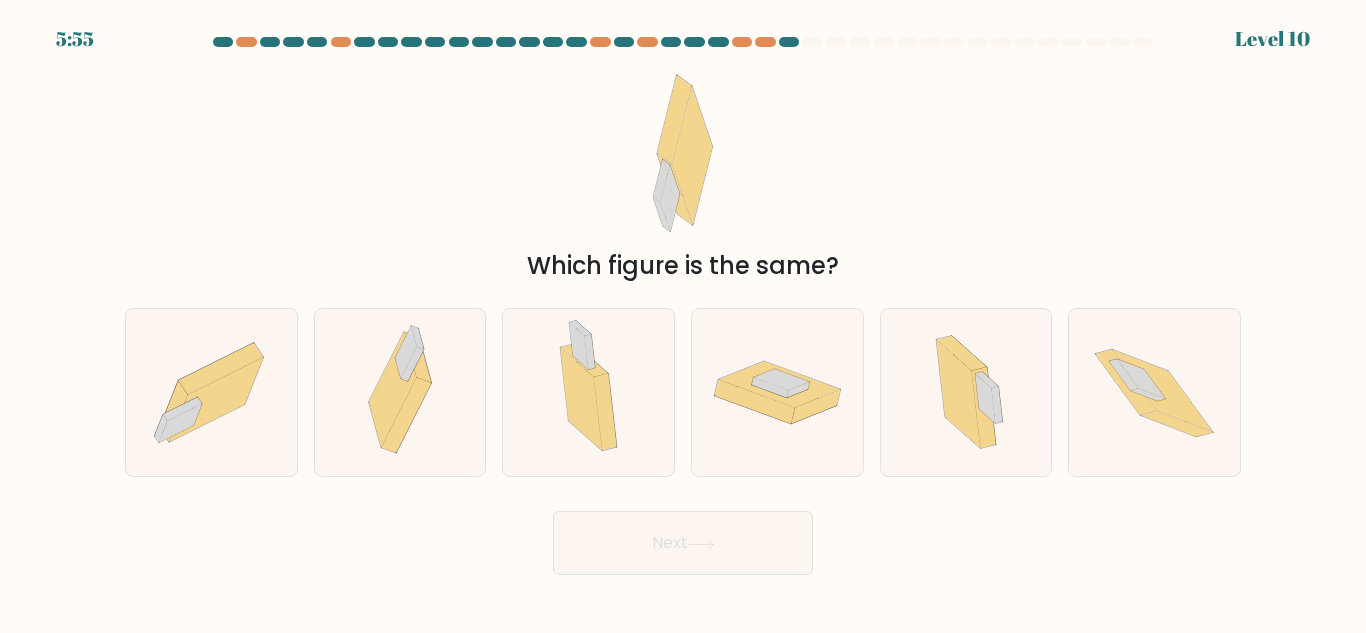 click at bounding box center [789, 42] 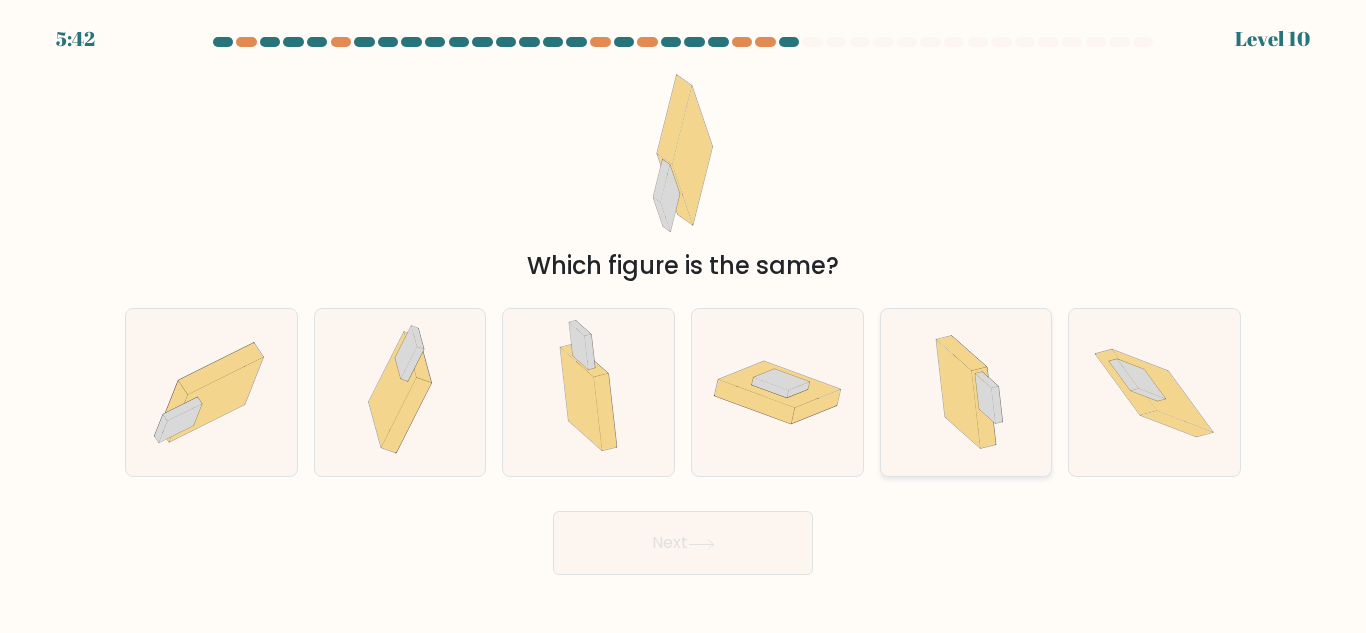 click at bounding box center [984, 408] 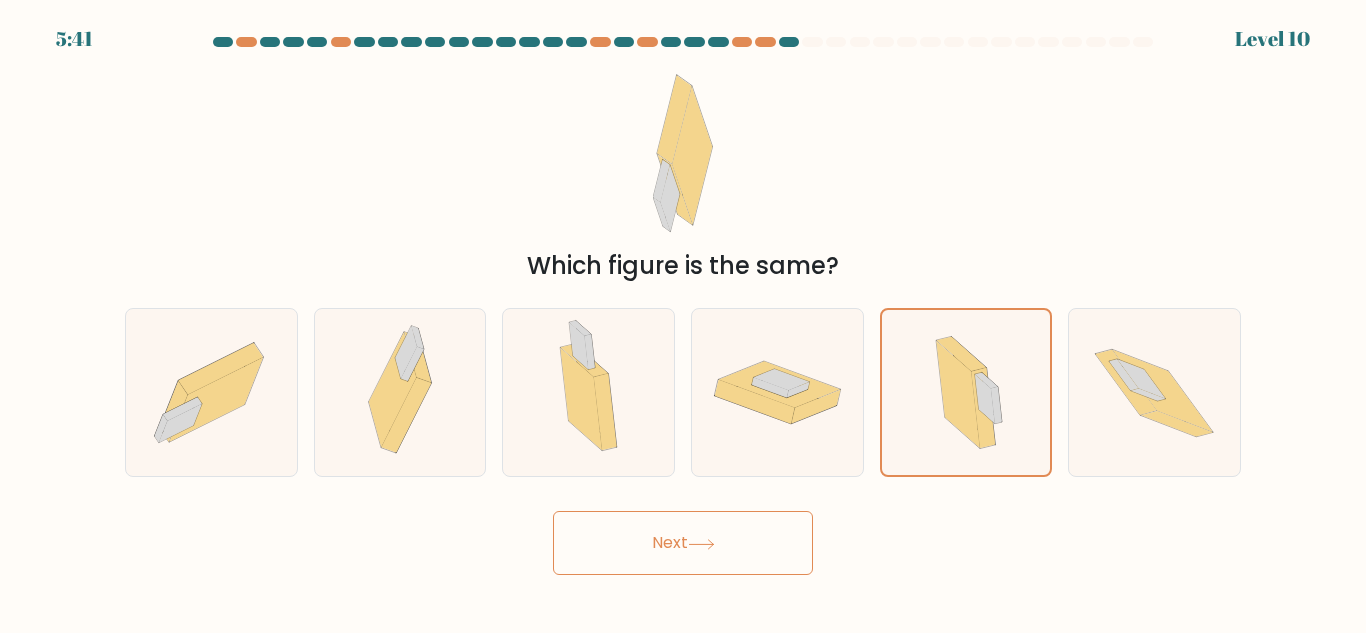 click on "Next" at bounding box center [683, 543] 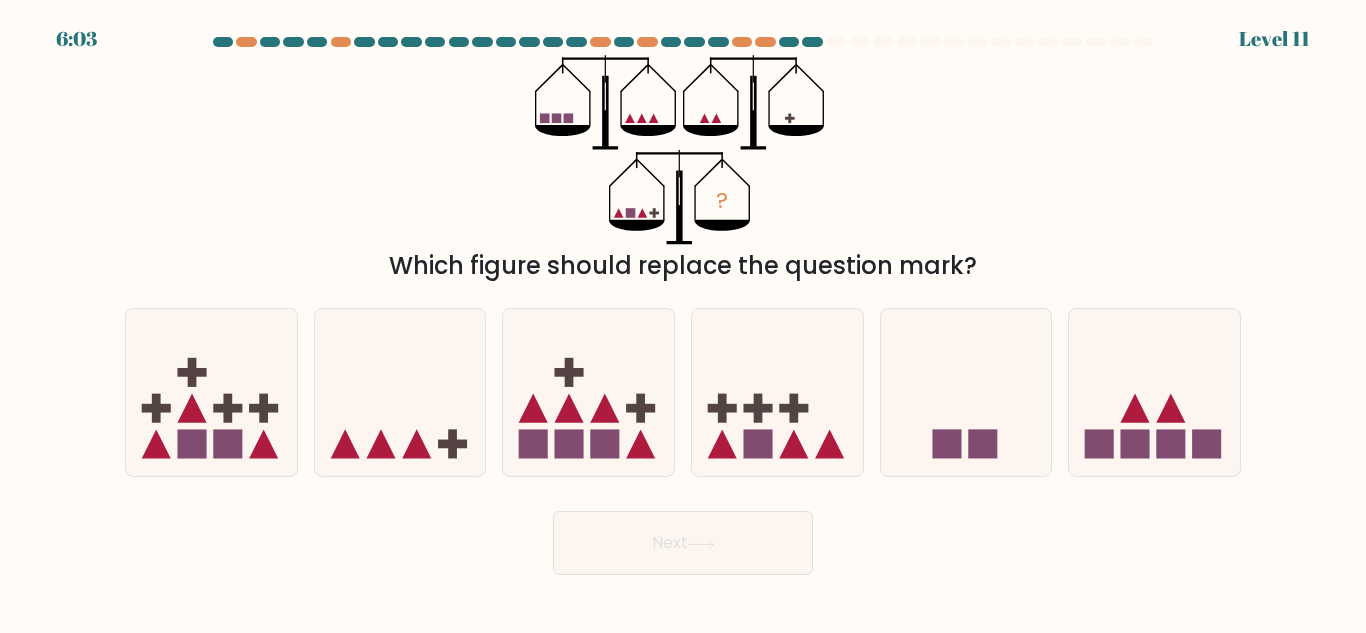 click on "?" at bounding box center [683, 150] 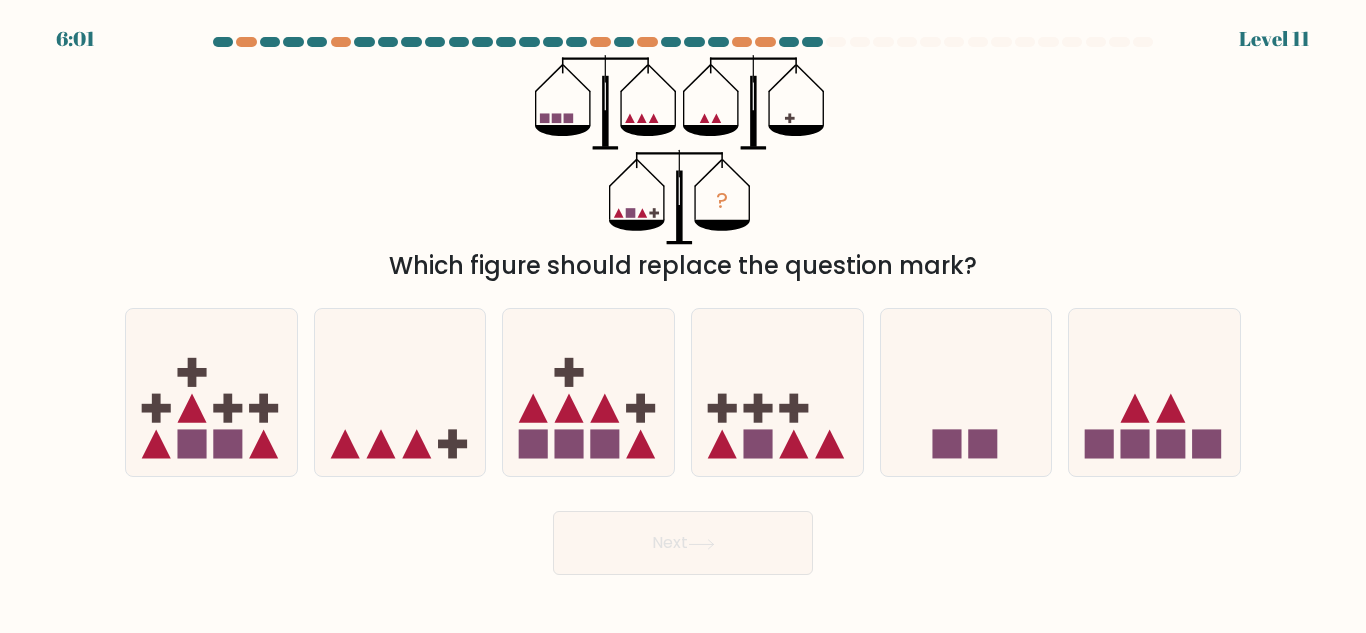 click on "?" at bounding box center [683, 150] 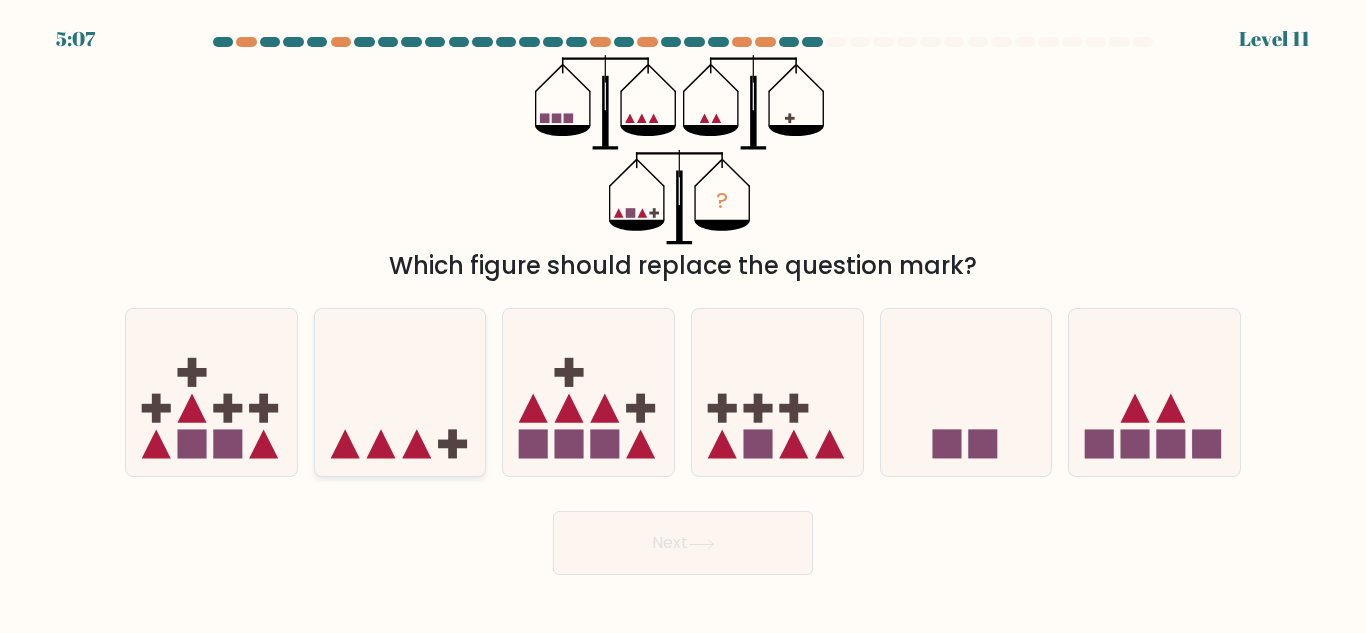 click at bounding box center [400, 392] 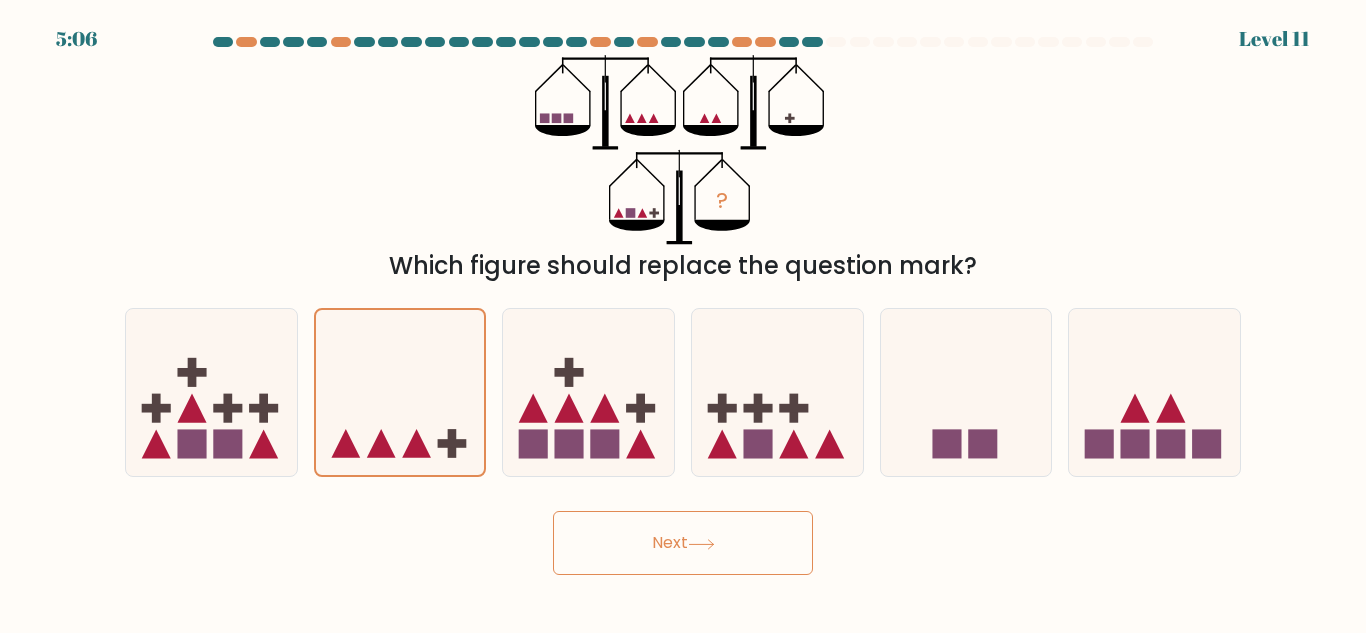 click on "Next" at bounding box center [683, 543] 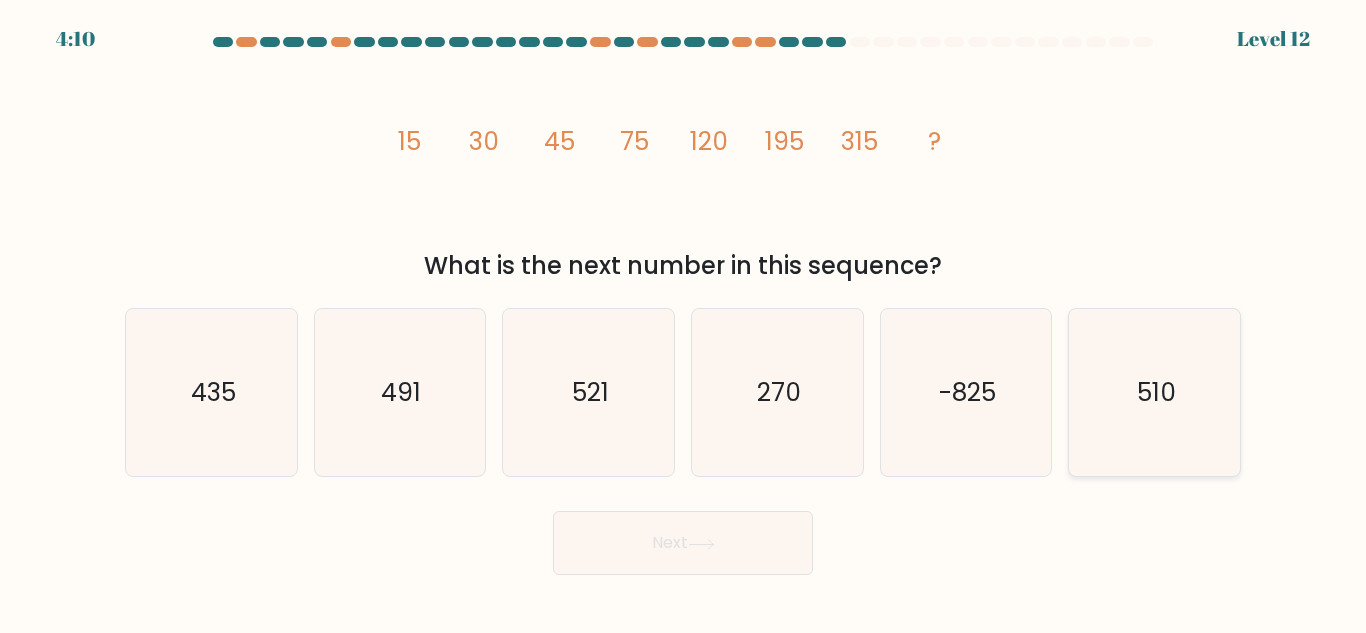 click on "510" at bounding box center [1154, 392] 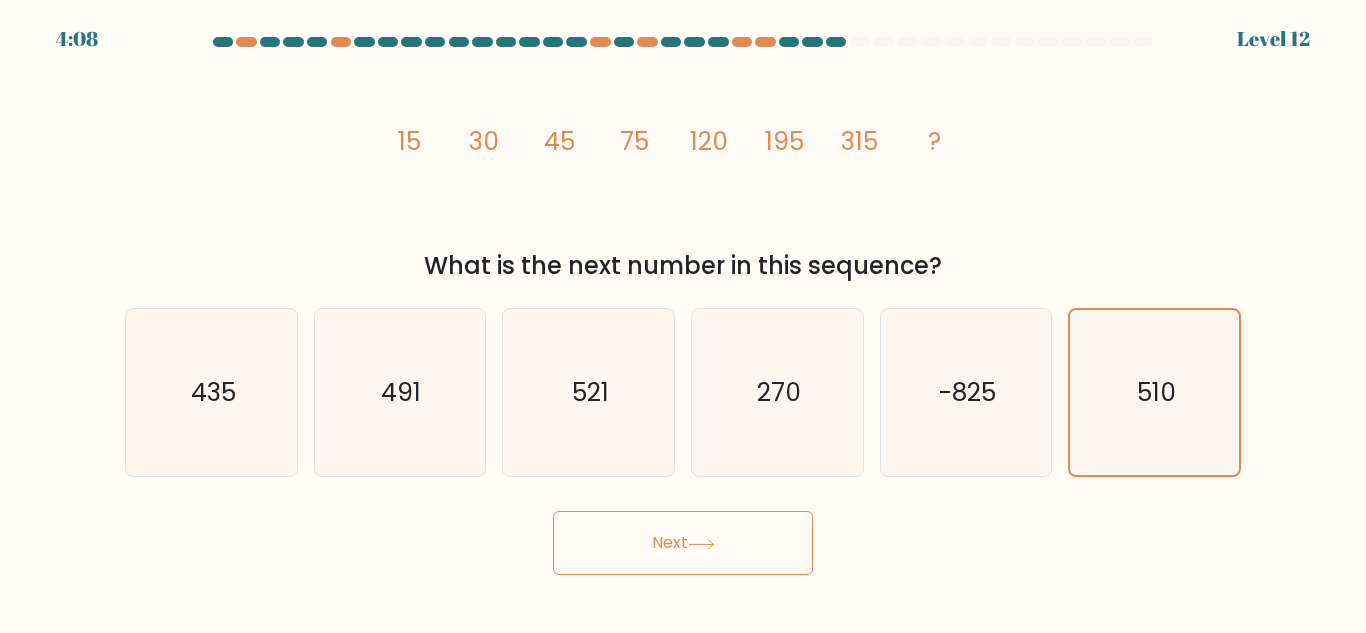 click on "Next" at bounding box center (683, 543) 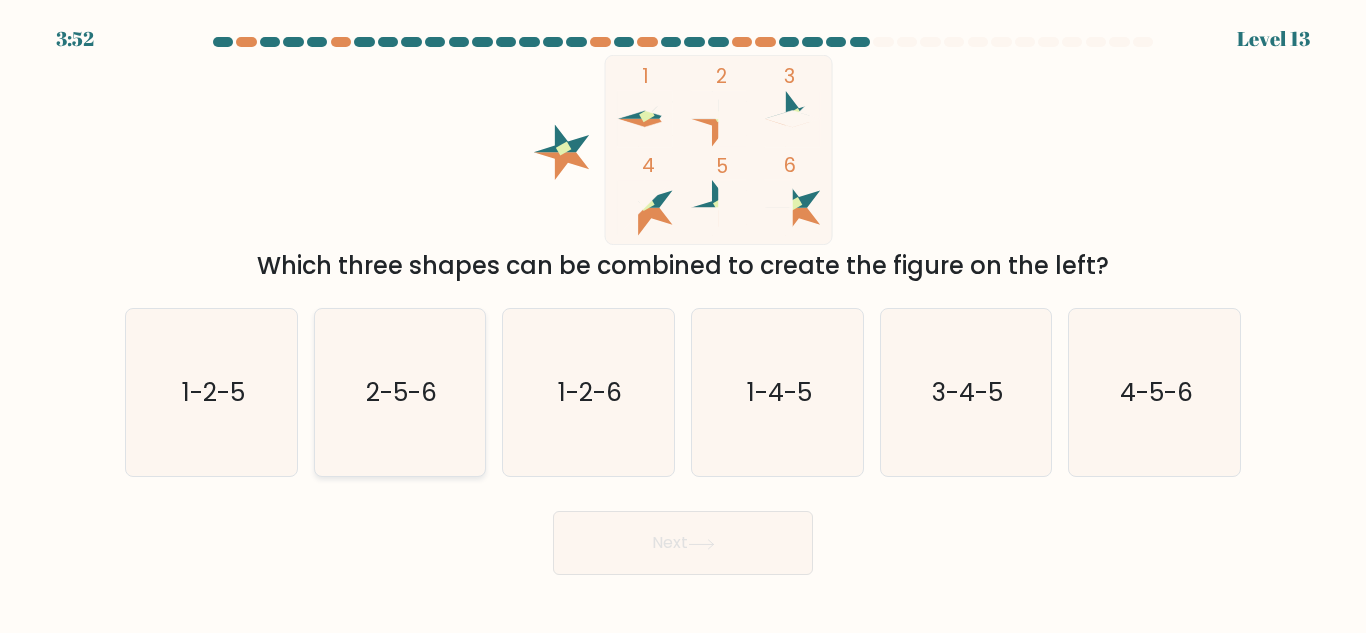 click on "2-5-6" at bounding box center [401, 392] 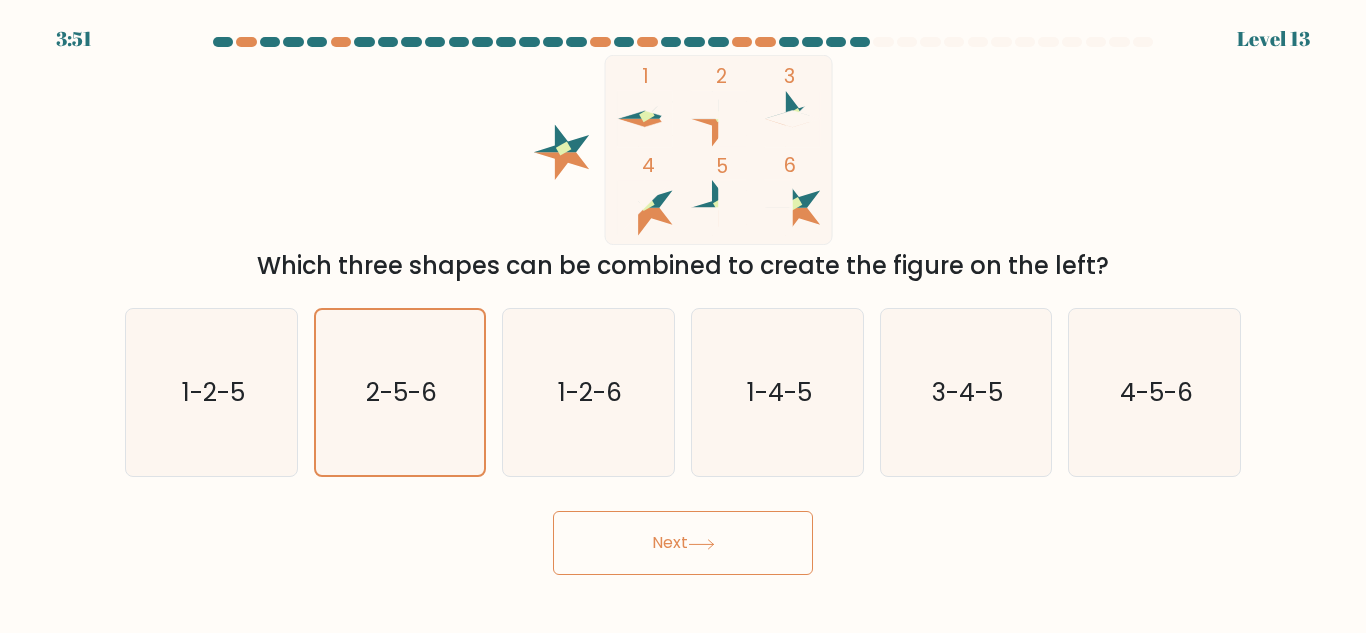click on "Next" at bounding box center (683, 543) 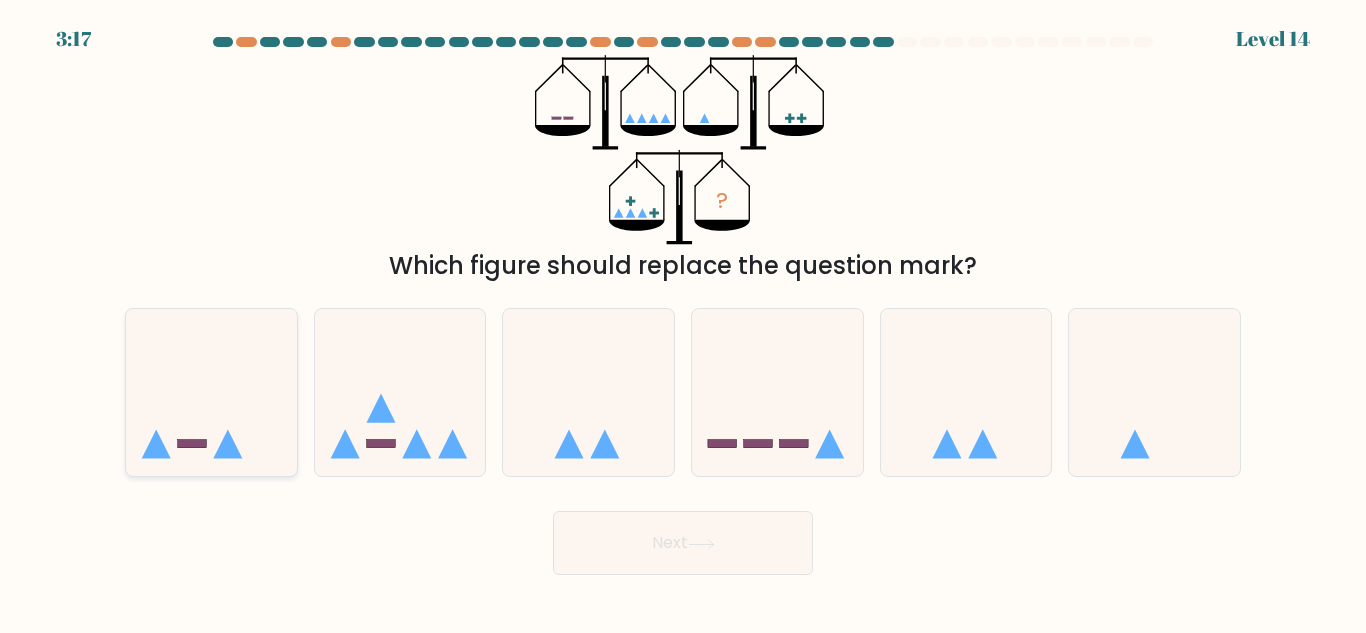 click at bounding box center (228, 444) 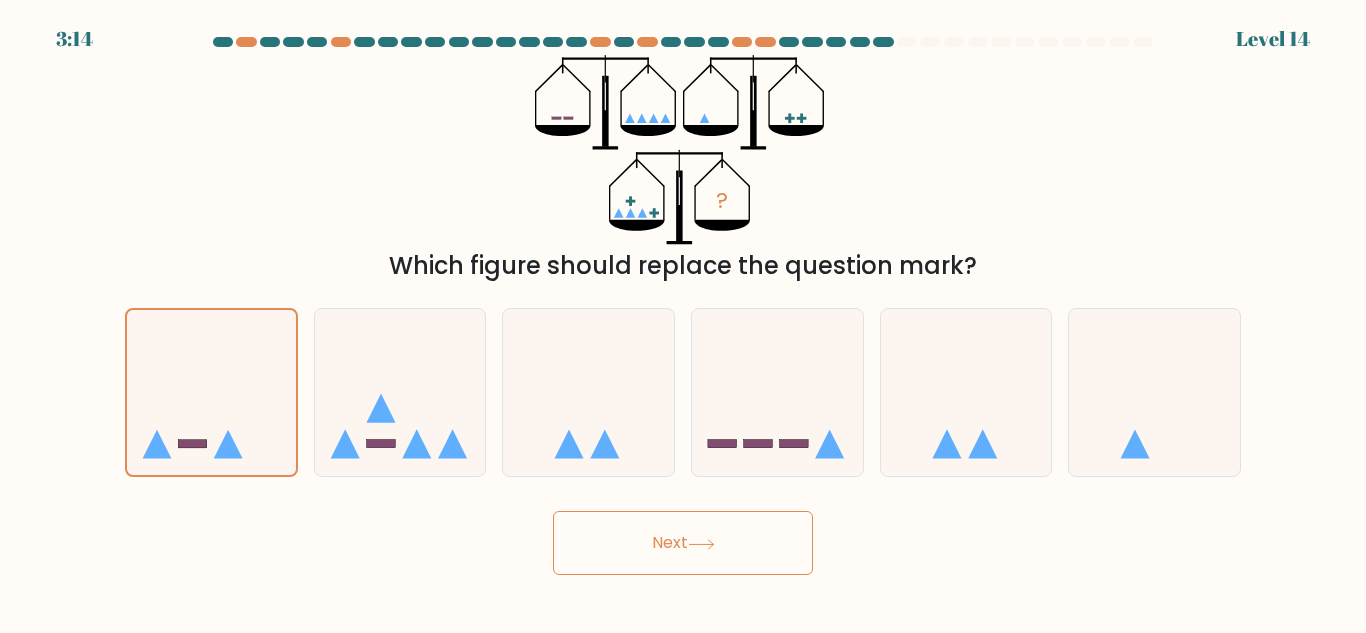 click on "Next" at bounding box center (683, 543) 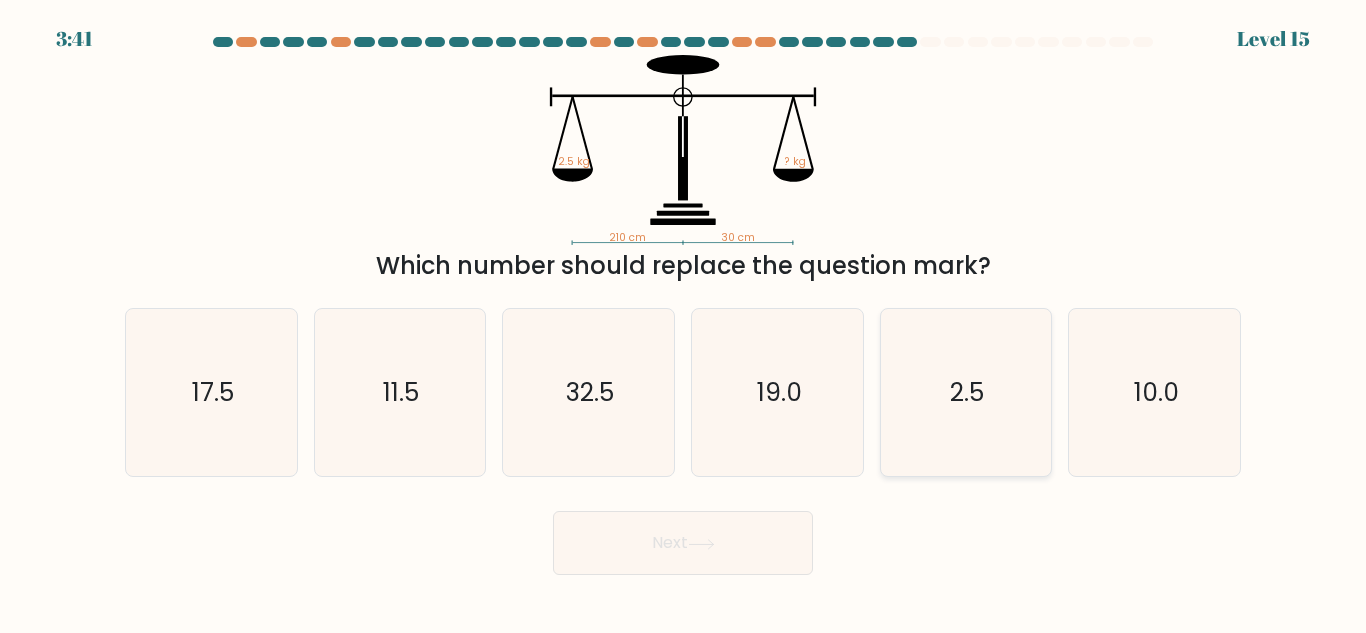 click on "2.5" at bounding box center (965, 392) 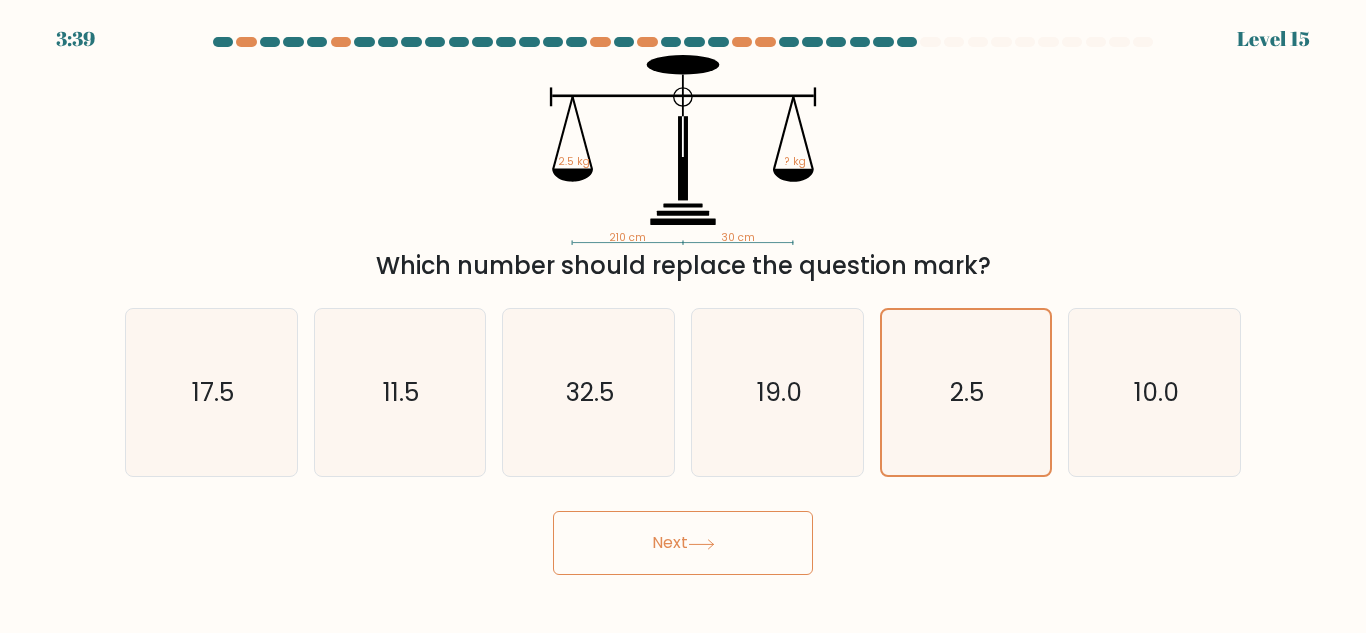 click on "Next" at bounding box center (683, 543) 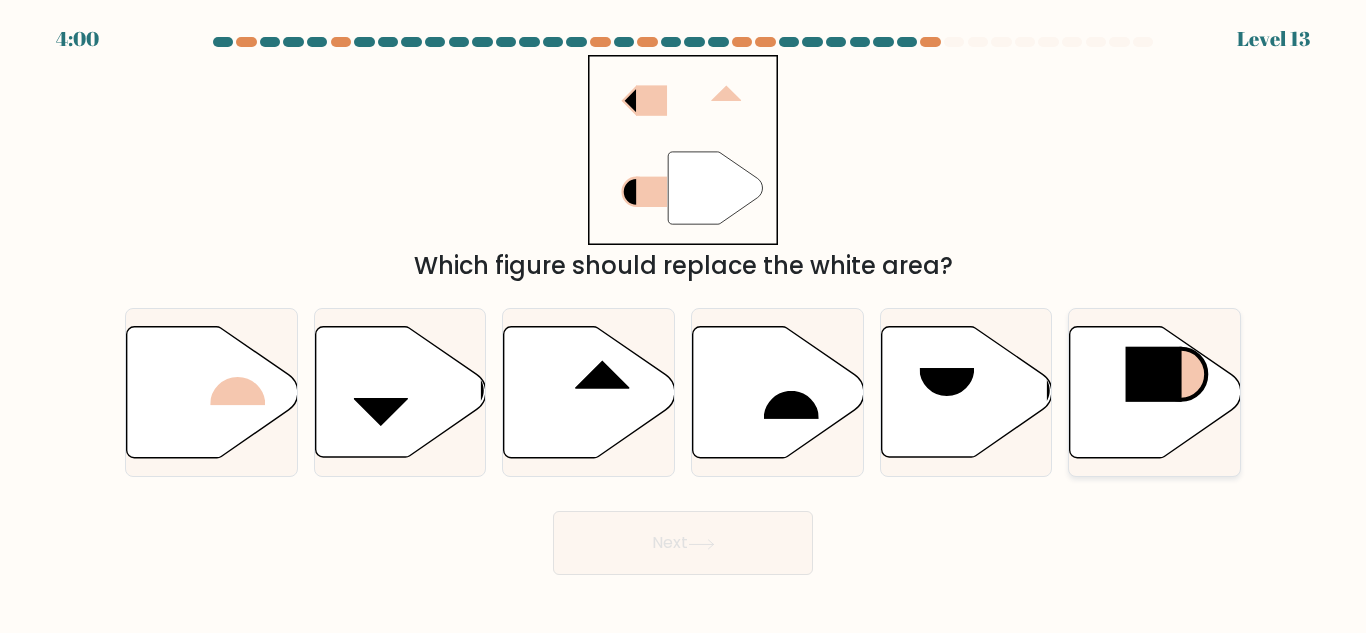 click at bounding box center [1155, 392] 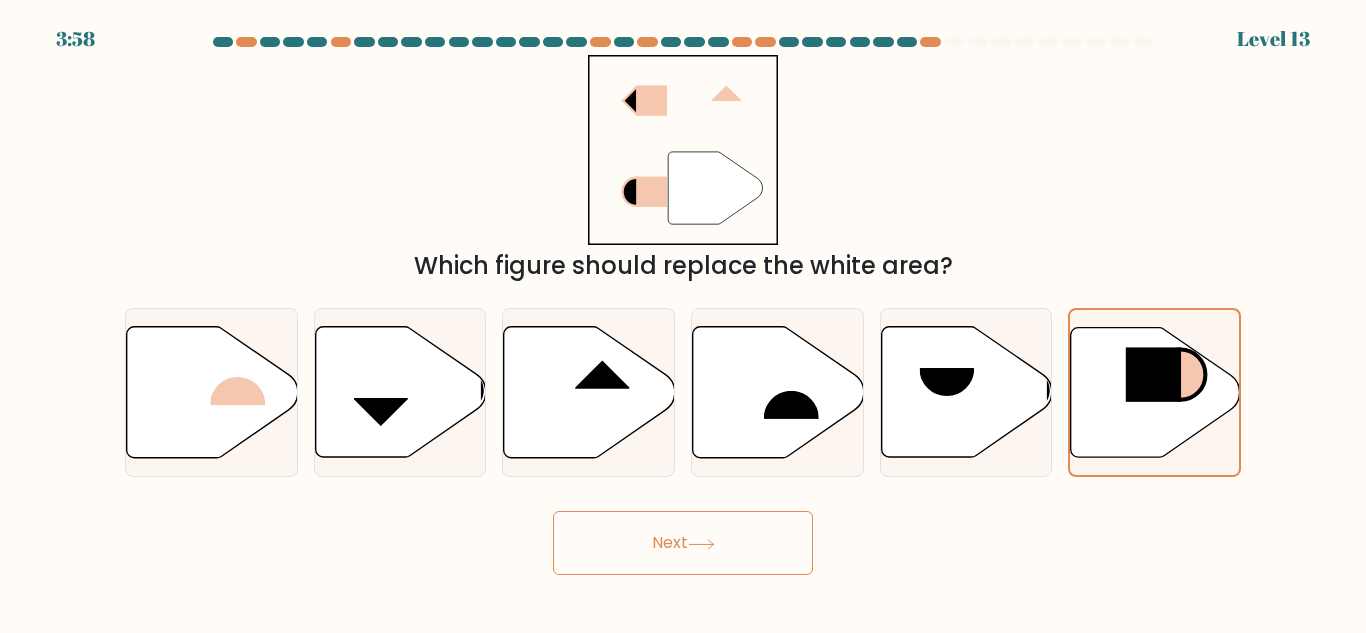 click on "Next" at bounding box center [683, 543] 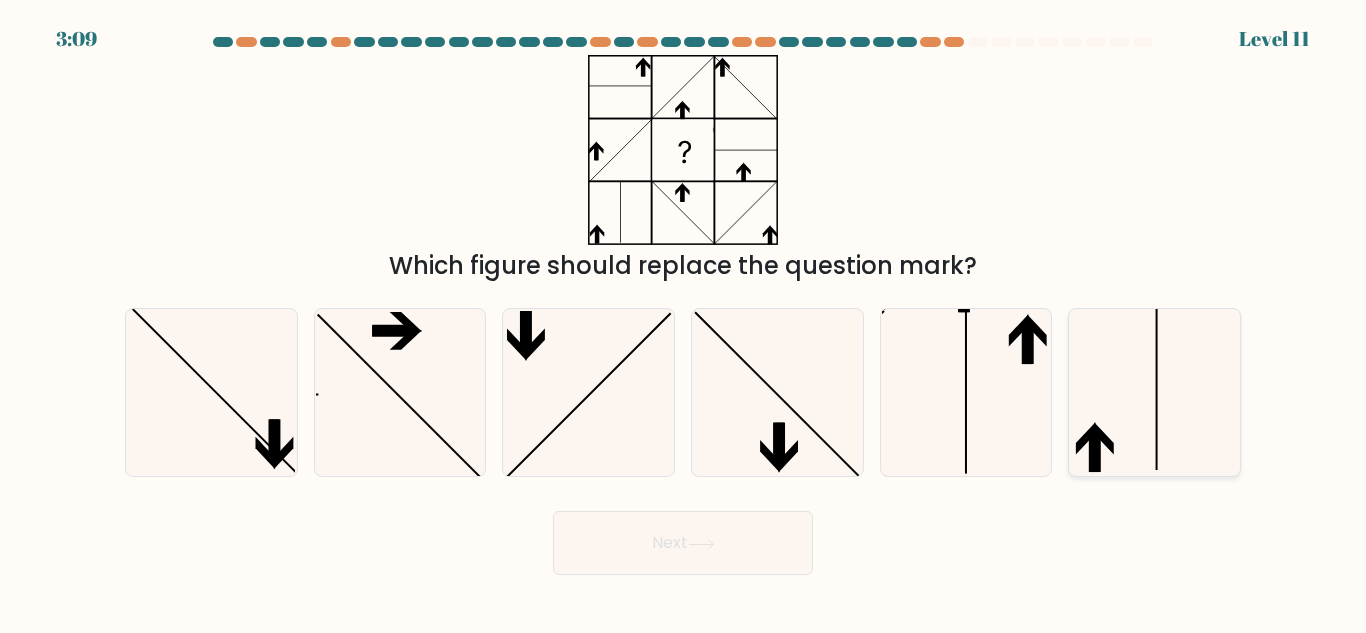 click at bounding box center [1154, 392] 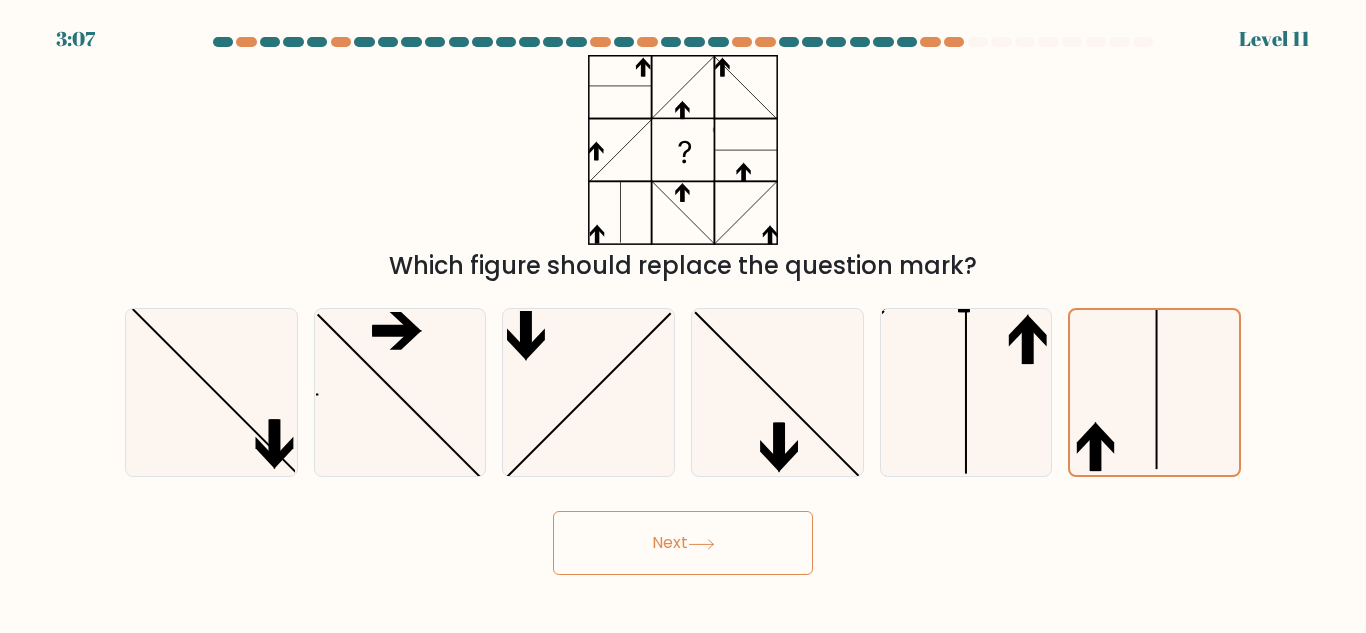 click on "Next" at bounding box center (683, 543) 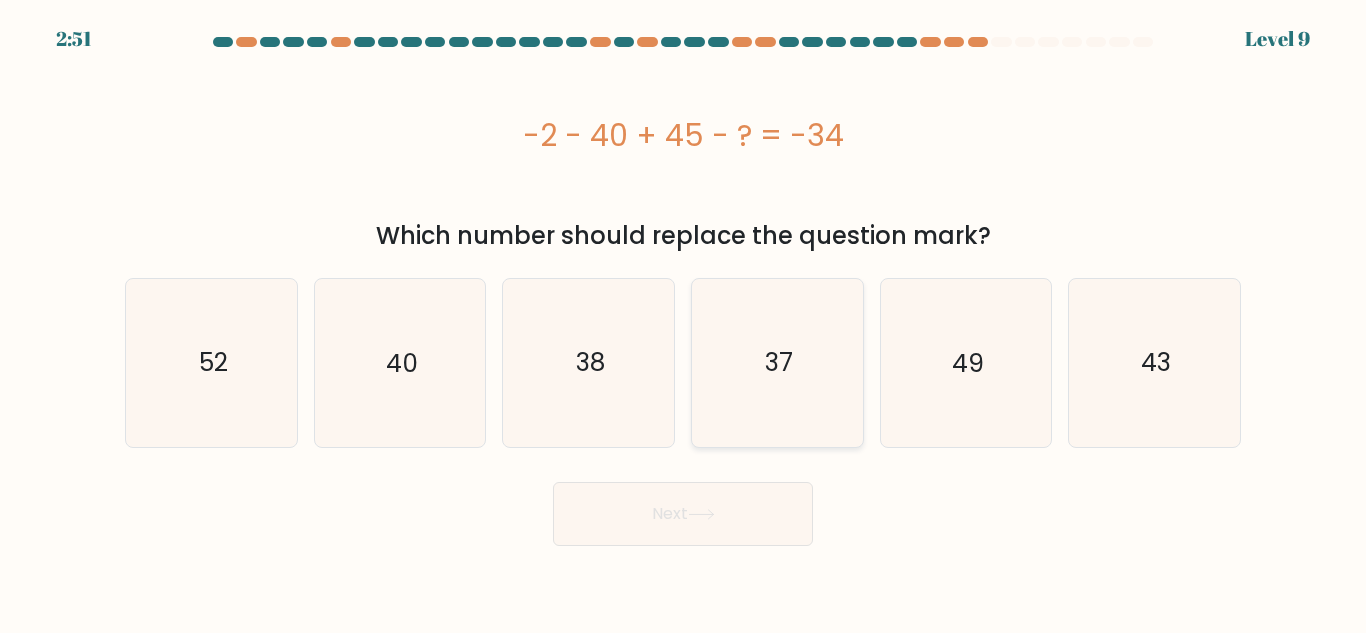 click on "37" at bounding box center (777, 362) 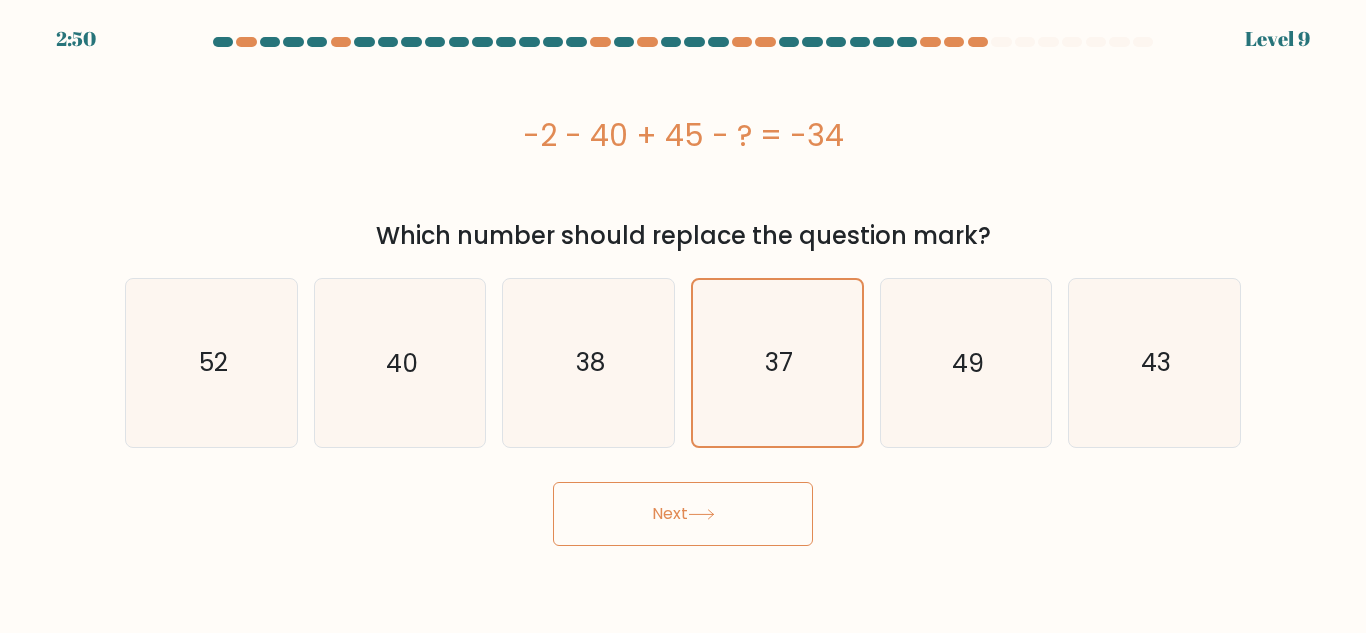 click on "Next" at bounding box center [683, 514] 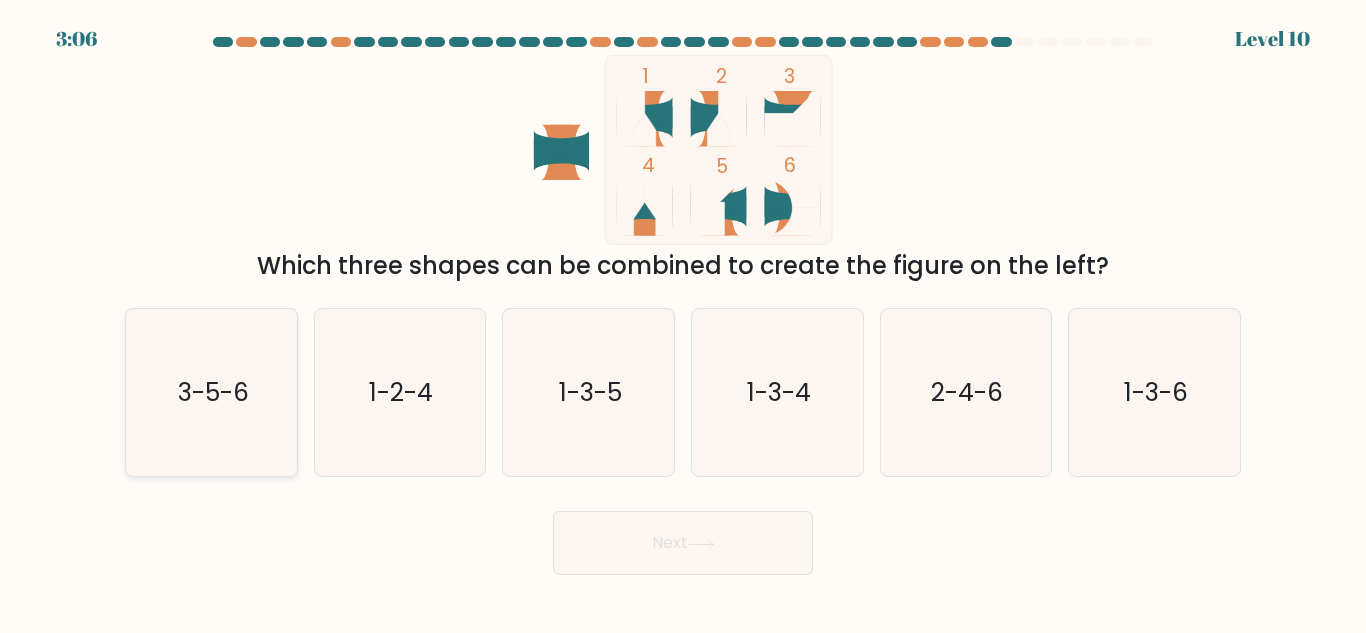 click on "3-5-6" at bounding box center [211, 392] 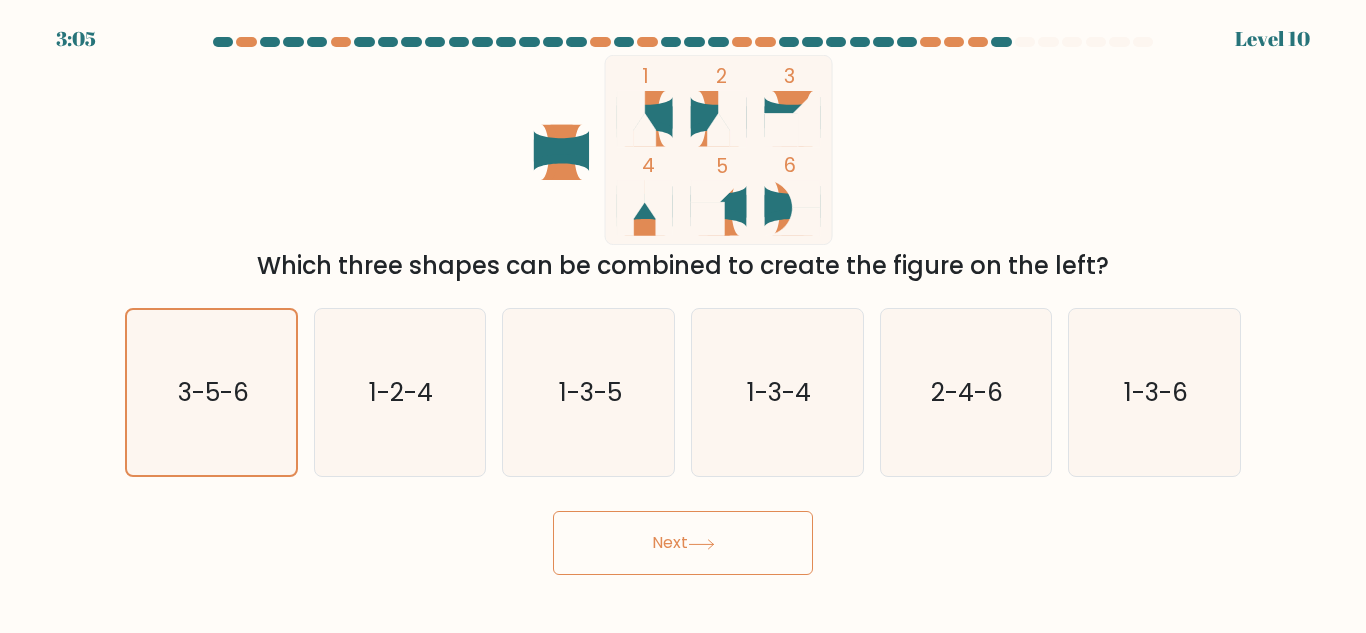 click on "Next" at bounding box center (683, 543) 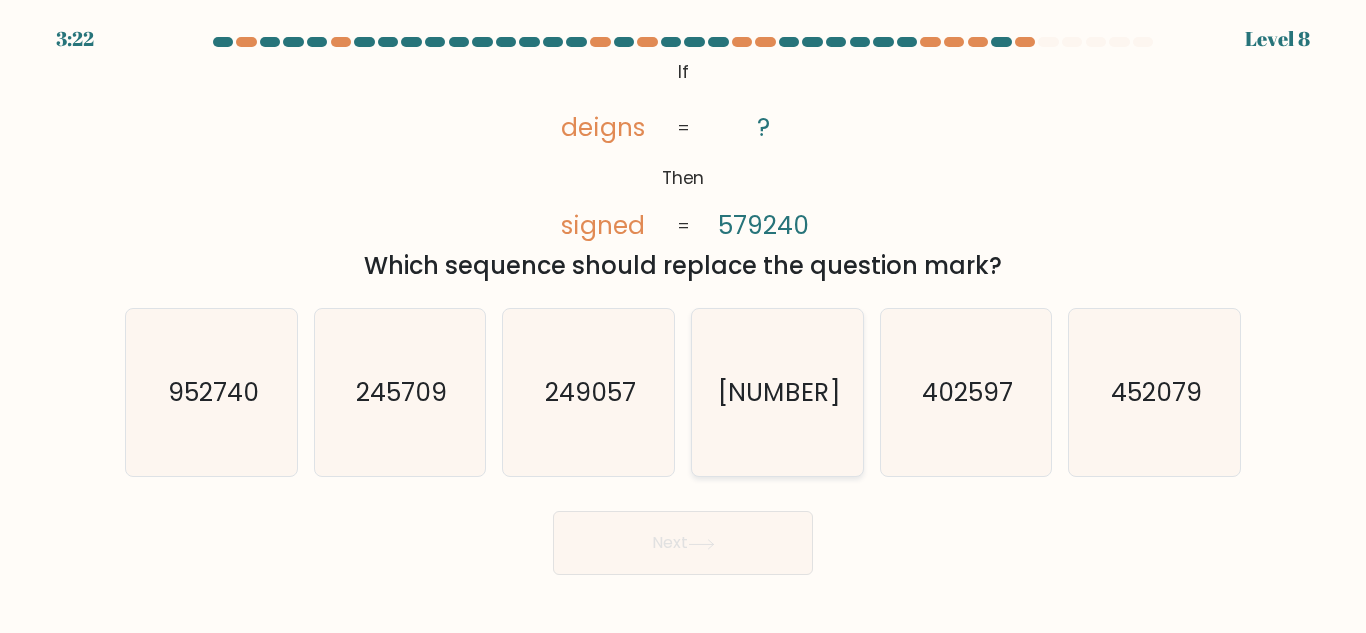 click on "047925" at bounding box center (778, 392) 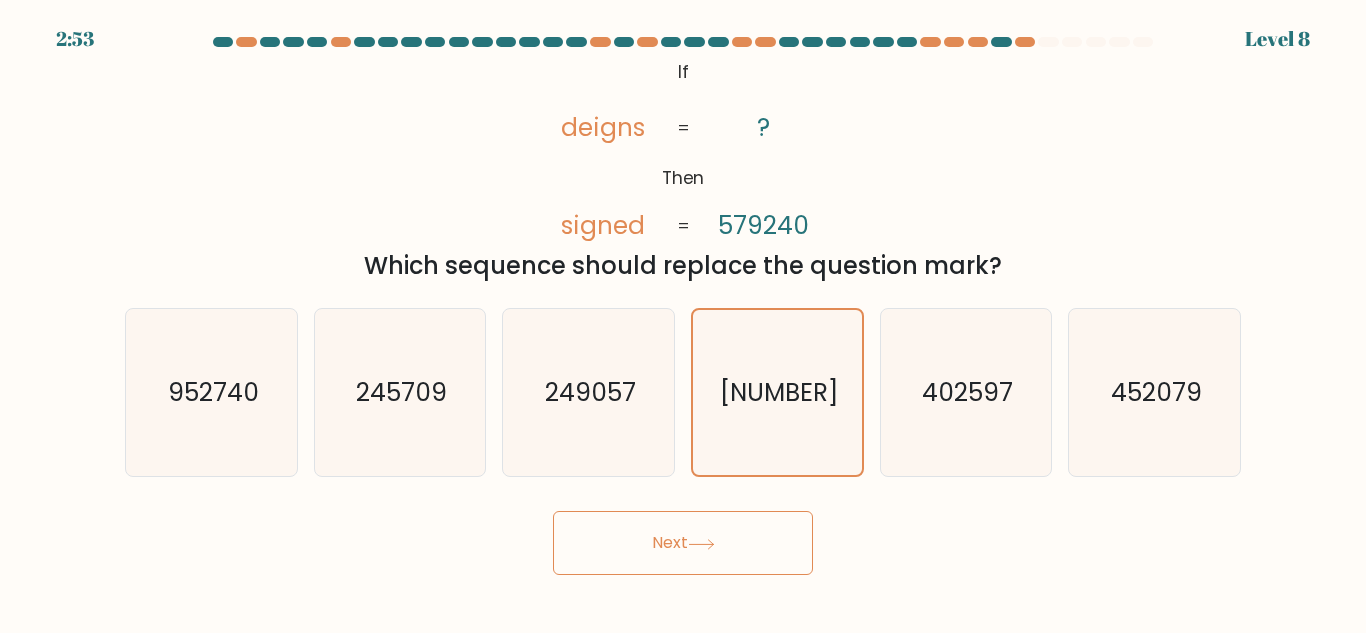 click on "Next" at bounding box center (683, 543) 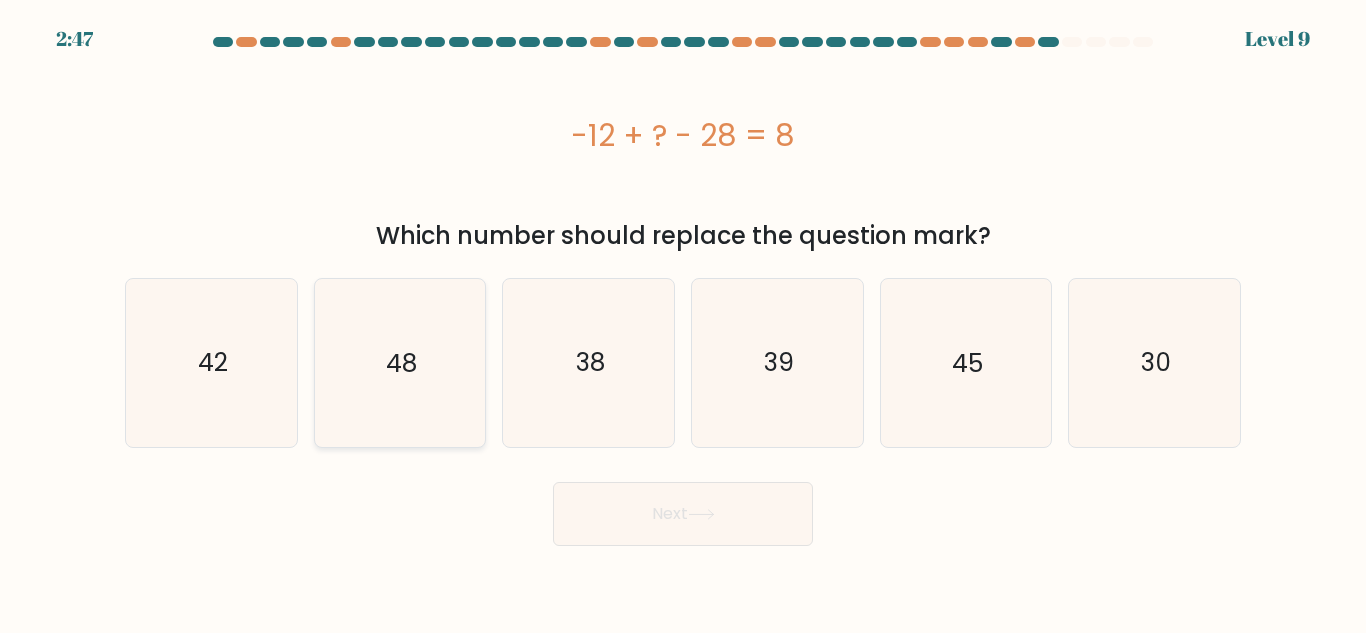 click on "48" at bounding box center [399, 362] 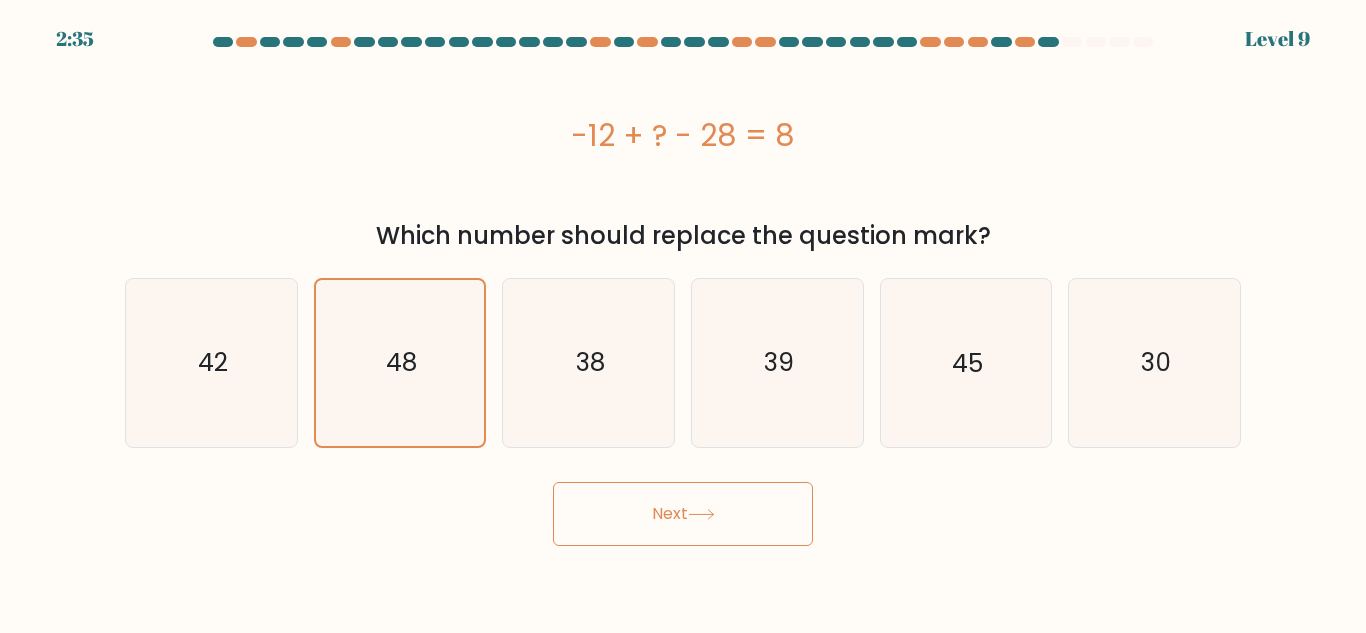 click on "Next" at bounding box center [683, 514] 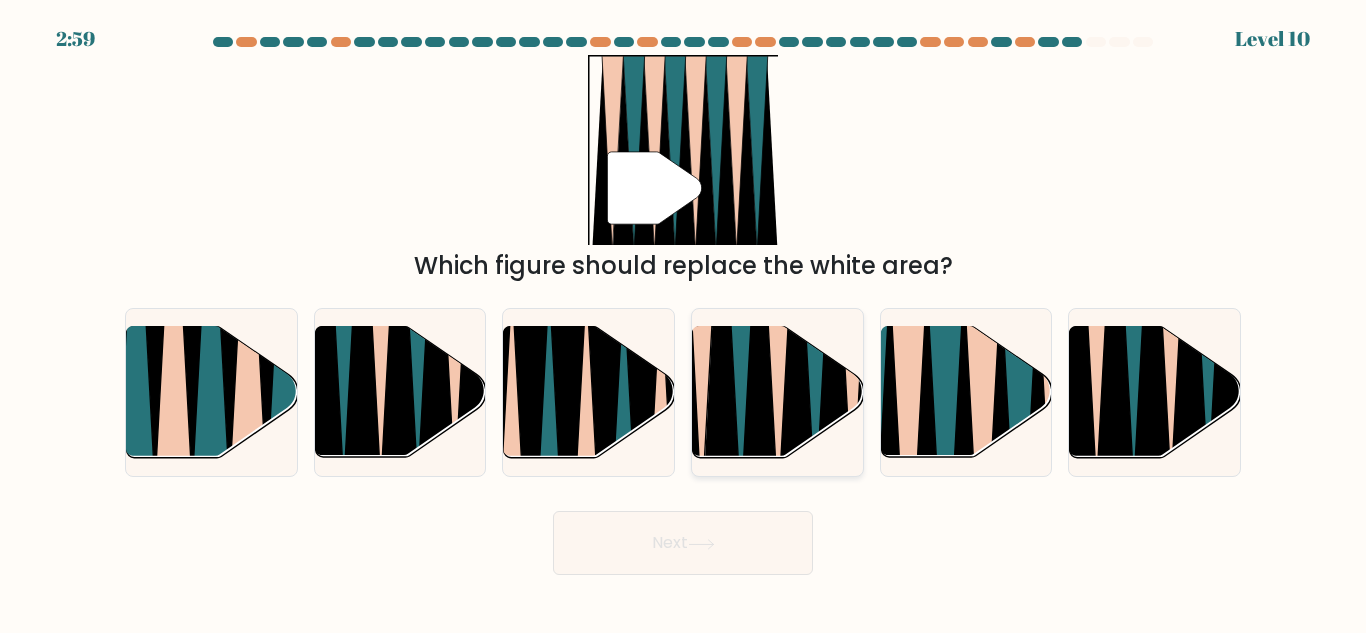 click at bounding box center (758, 324) 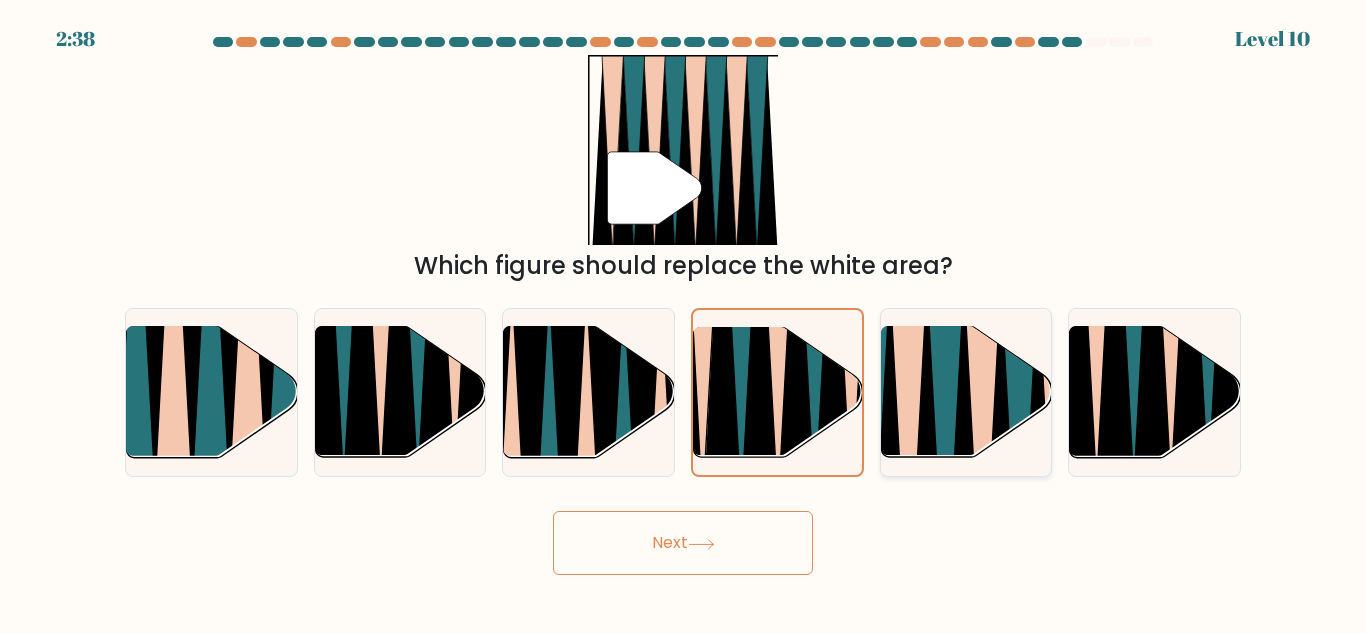 click at bounding box center (1001, 468) 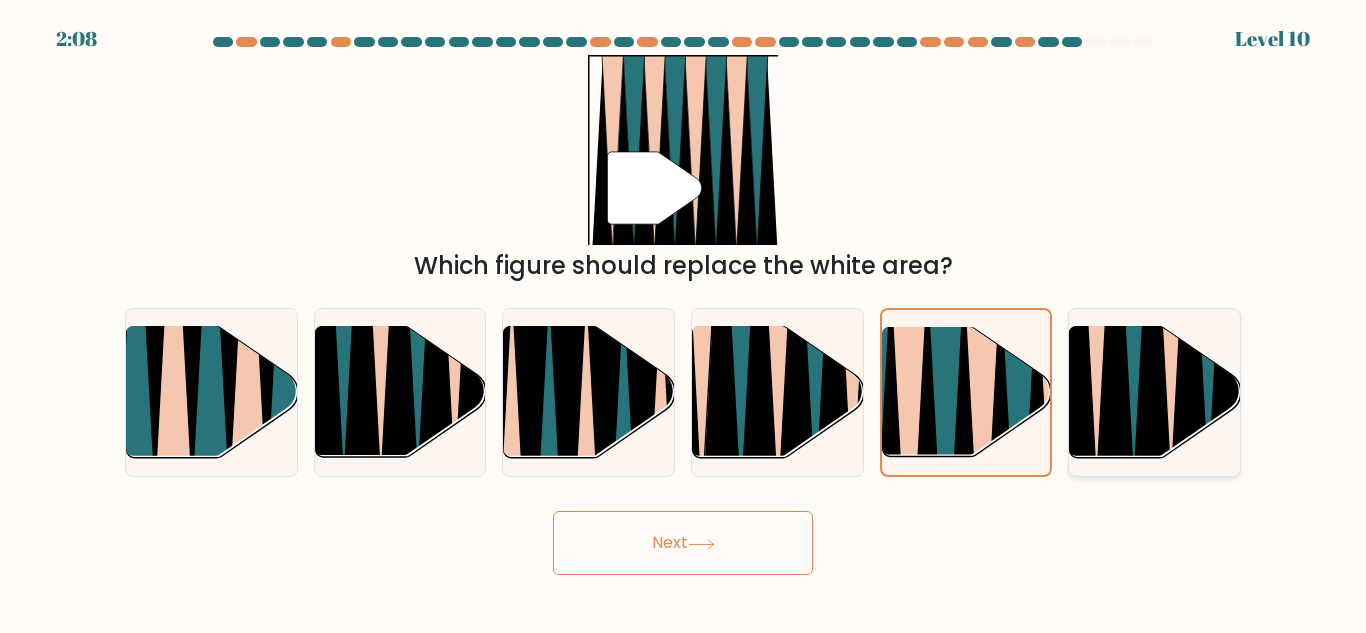 click at bounding box center (1189, 328) 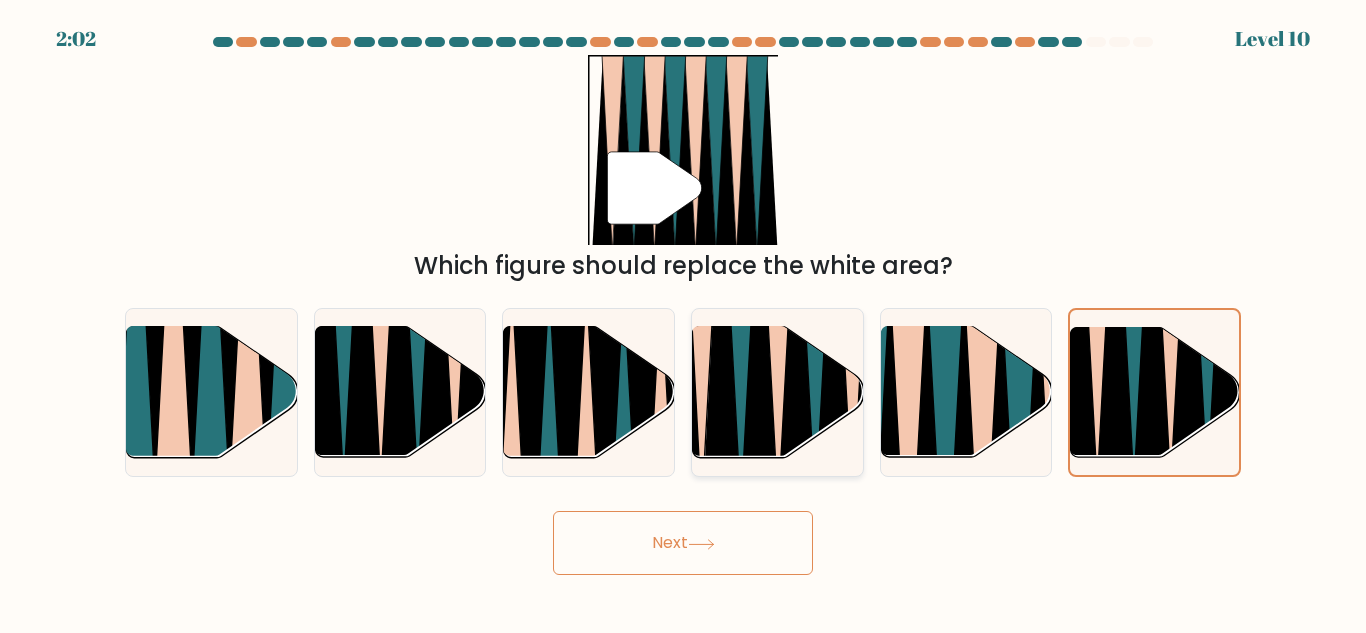 click at bounding box center [795, 324] 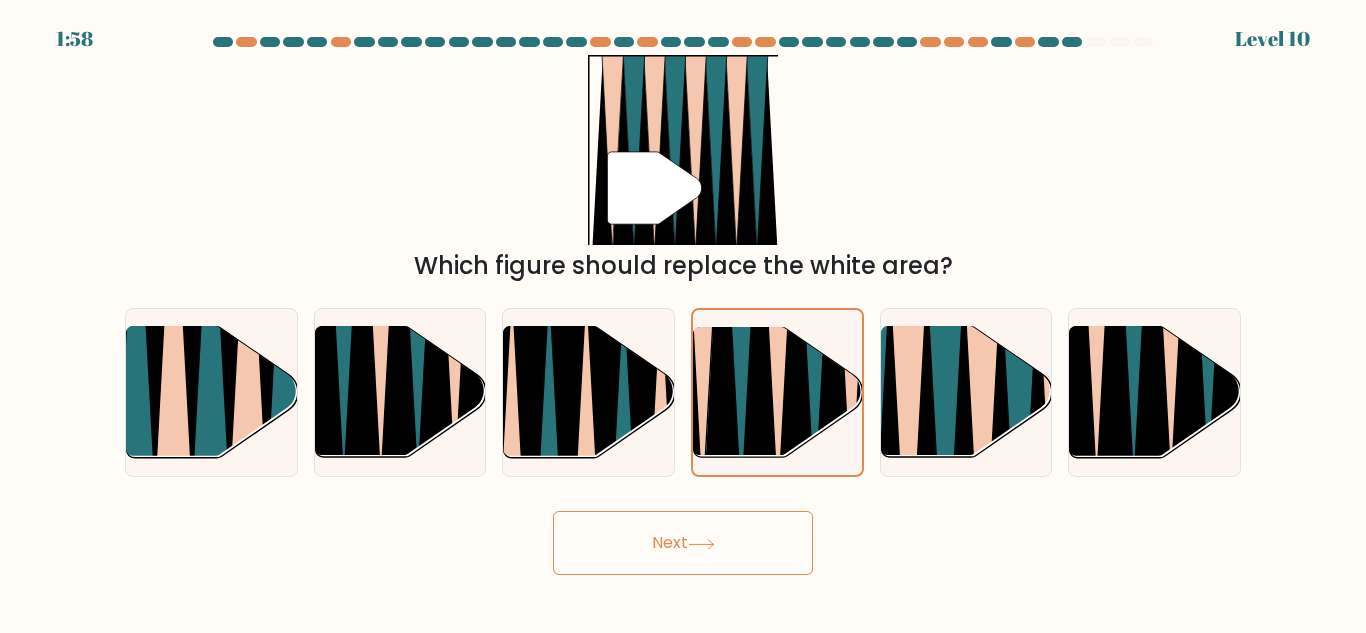 click on "Next" at bounding box center [683, 543] 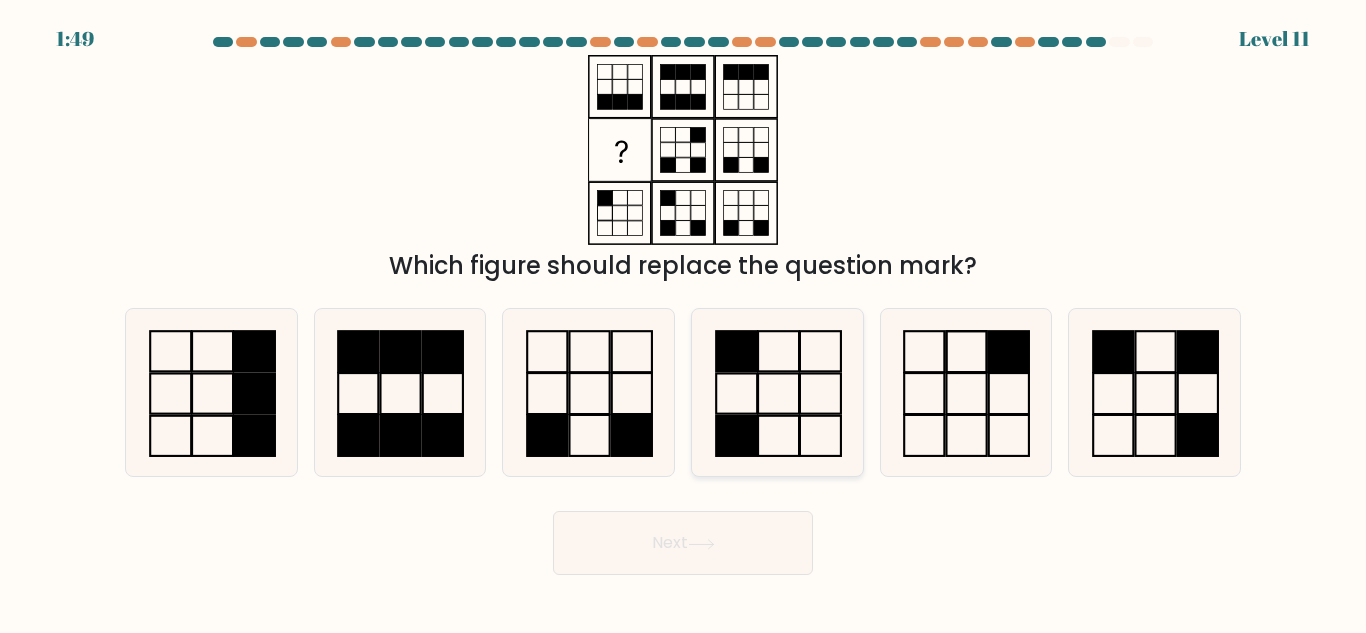 click at bounding box center (777, 392) 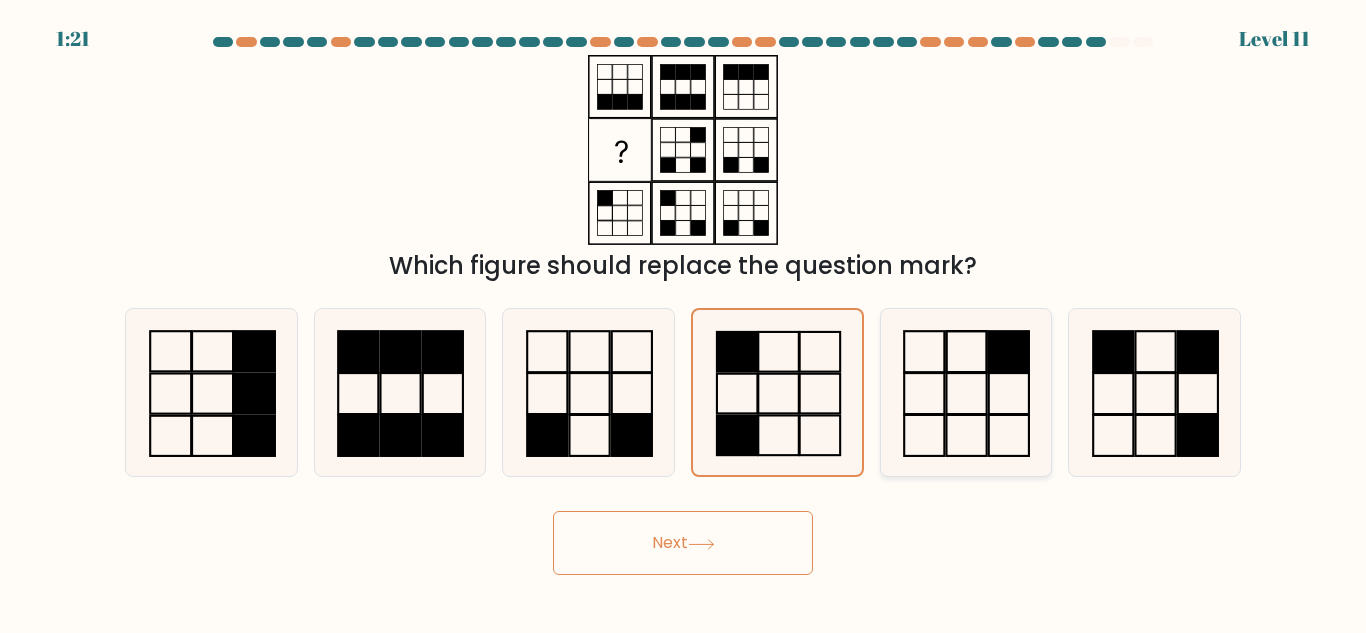 click at bounding box center (965, 392) 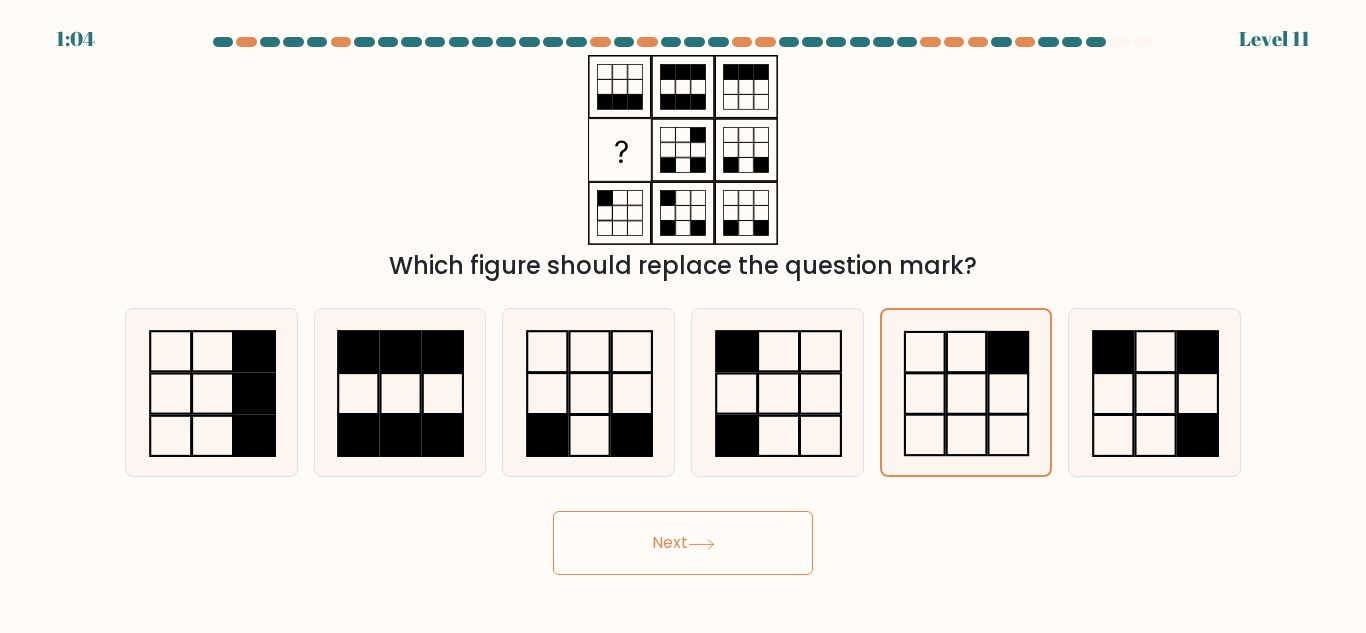 click on "Next" at bounding box center (683, 543) 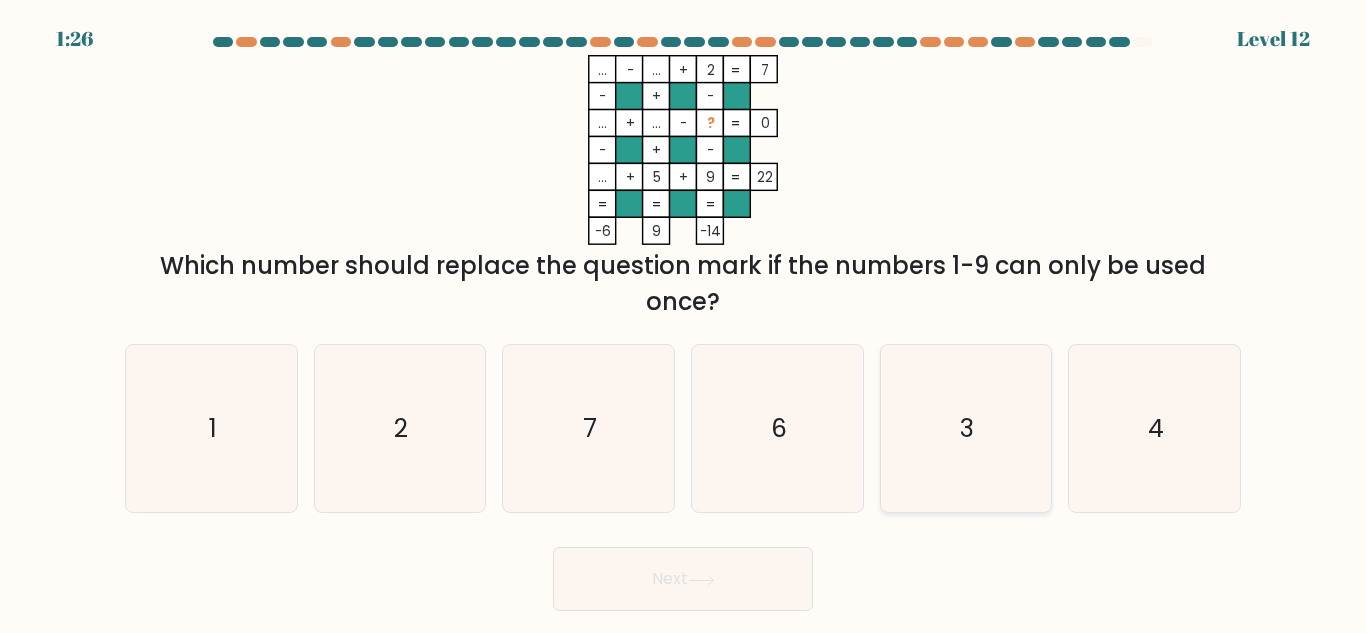 click on "3" at bounding box center (965, 428) 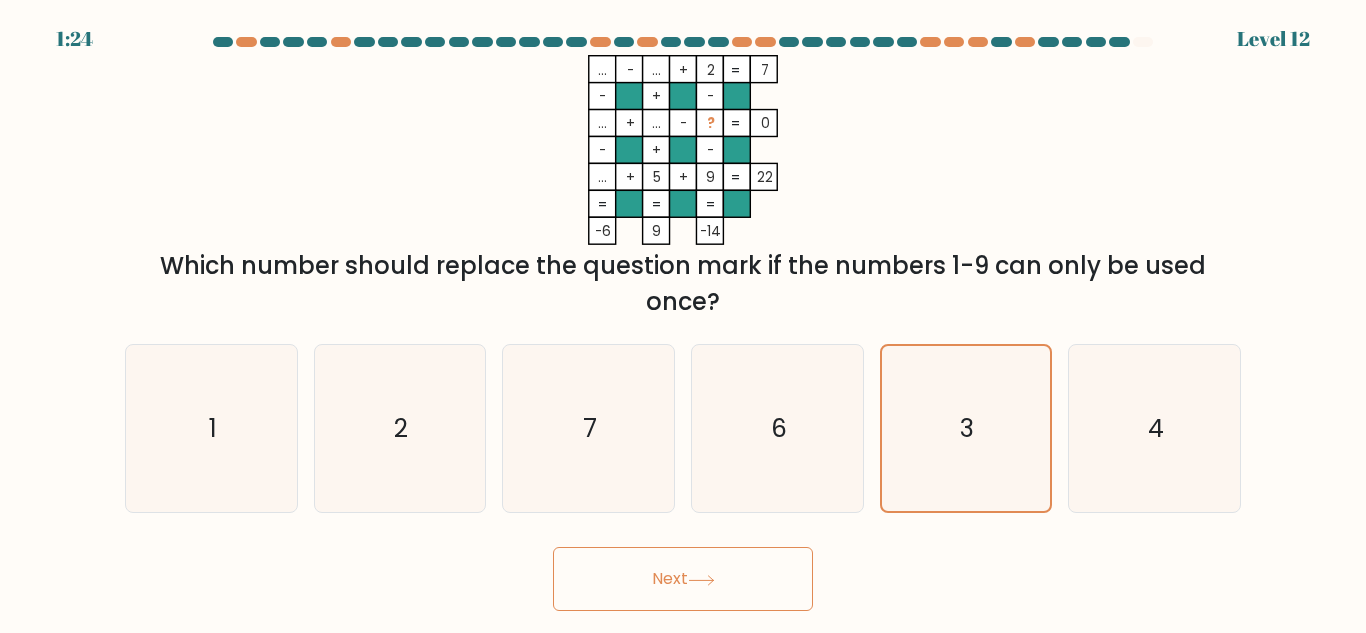 click on "Next" at bounding box center (683, 579) 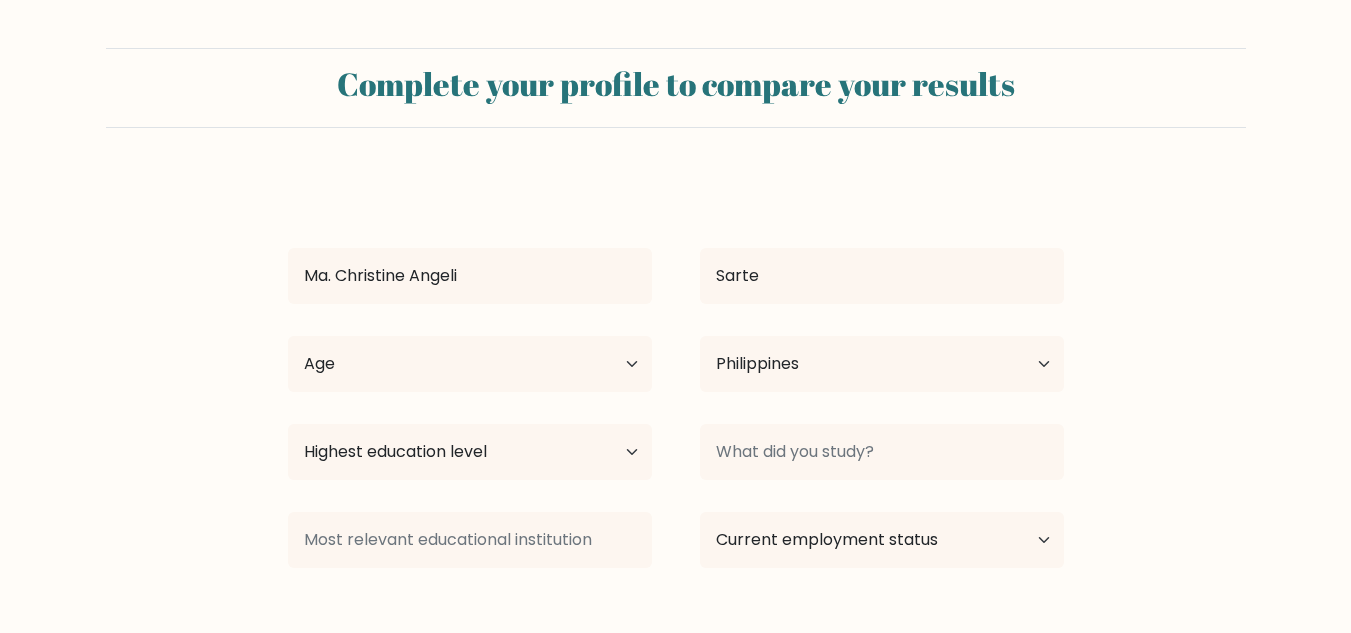 scroll, scrollTop: 0, scrollLeft: 0, axis: both 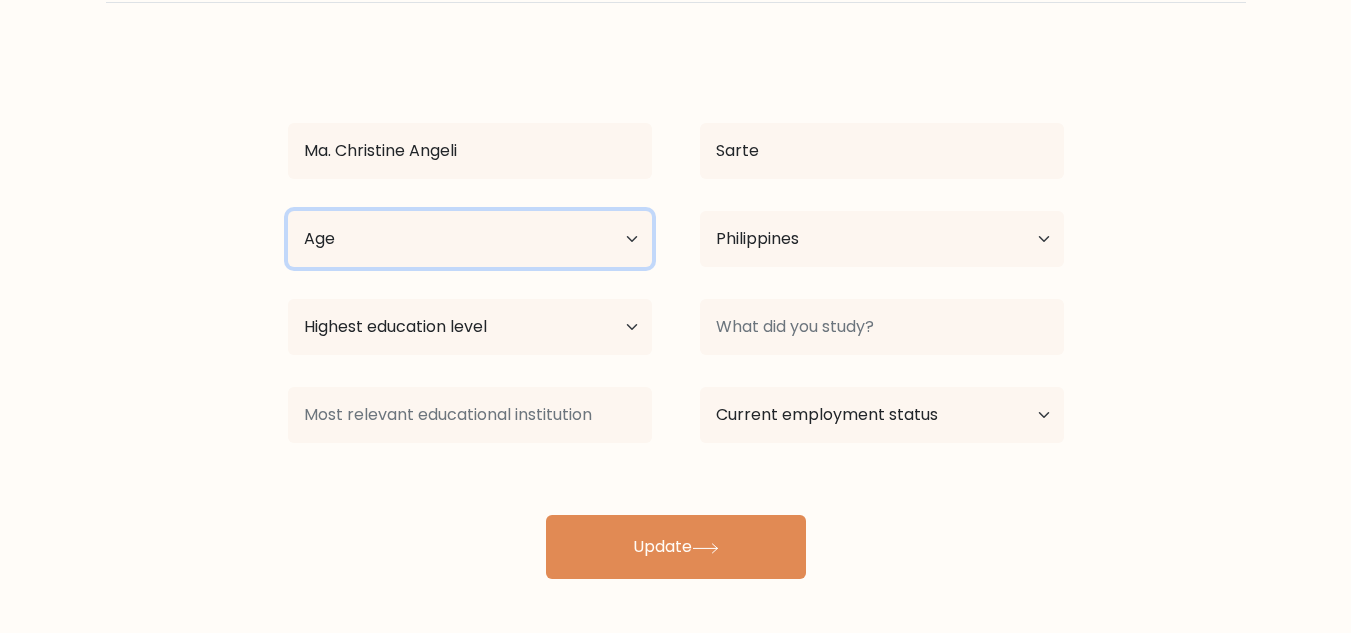 click on "Age
Under 18 years old
18-24 years old
25-34 years old
35-44 years old
45-54 years old
55-64 years old
65 years old and above" at bounding box center [470, 239] 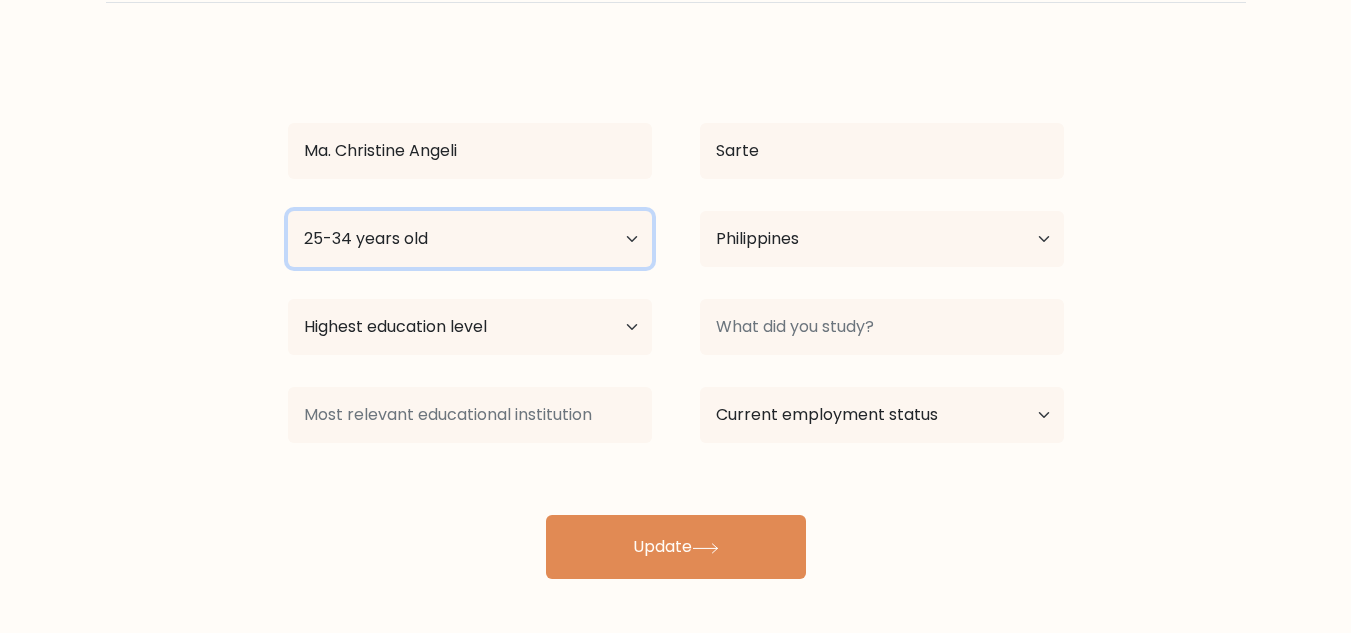 click on "Age
Under 18 years old
18-24 years old
25-34 years old
35-44 years old
45-54 years old
55-64 years old
65 years old and above" at bounding box center [470, 239] 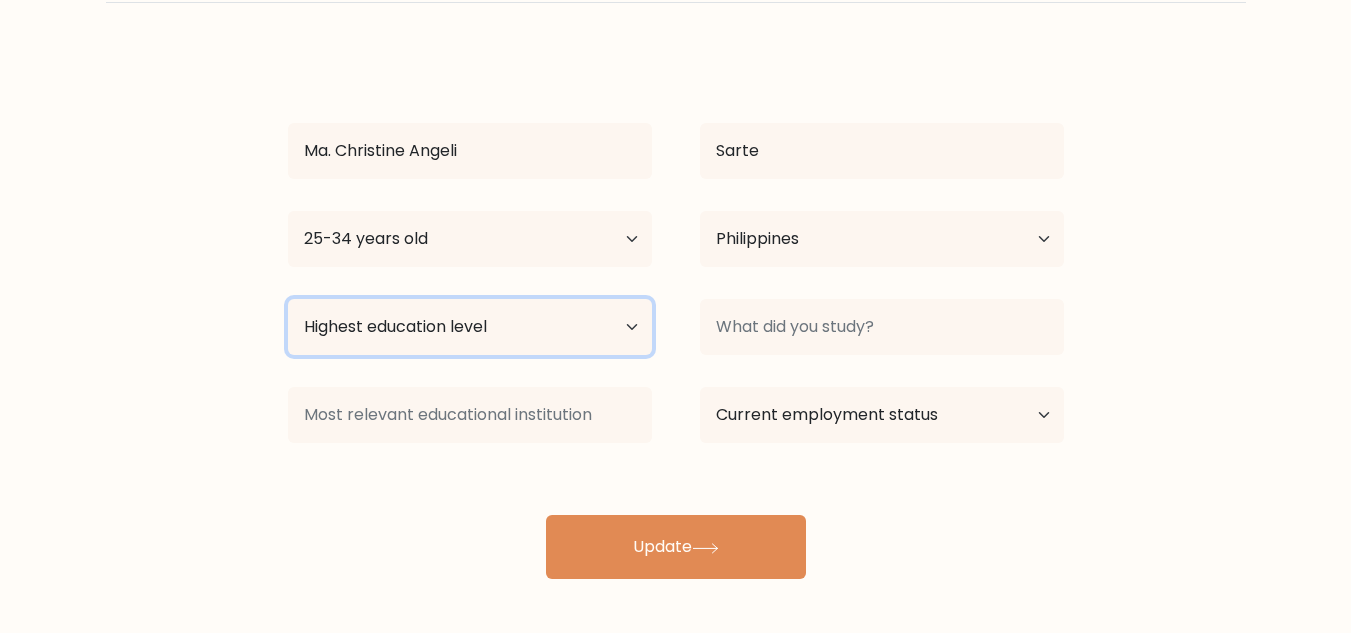 click on "Highest education level
No schooling
Primary
Lower Secondary
Upper Secondary
Occupation Specific
Bachelor's degree
Master's degree
Doctoral degree" at bounding box center (470, 327) 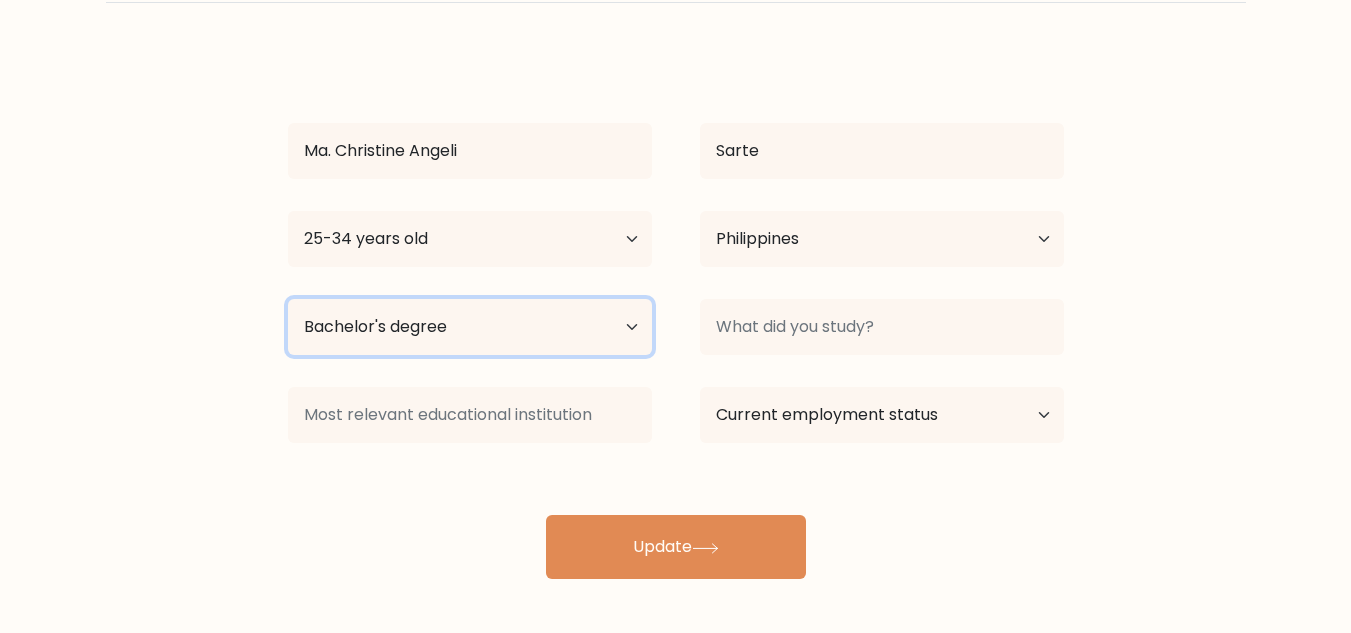 click on "Highest education level
No schooling
Primary
Lower Secondary
Upper Secondary
Occupation Specific
Bachelor's degree
Master's degree
Doctoral degree" at bounding box center (470, 327) 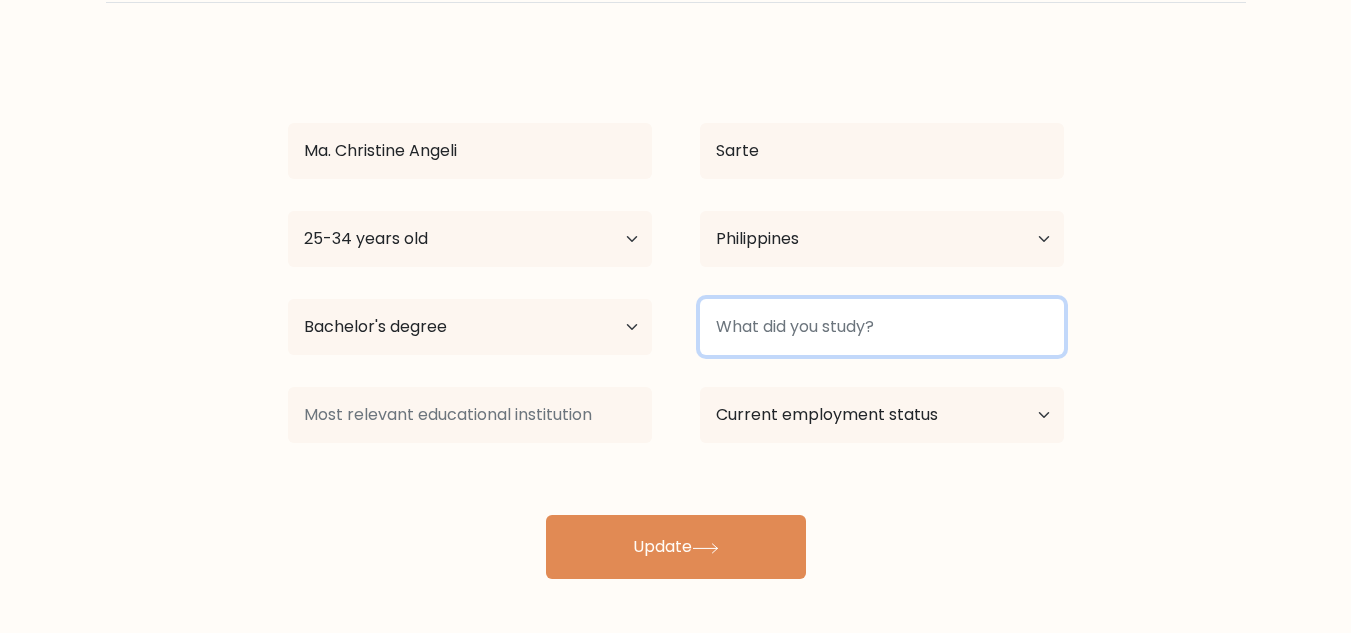 click at bounding box center [882, 327] 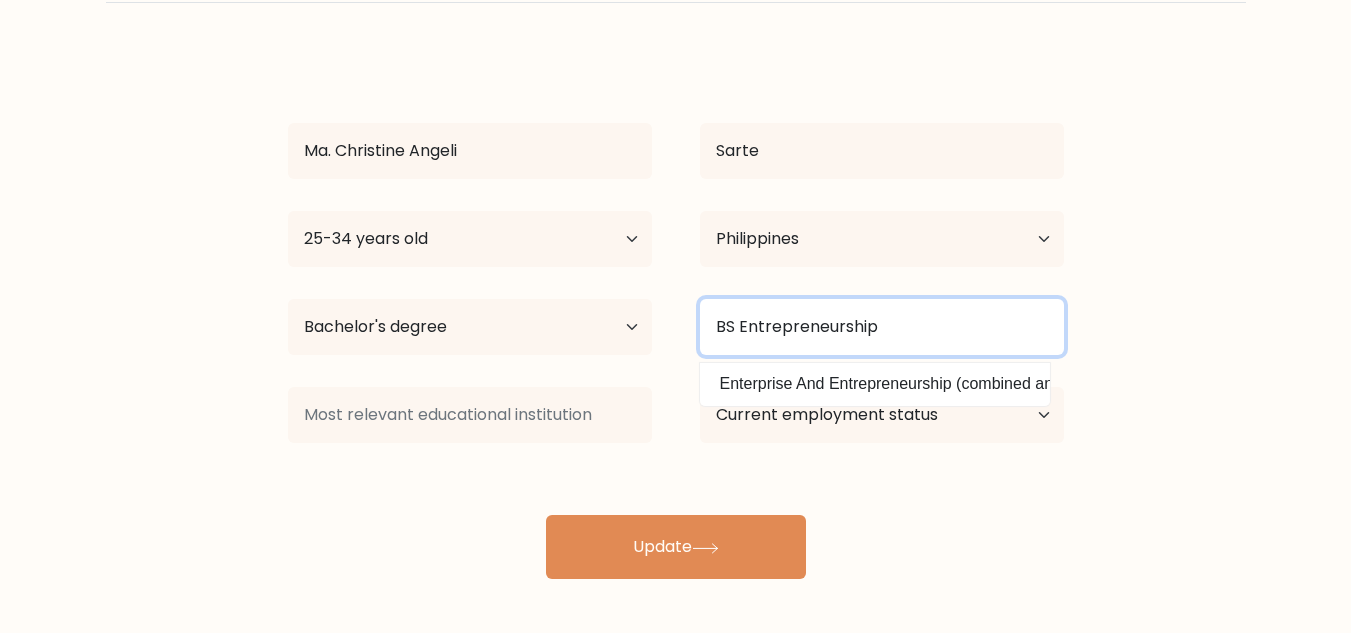 type on "BS Entrepreneurship" 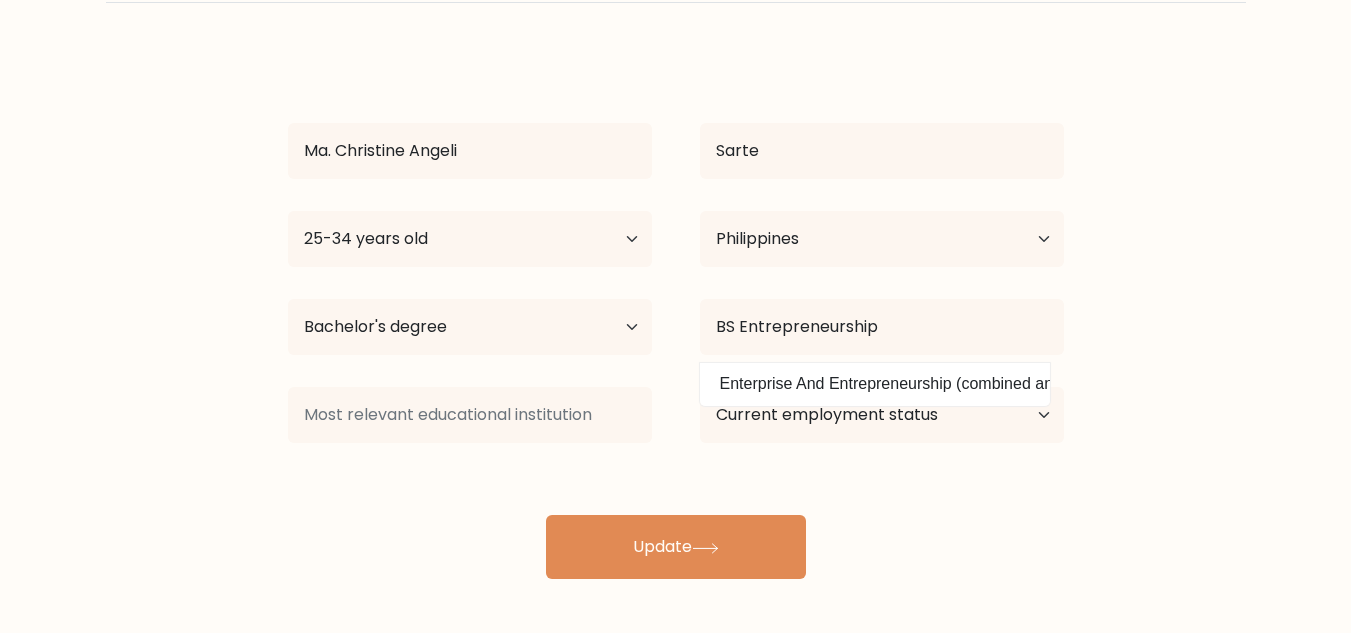 click on "Complete your profile to compare your results
Ma. Christine Angeli
Sarte
Age
Under 18 years old
18-24 years old
25-34 years old
35-44 years old
45-54 years old
55-64 years old
65 years old and above
Country
Afghanistan
Albania
Algeria" at bounding box center (675, 251) 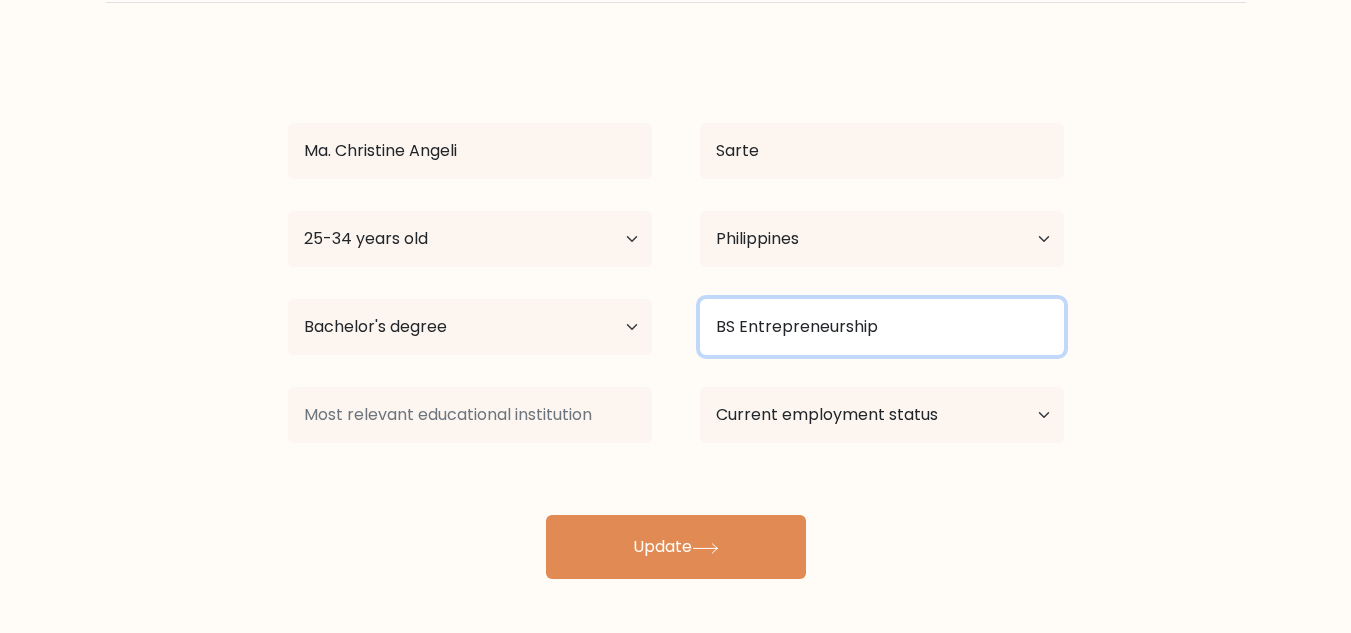 click on "BS Entrepreneurship" at bounding box center [882, 327] 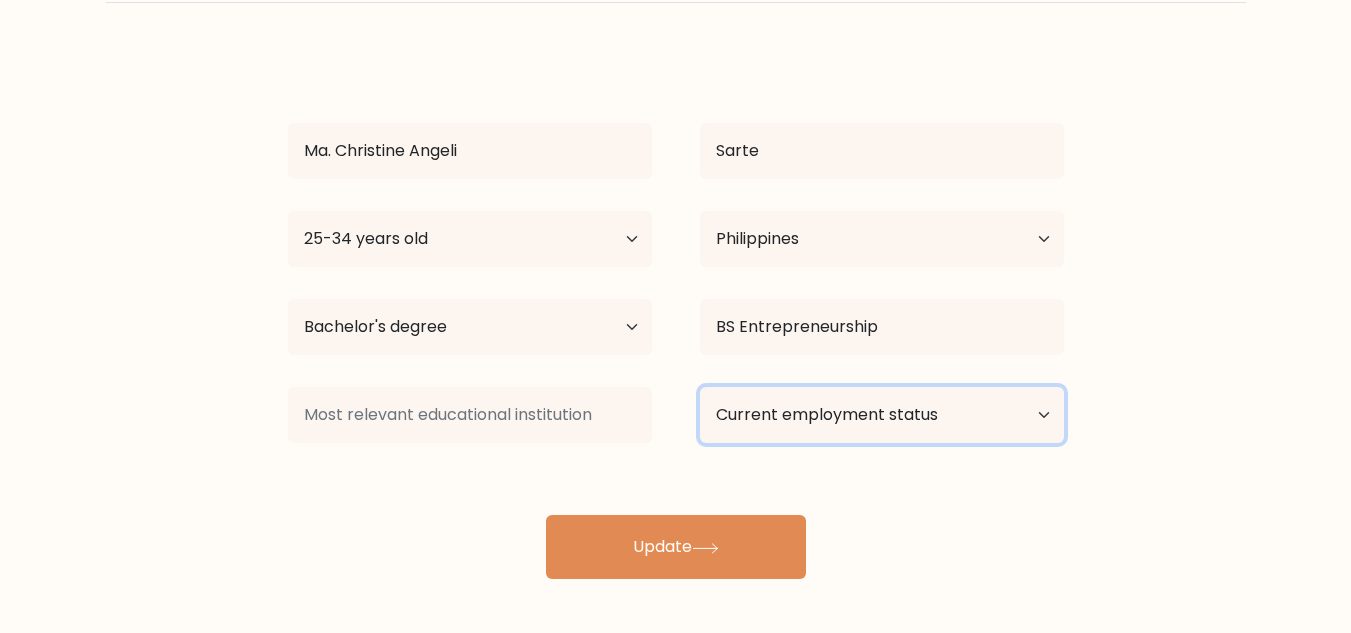 click on "Current employment status
Employed
Student
Retired
Other / prefer not to answer" at bounding box center (882, 415) 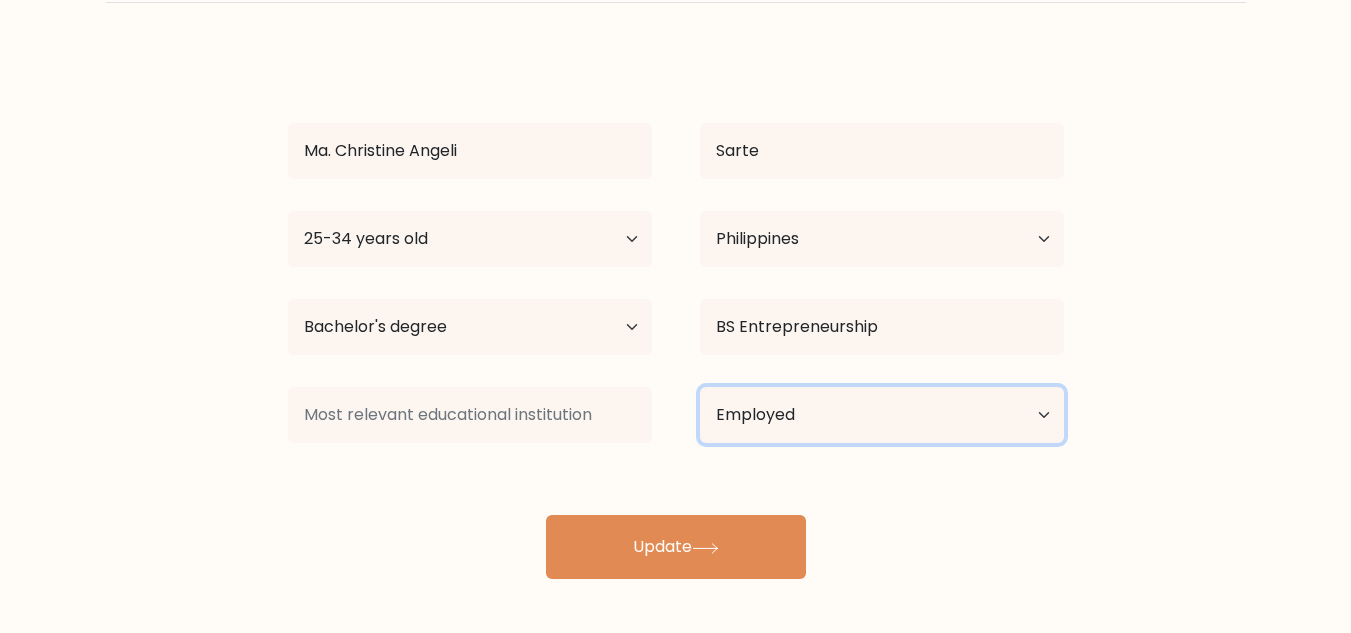 click on "Current employment status
Employed
Student
Retired
Other / prefer not to answer" at bounding box center [882, 415] 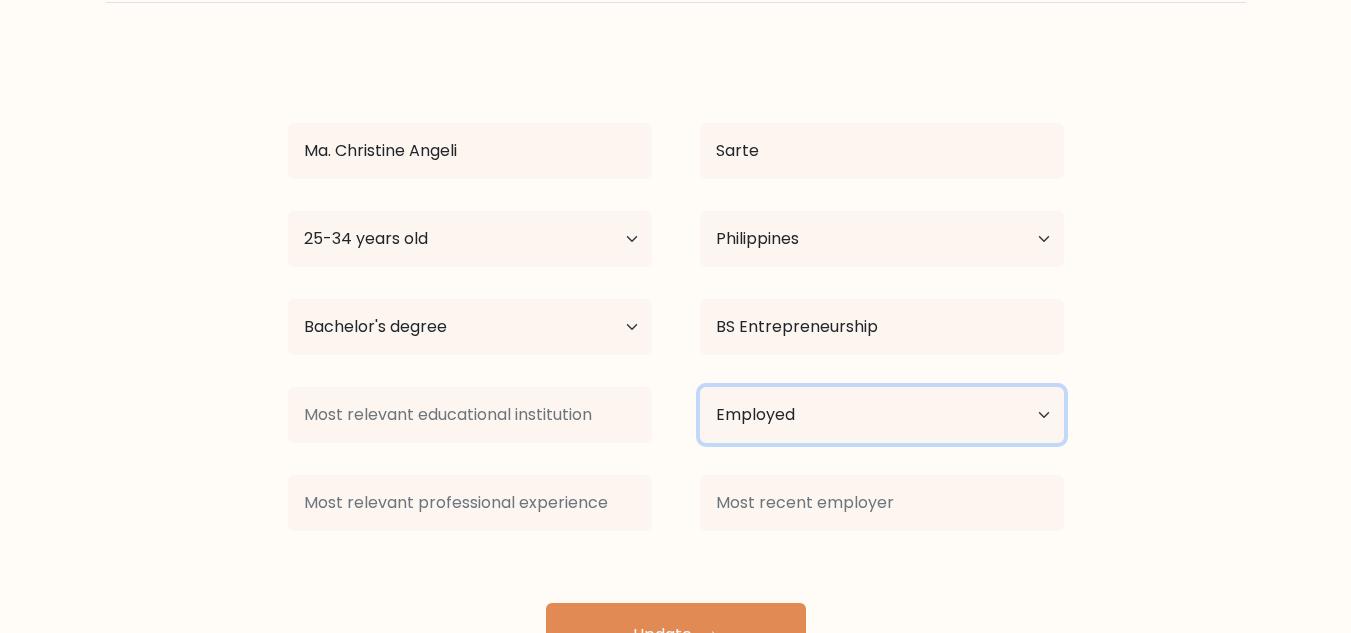 click on "Current employment status
Employed
Student
Retired
Other / prefer not to answer" at bounding box center [882, 415] 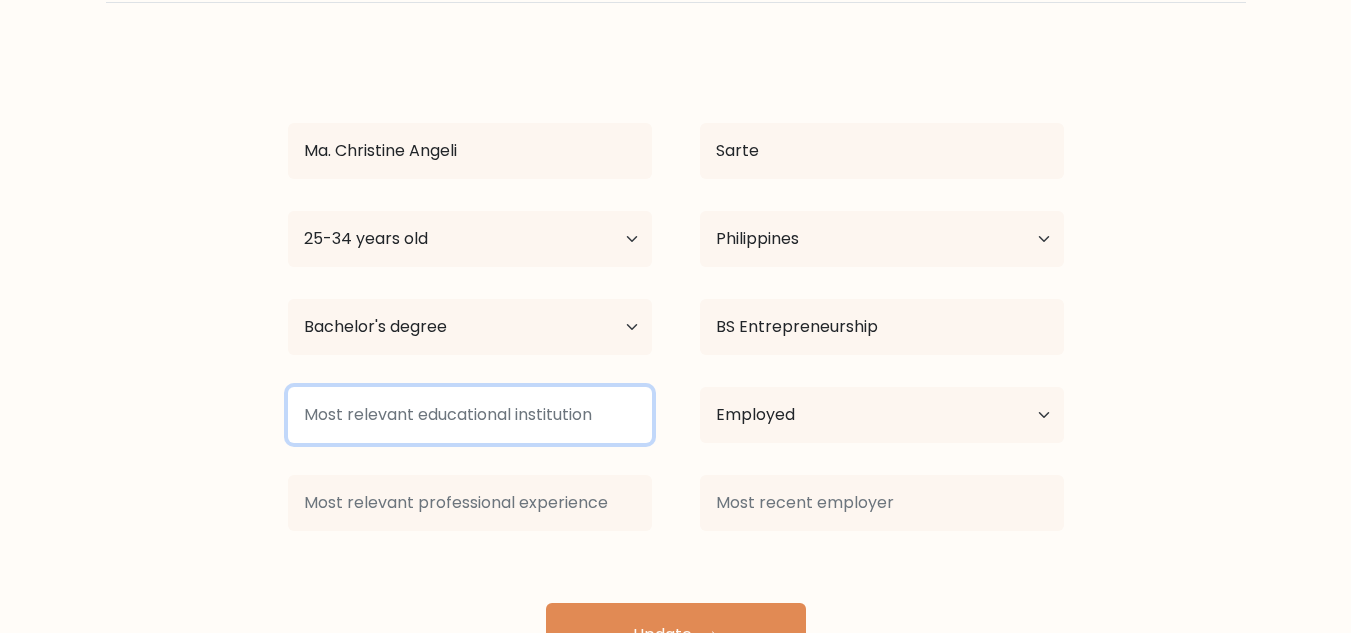 click at bounding box center [470, 415] 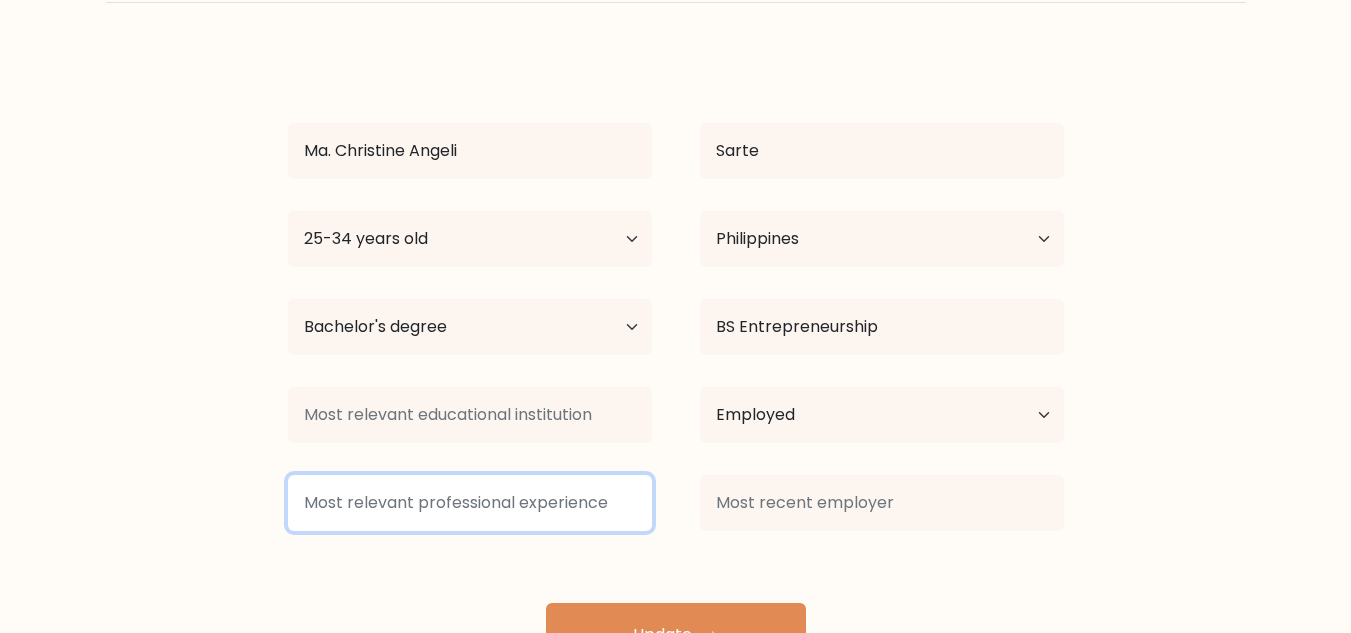 click at bounding box center (470, 503) 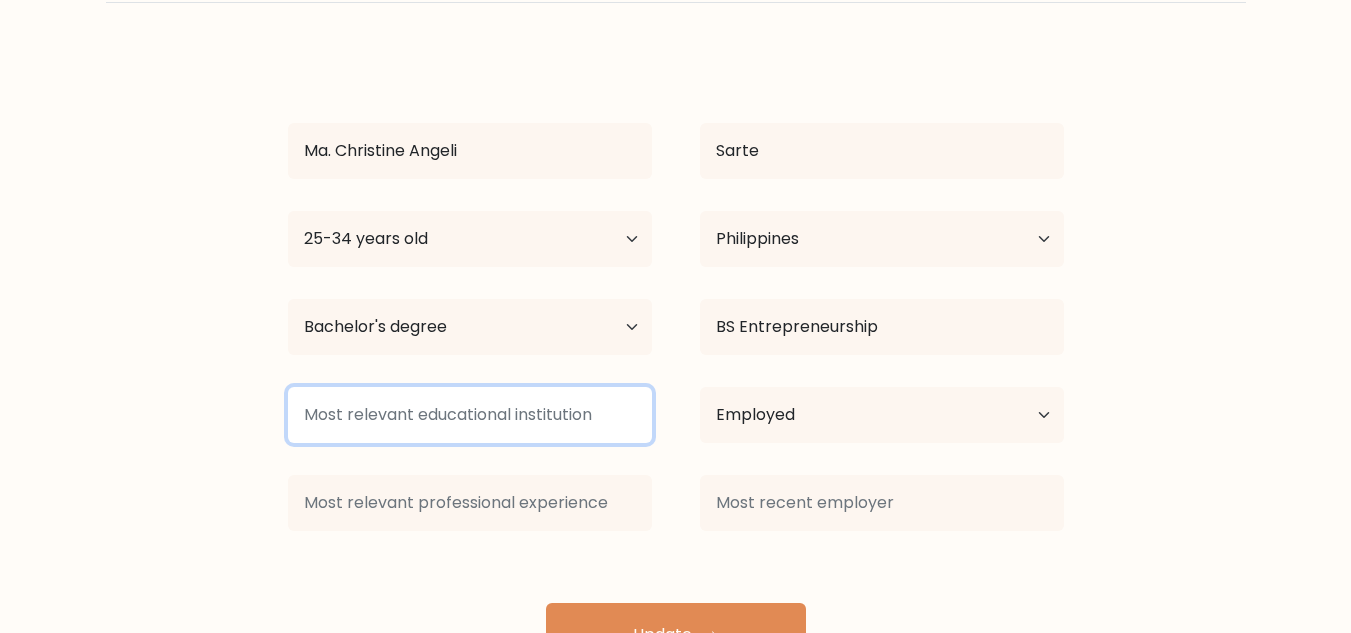 click at bounding box center (470, 415) 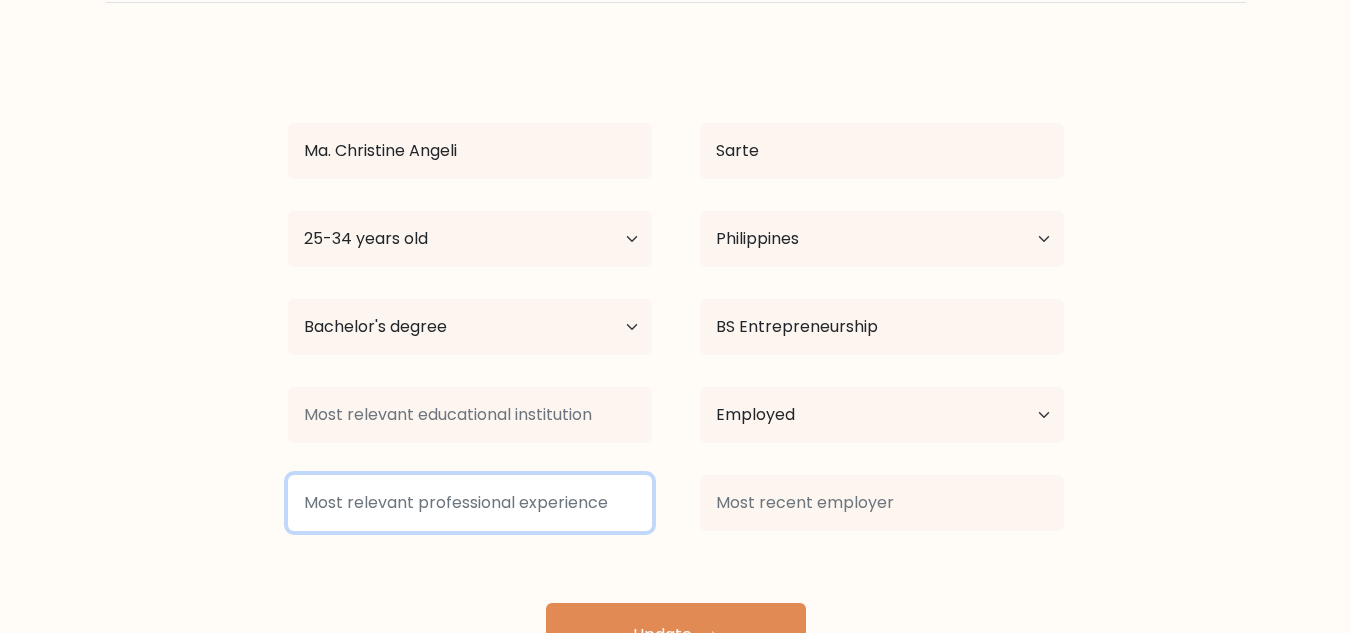 click at bounding box center [470, 503] 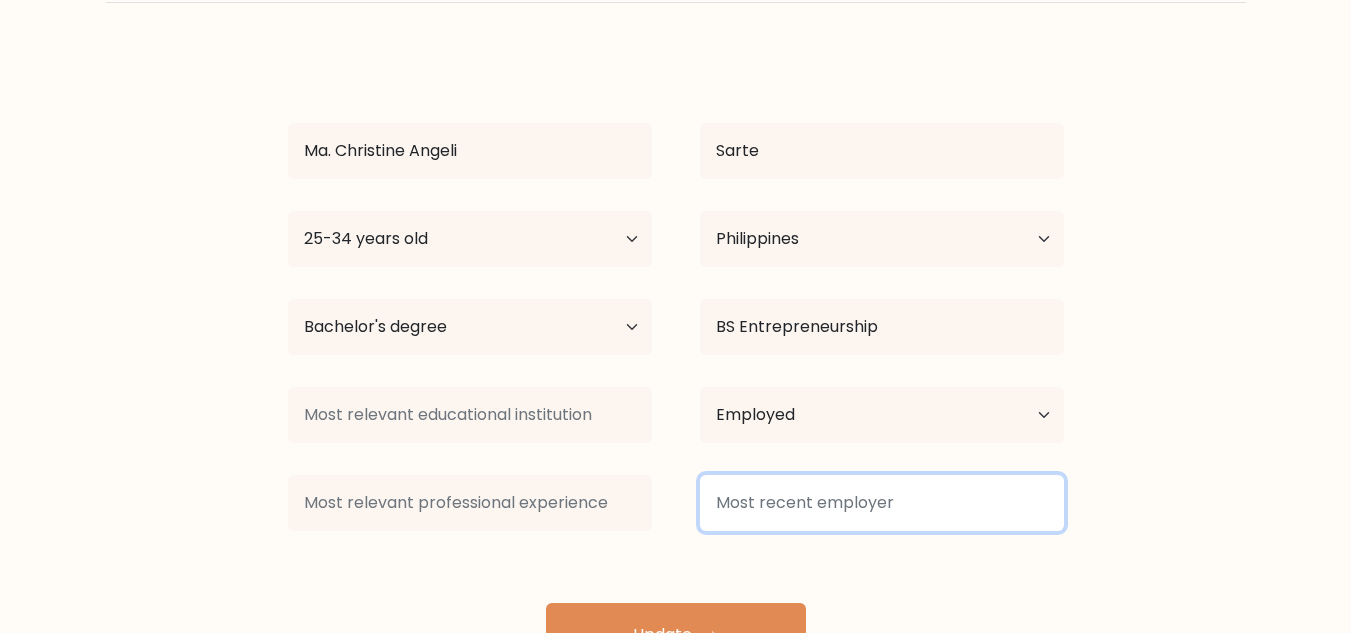 click at bounding box center [882, 503] 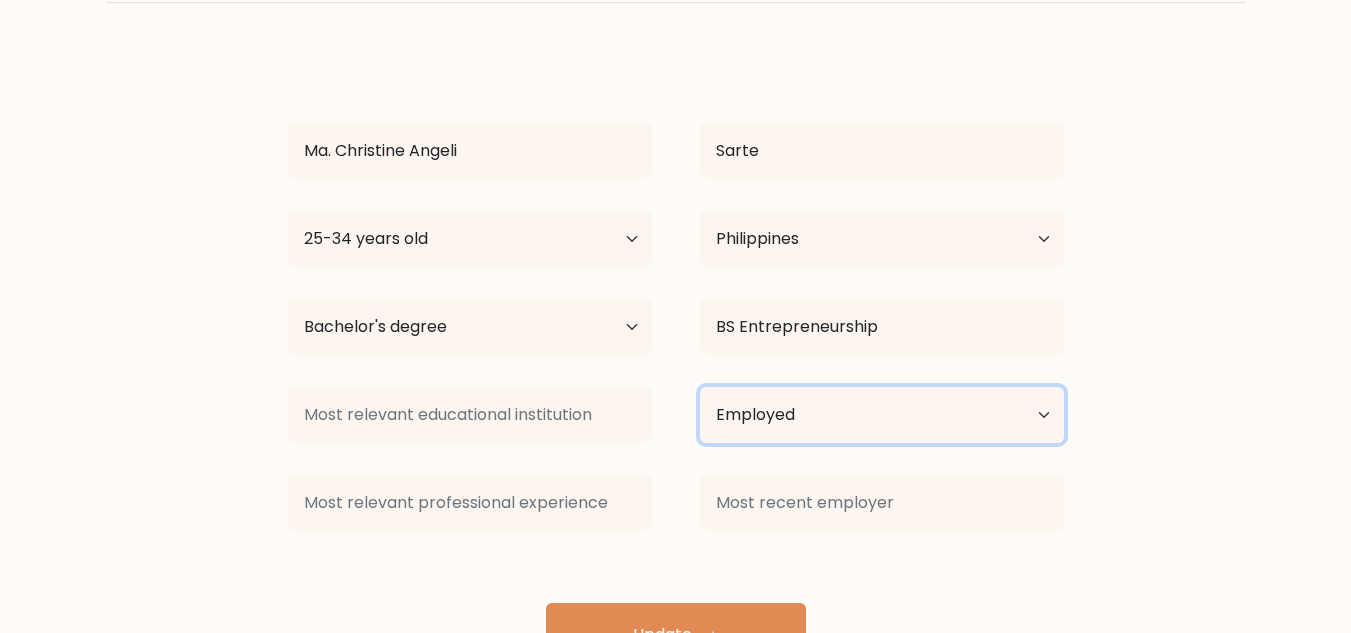 click on "Current employment status
Employed
Student
Retired
Other / prefer not to answer" at bounding box center [882, 415] 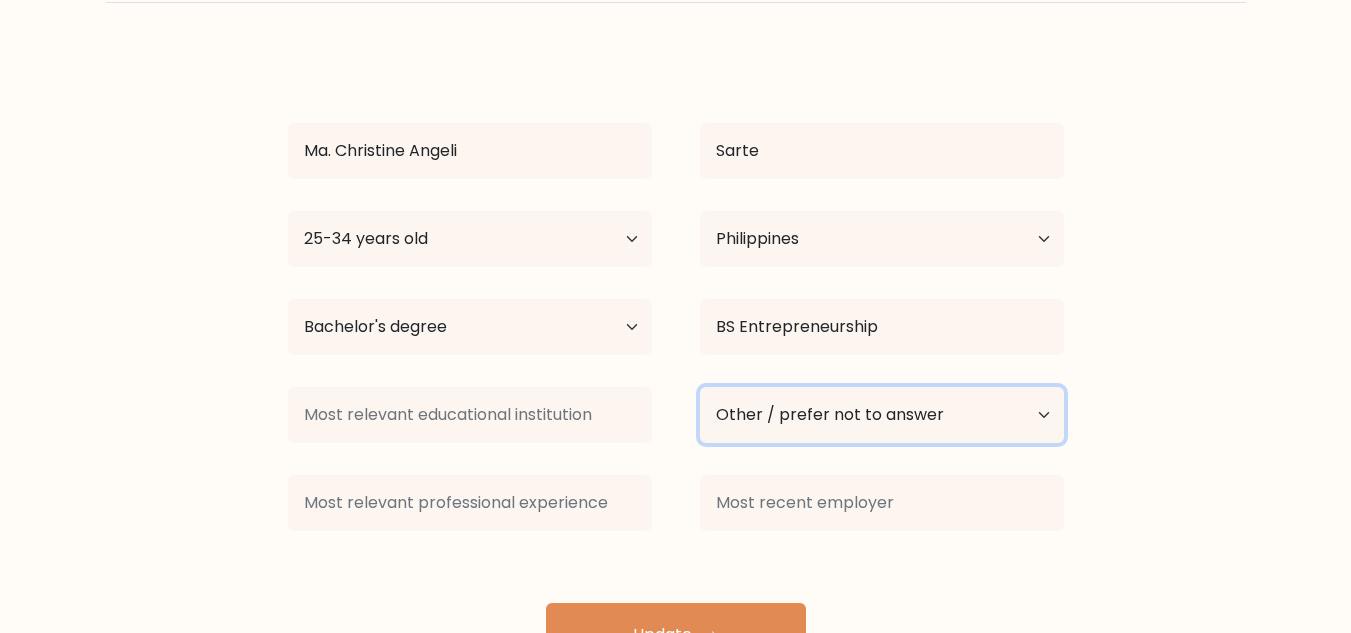 click on "Current employment status
Employed
Student
Retired
Other / prefer not to answer" at bounding box center (882, 415) 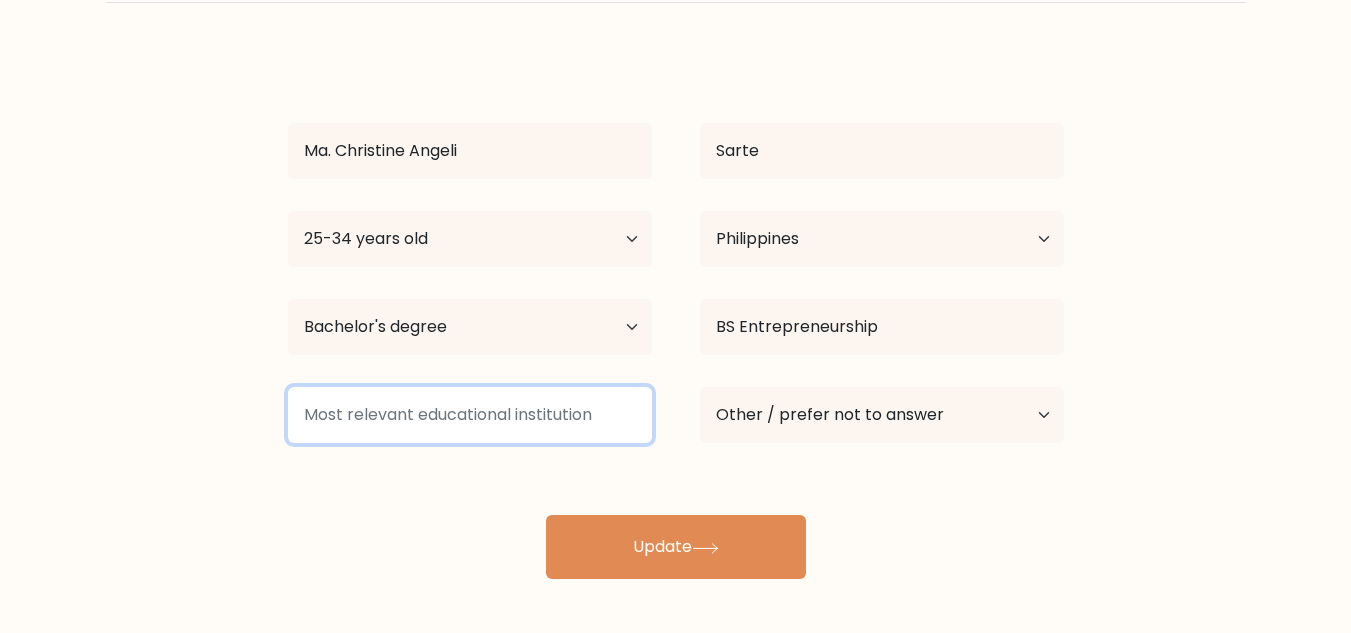 click at bounding box center [470, 415] 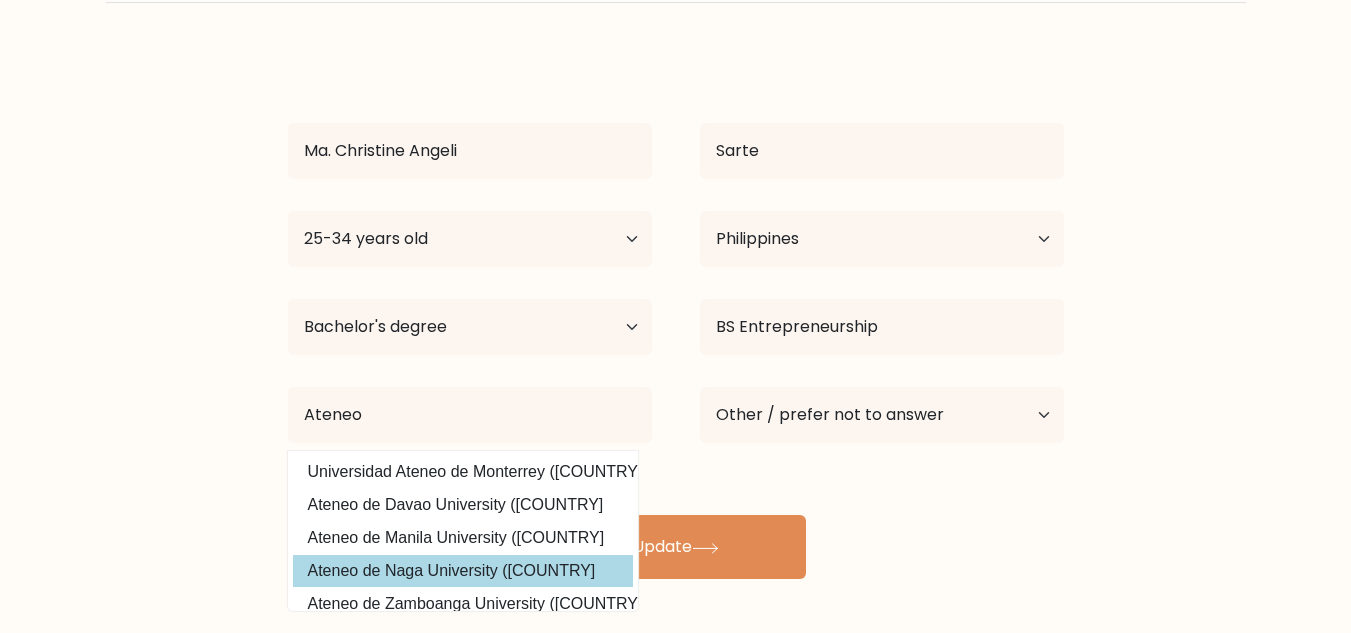 click on "Ma. Christine Angeli
Sarte
Age
Under 18 years old
18-24 years old
25-34 years old
35-44 years old
45-54 years old
55-64 years old
65 years old and above
Country
Afghanistan
Albania
Algeria
American Samoa
Andorra
Angola
Anguilla
Antarctica
Antigua and Barbuda
Argentina
Armenia
Aruba
Australia
Austria
Azerbaijan
Bahamas
Bahrain
Bangladesh
Barbados
Belarus
Belgium
Belize
Benin
Bermuda" at bounding box center (676, 315) 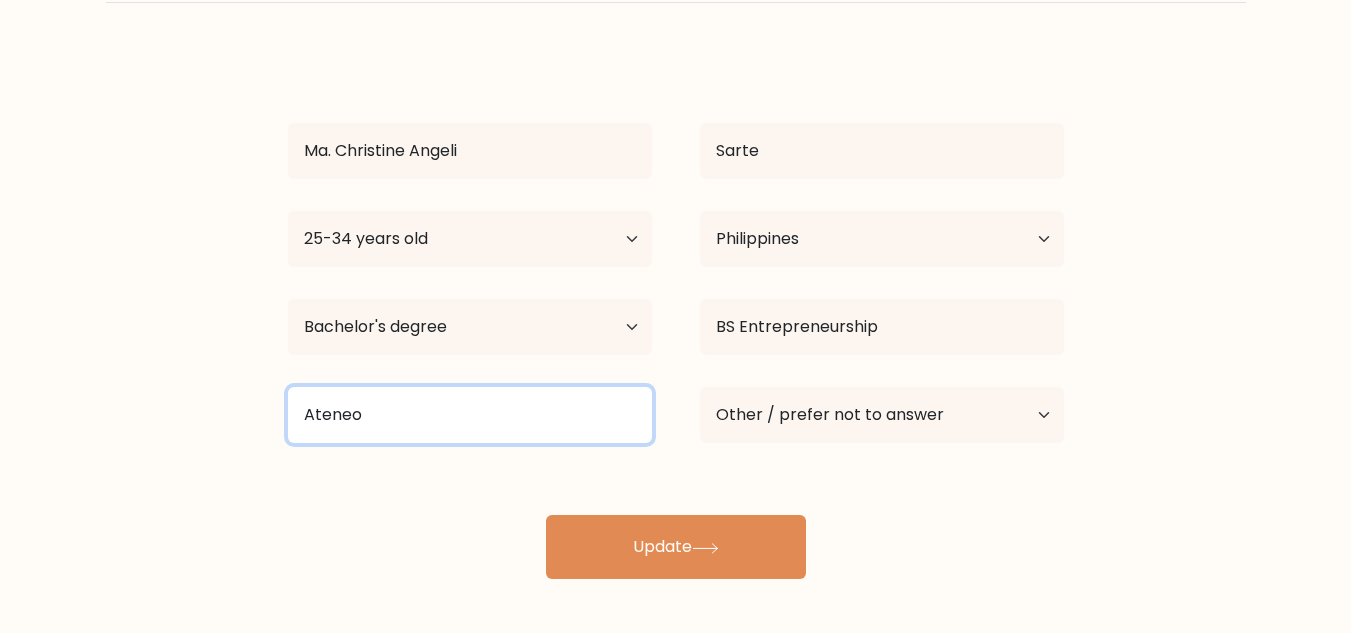 click on "Ateneo" at bounding box center (470, 415) 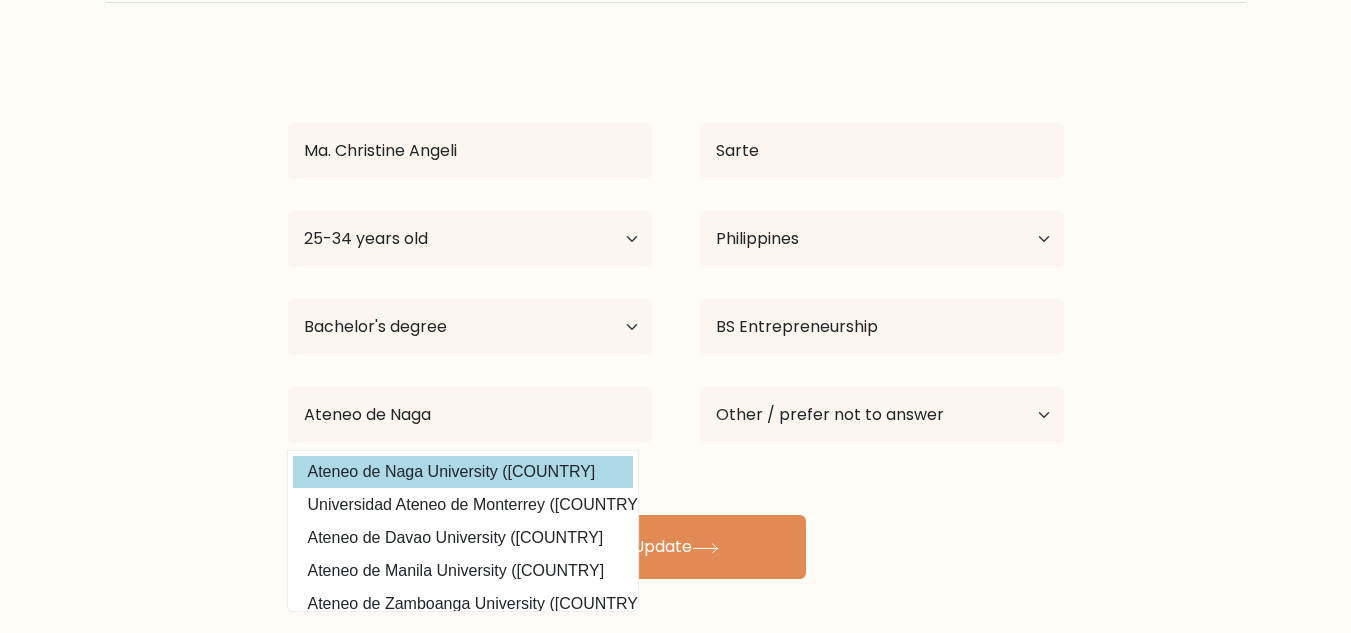 click on "Ma. Christine Angeli
Sarte
Age
Under 18 years old
18-24 years old
25-34 years old
35-44 years old
45-54 years old
55-64 years old
65 years old and above
Country
Afghanistan
Albania
Algeria
American Samoa
Andorra
Angola
Anguilla
Antarctica
Antigua and Barbuda
Argentina
Armenia
Aruba
Australia
Austria
Azerbaijan
Bahamas
Bahrain
Bangladesh
Barbados
Belarus
Belgium
Belize
Benin
Bermuda" at bounding box center [676, 315] 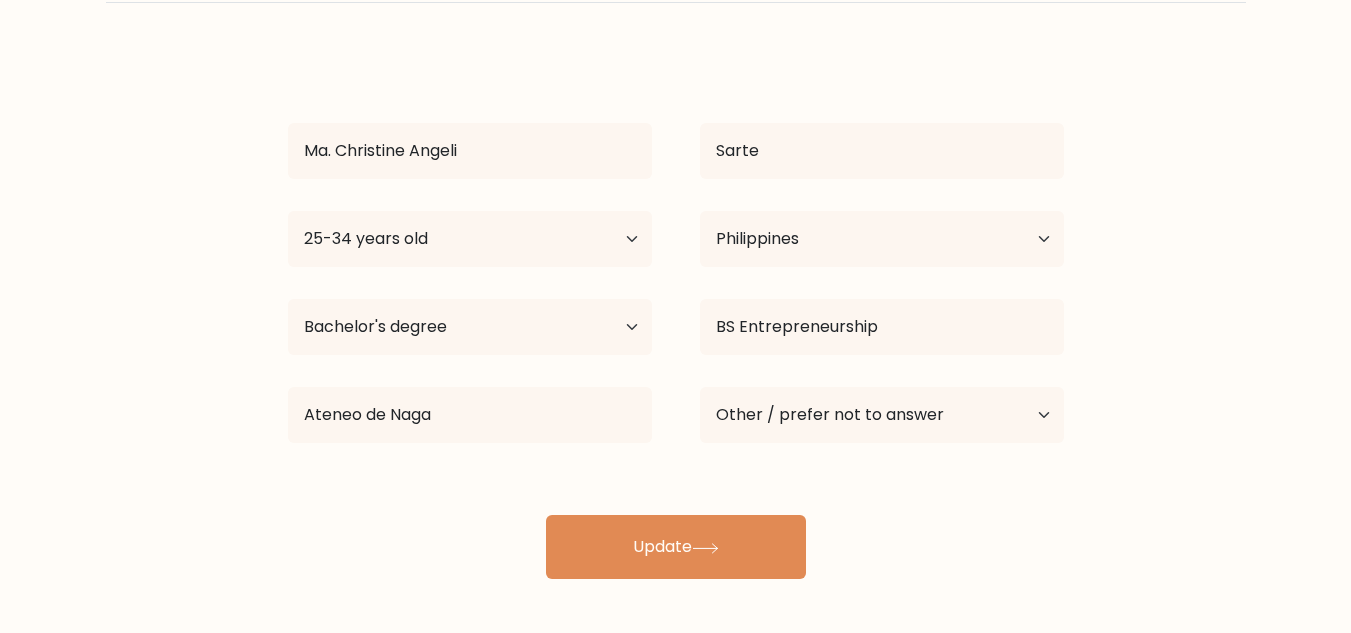 click on "Ma. Christine Angeli
Sarte
Age
Under 18 years old
18-24 years old
25-34 years old
35-44 years old
45-54 years old
55-64 years old
65 years old and above
Country
Afghanistan
Albania
Algeria
American Samoa
Andorra
Angola
Anguilla
Antarctica
Antigua and Barbuda
Argentina
Armenia
Aruba
Australia
Austria
Azerbaijan
Bahamas
Bahrain
Bangladesh
Barbados
Belarus
Belgium
Belize
Benin
Bermuda" at bounding box center [676, 315] 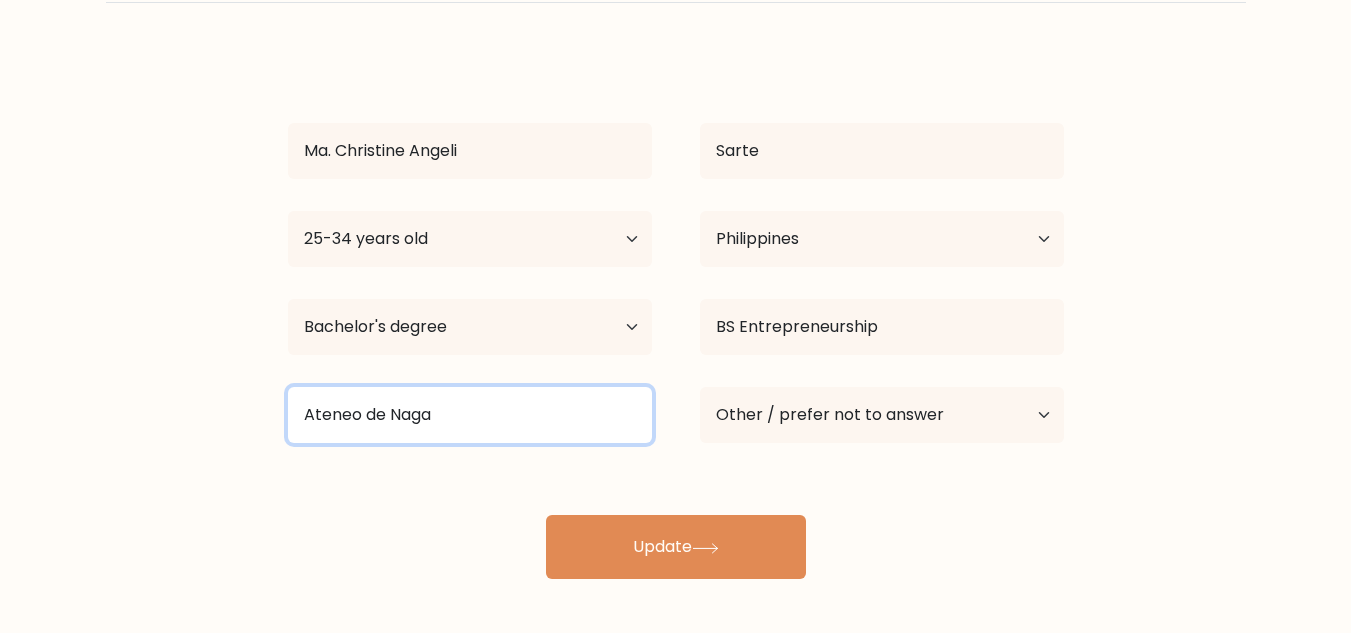 click on "Ateneo de Naga" at bounding box center [470, 415] 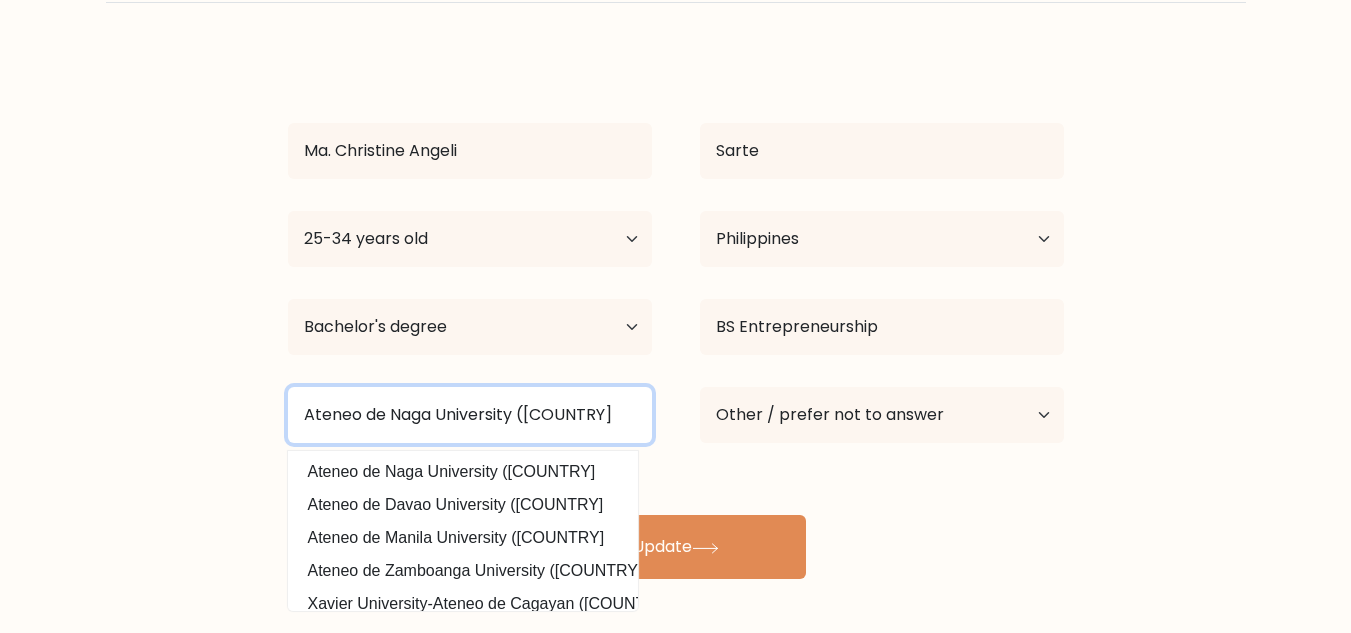 type on "Ateneo de Naga University ([COUNTRY]" 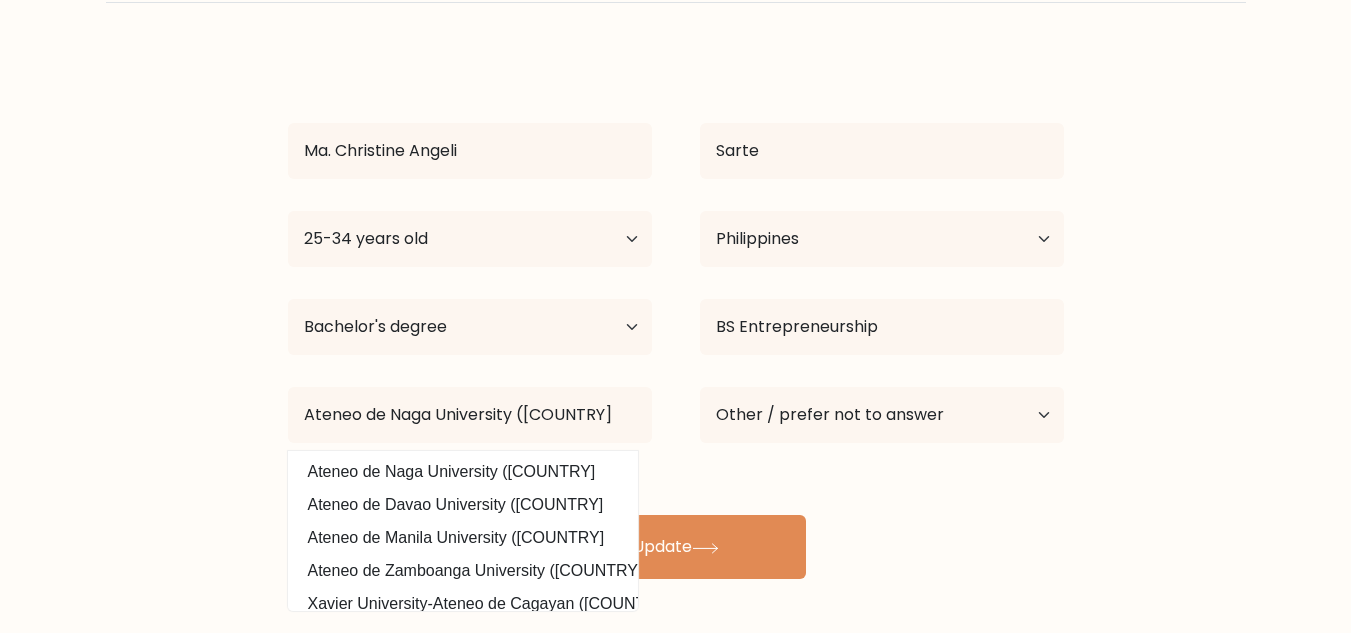 click on "Ma. Christine Angeli
Sarte
Age
Under 18 years old
18-24 years old
25-34 years old
35-44 years old
45-54 years old
55-64 years old
65 years old and above
Country
Afghanistan
Albania
Algeria
American Samoa
Andorra
Angola
Anguilla
Antarctica
Antigua and Barbuda
Argentina
Armenia
Aruba
Australia
Austria
Azerbaijan
Bahamas
Bahrain
Bangladesh
Barbados
Belarus
Belgium
Belize
Benin
Bermuda" at bounding box center [676, 315] 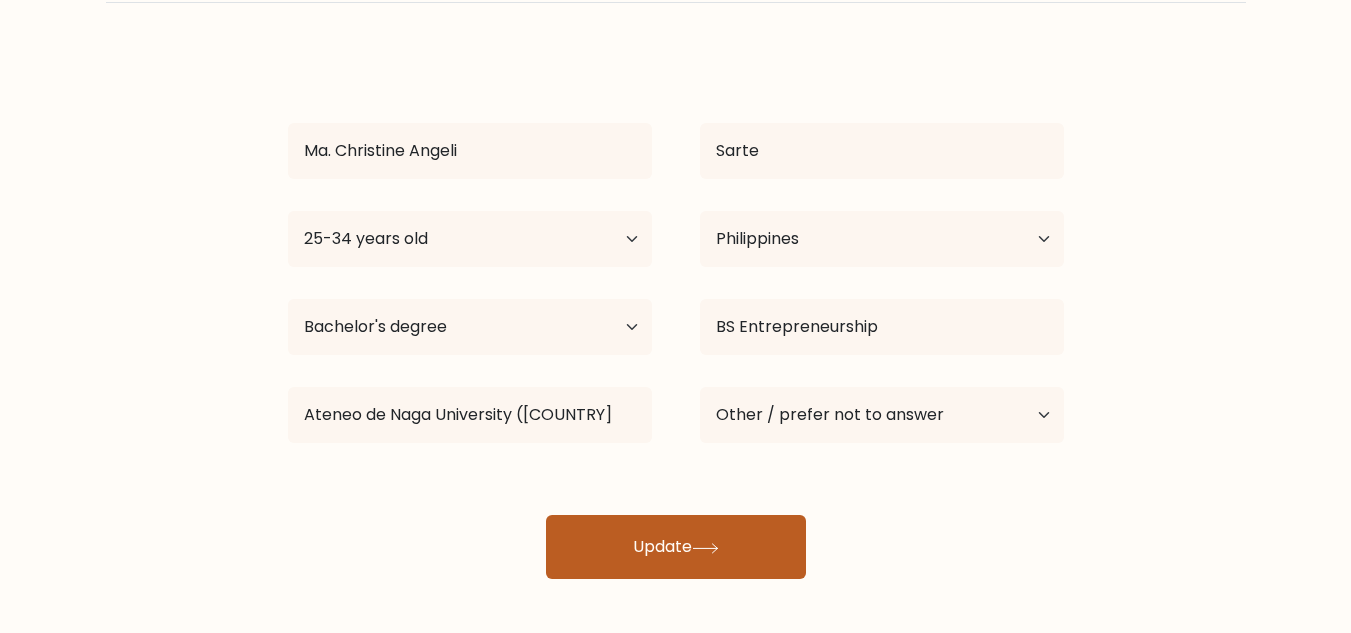 click at bounding box center (705, 548) 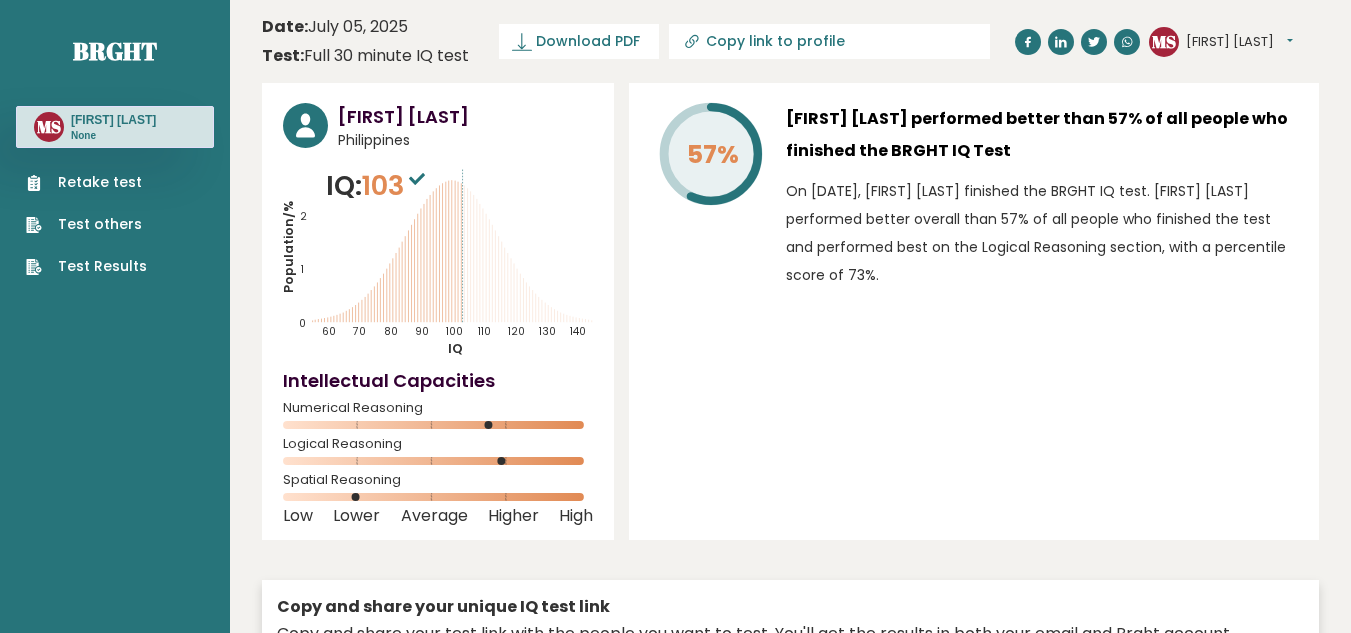 scroll, scrollTop: 0, scrollLeft: 0, axis: both 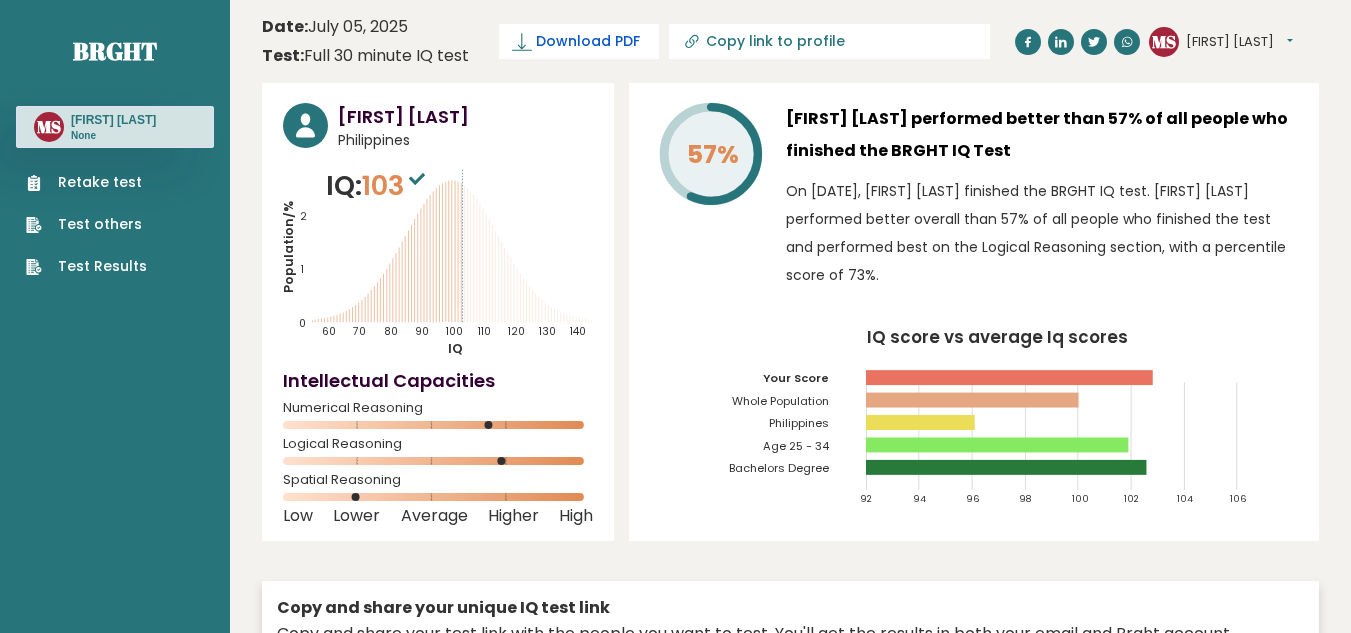 click on "Download PDF" at bounding box center (588, 41) 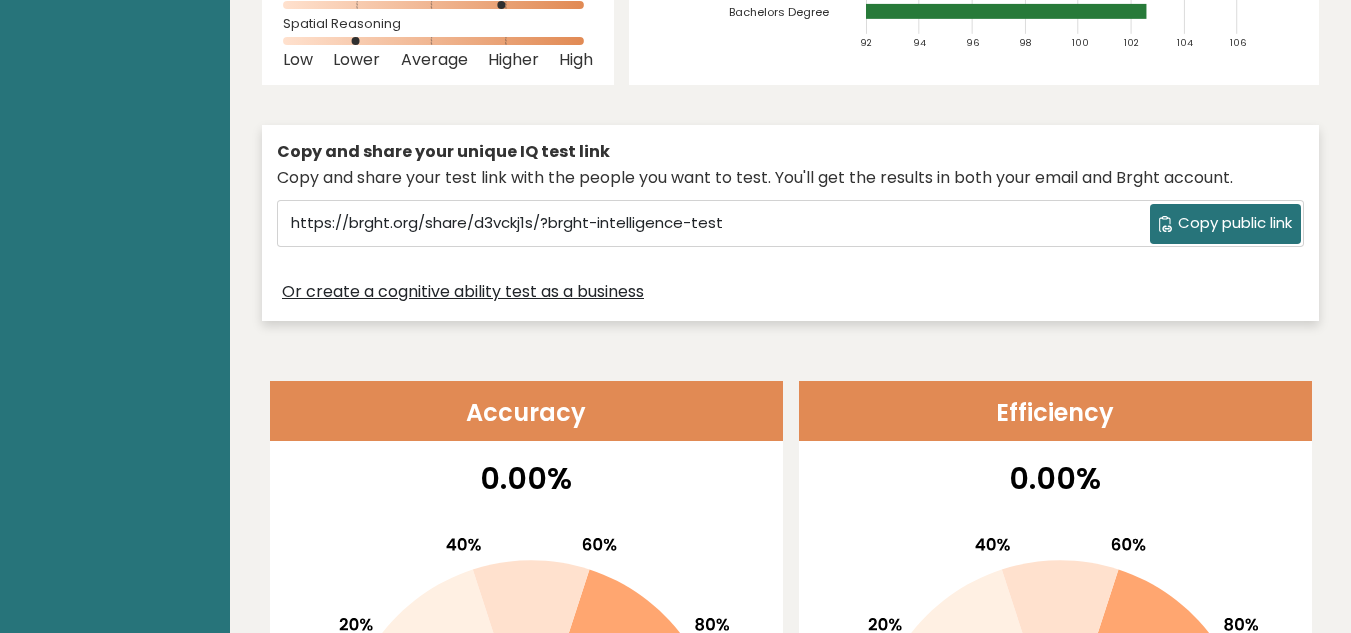 scroll, scrollTop: 466, scrollLeft: 0, axis: vertical 